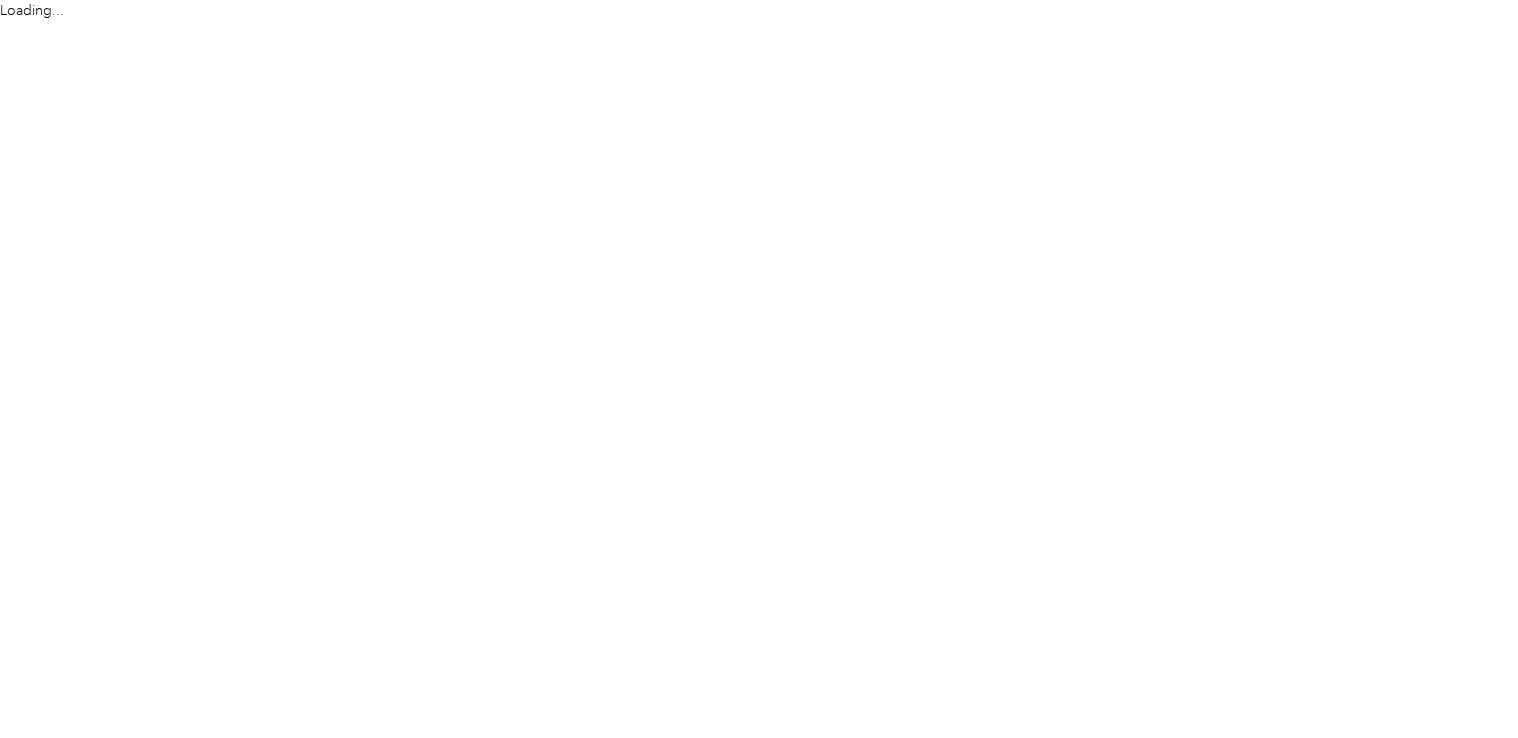 scroll, scrollTop: 0, scrollLeft: 0, axis: both 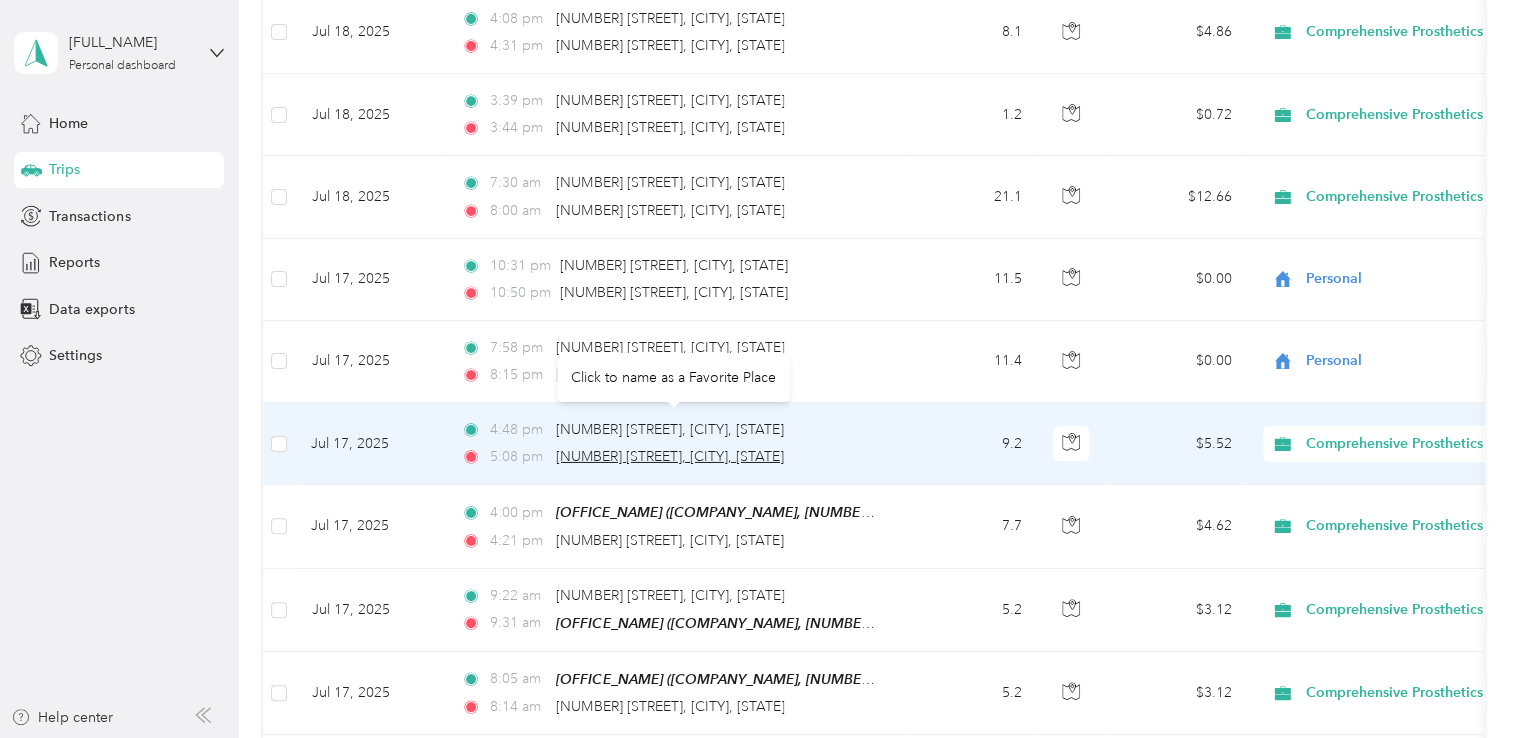 click on "[NUMBER] [STREET], [CITY], [STATE]" at bounding box center (670, 456) 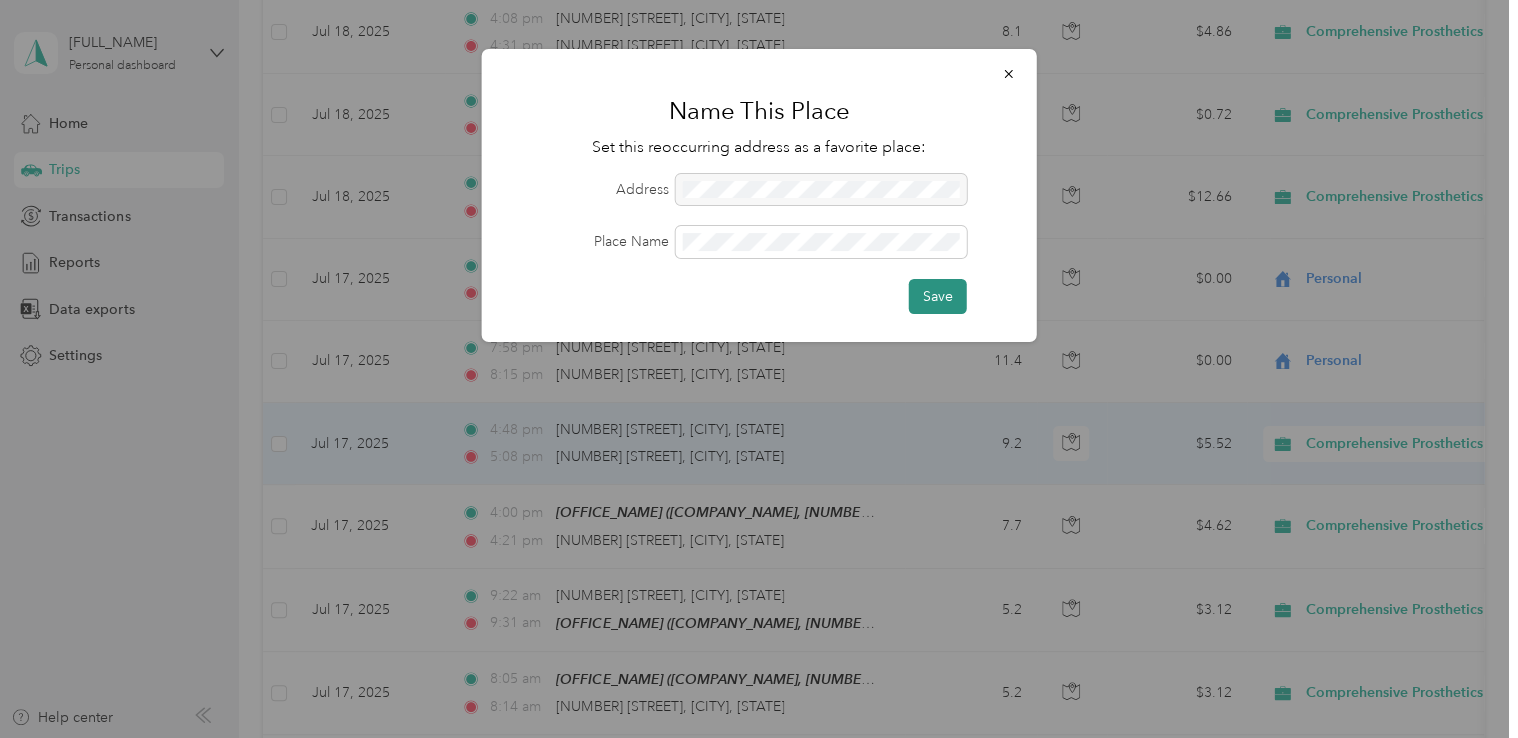 click on "Save" at bounding box center [938, 296] 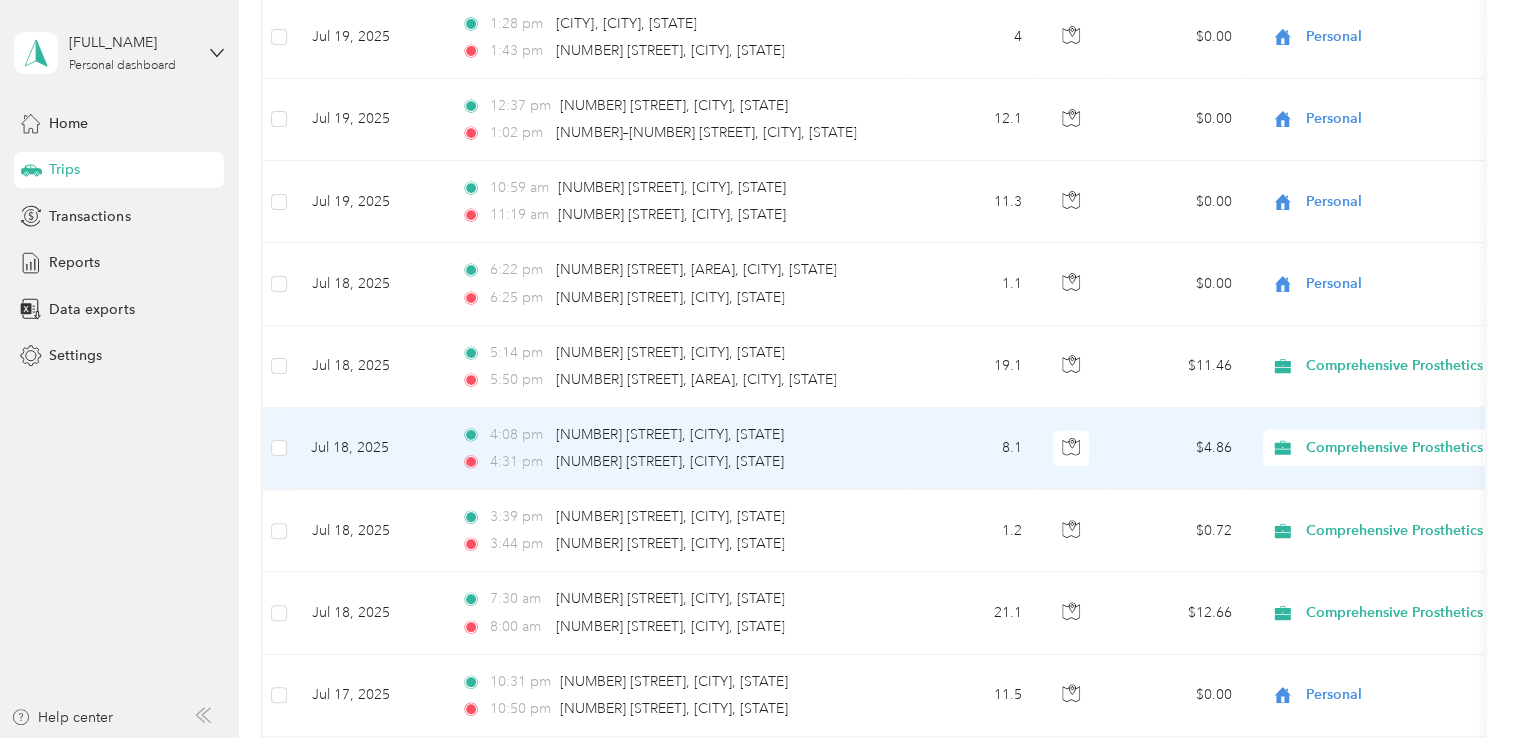 scroll, scrollTop: 6776, scrollLeft: 0, axis: vertical 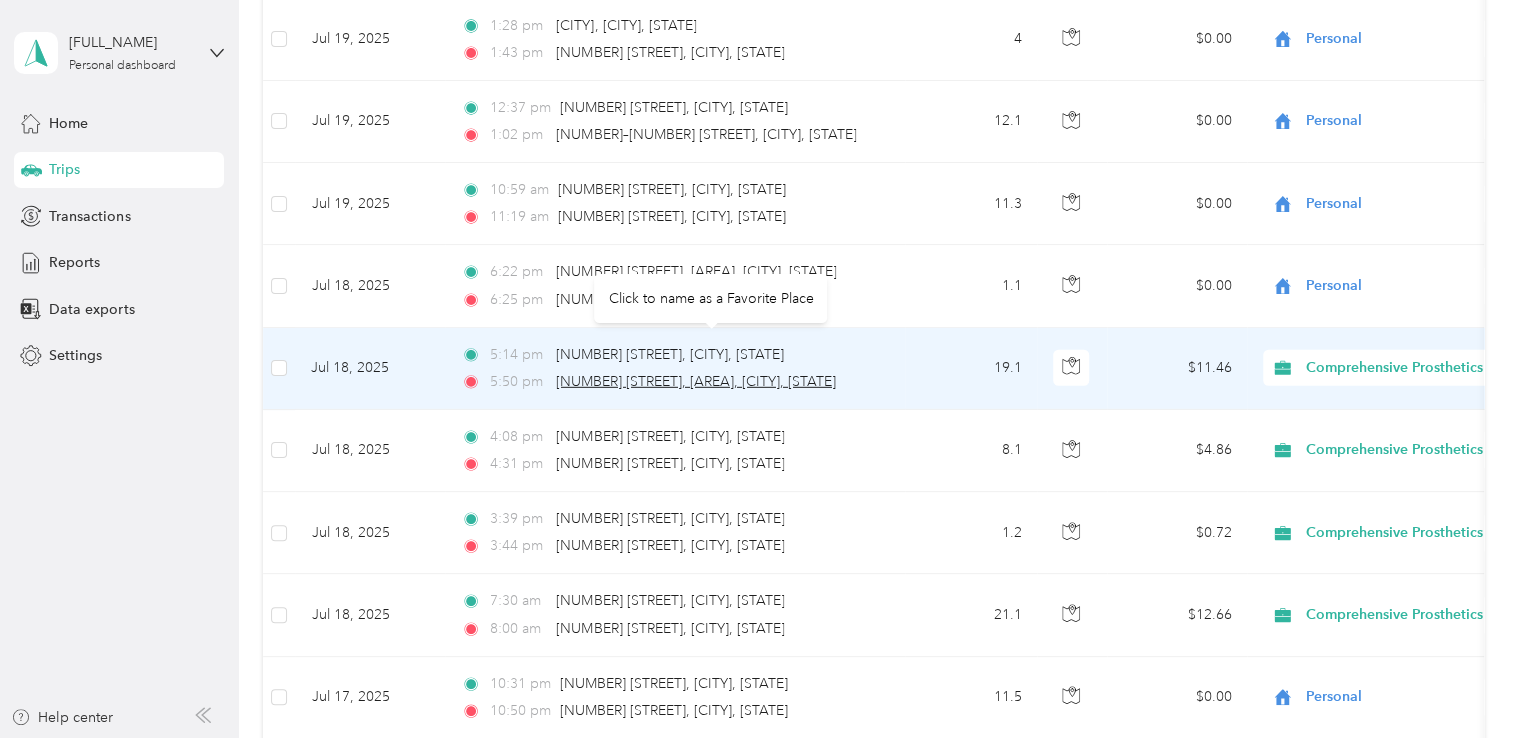 click on "[NUMBER] [STREET], [AREA], [CITY], [STATE]" at bounding box center (696, 381) 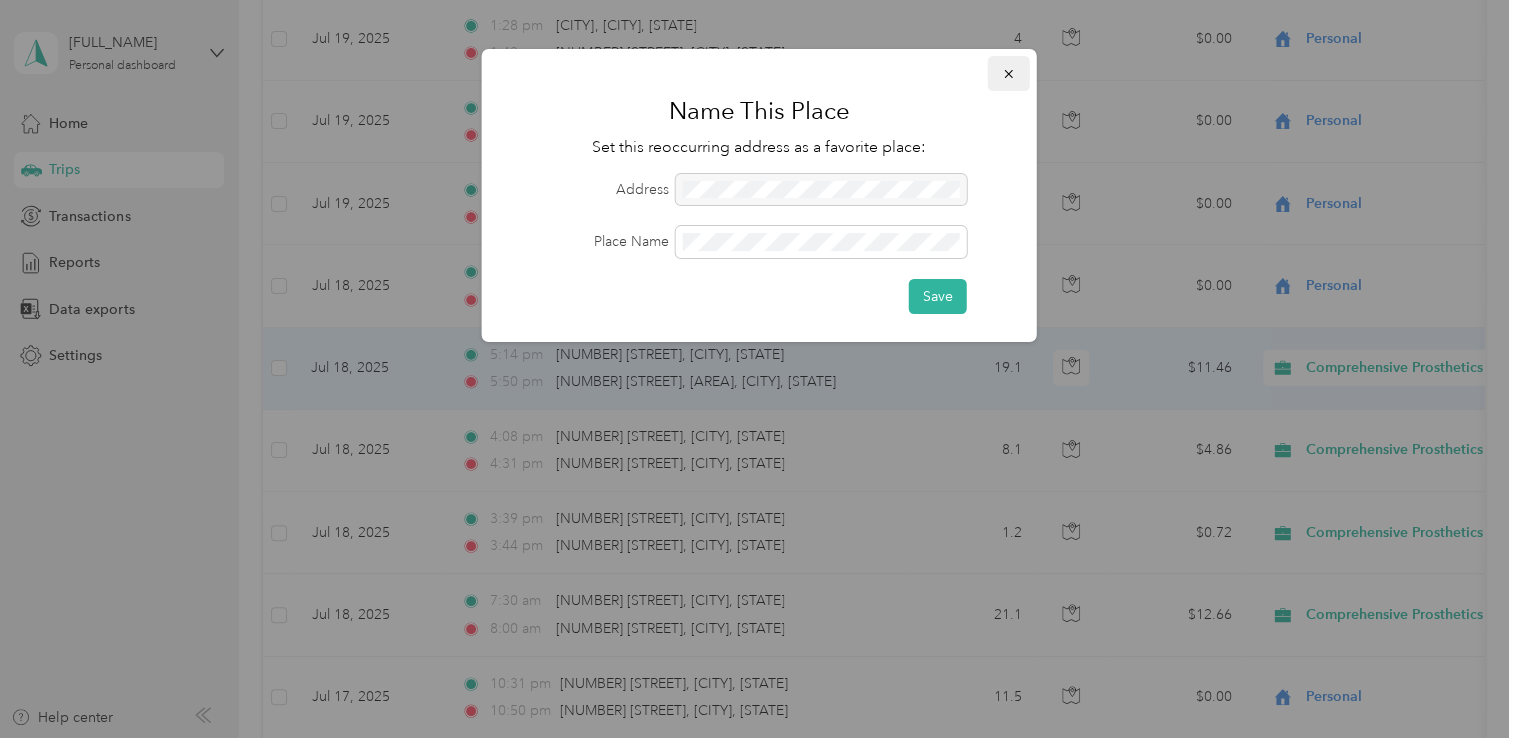 click at bounding box center [1009, 73] 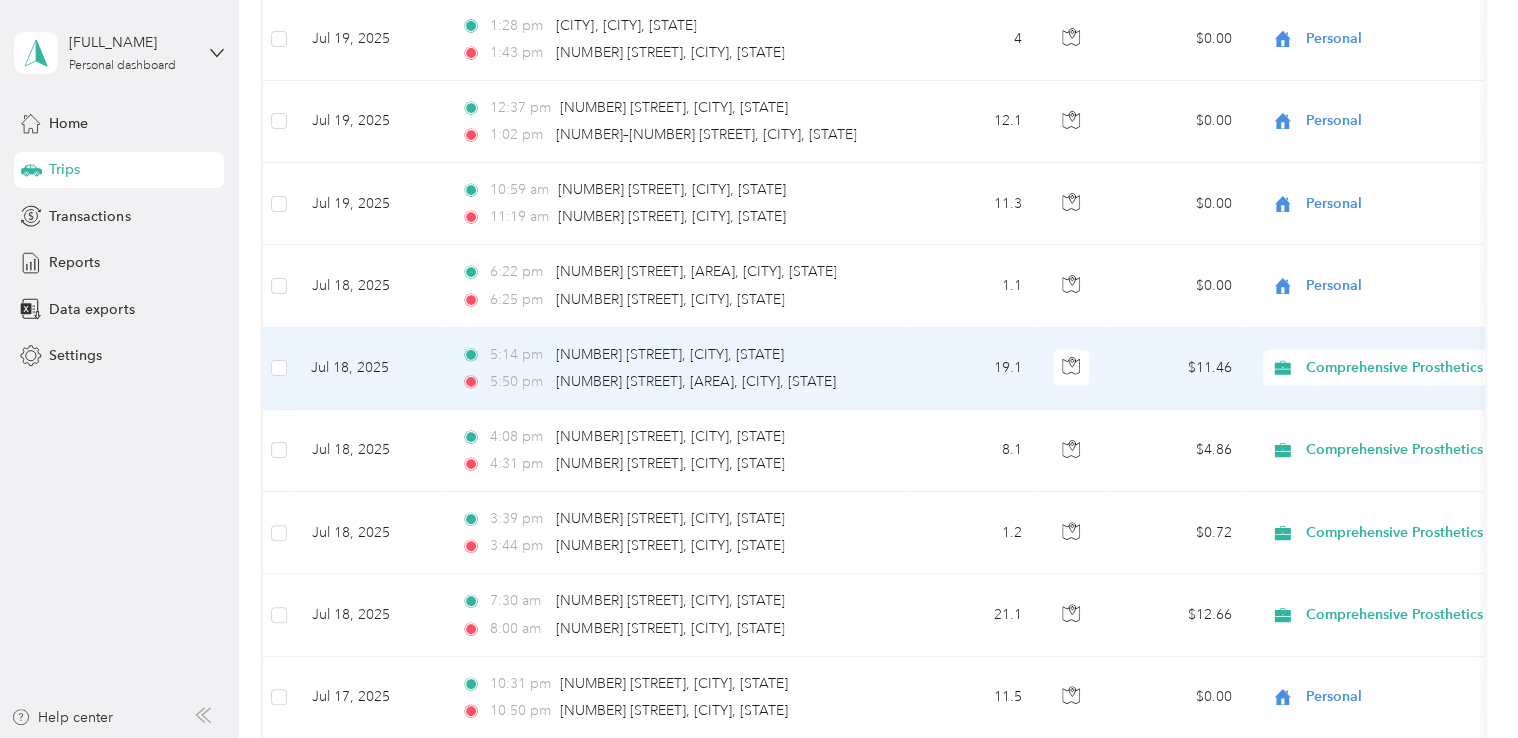 click on "19.1" at bounding box center (971, 369) 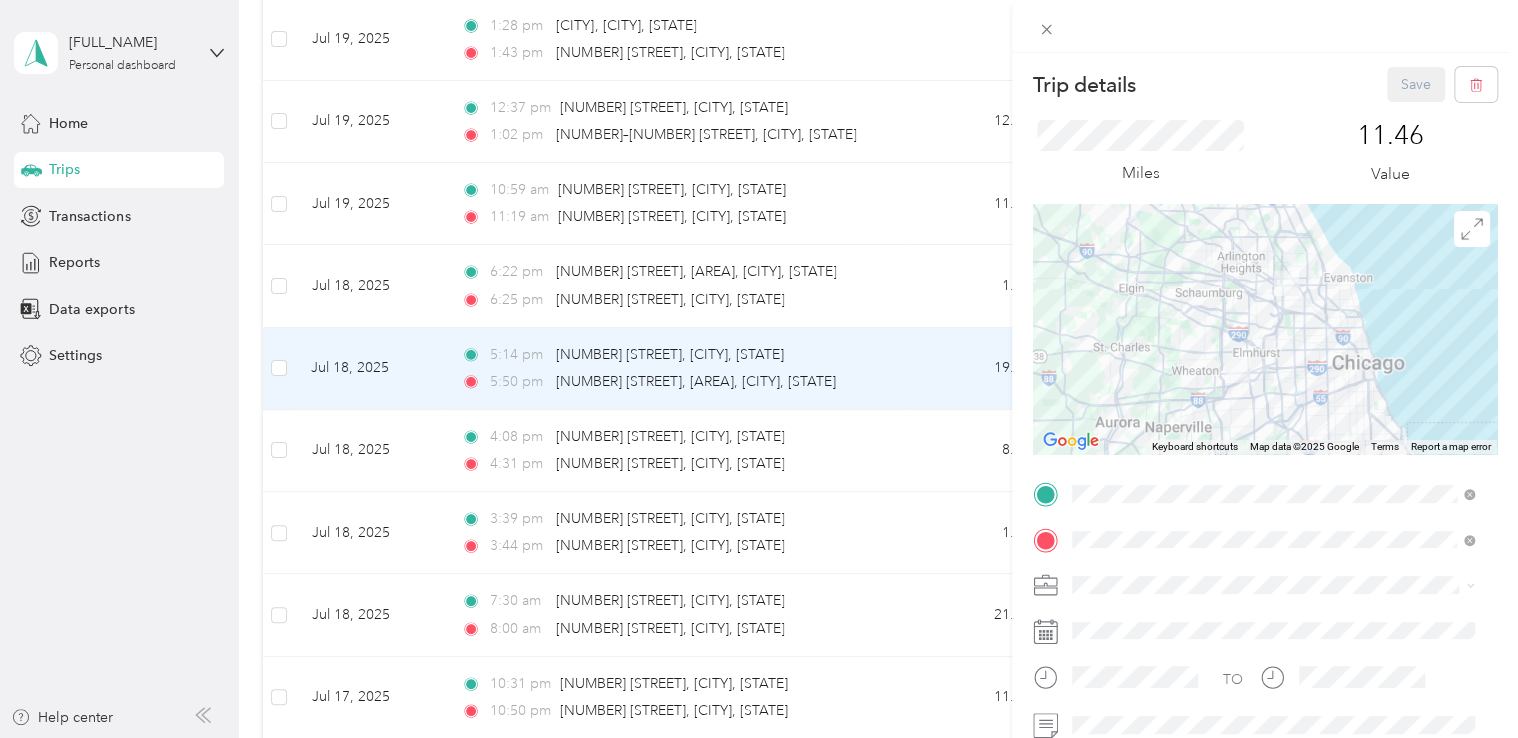 click on "home [NUMBER] [STREET], [POSTAL_CODE], [CITY], [STATE], [COUNTRY]" at bounding box center (1288, 314) 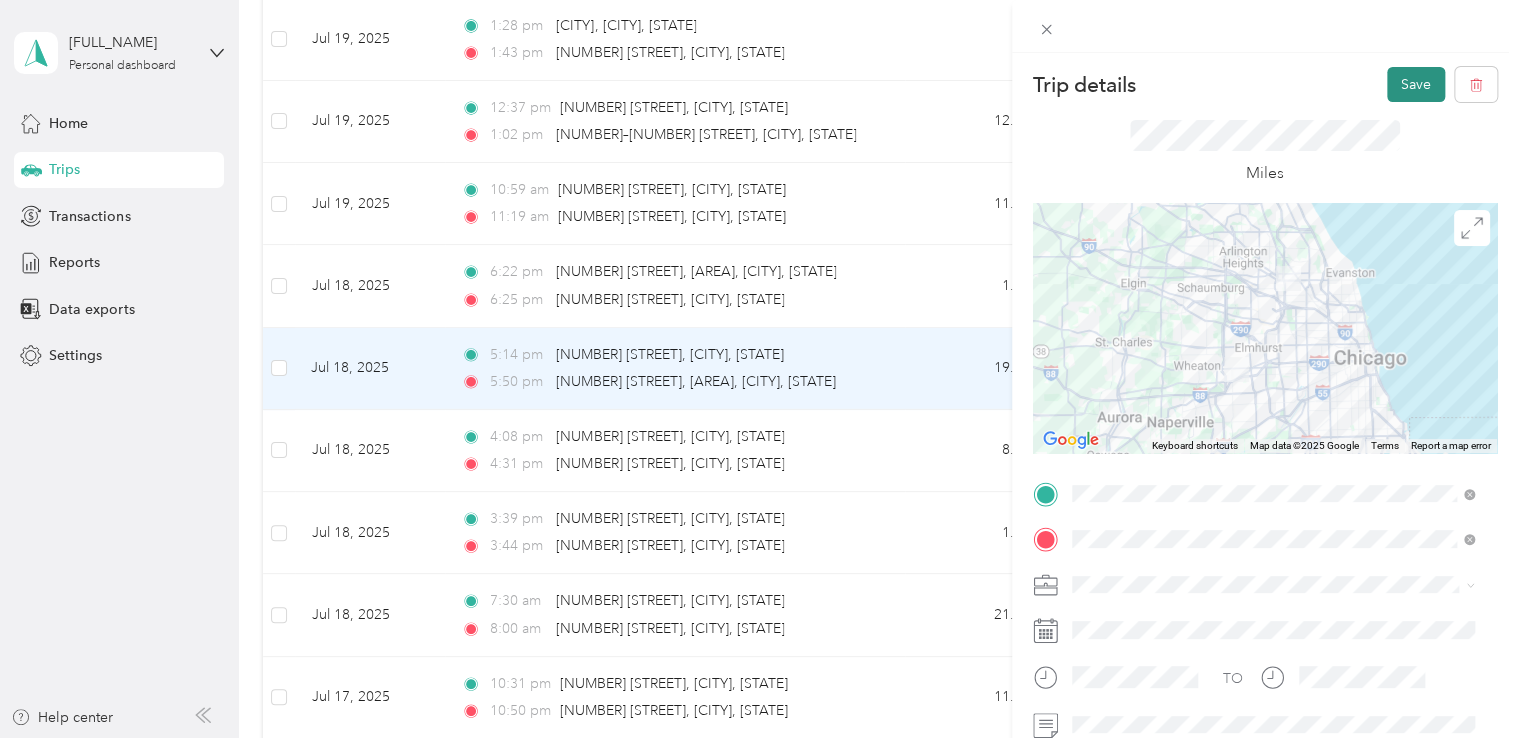 click on "Save" at bounding box center [1416, 84] 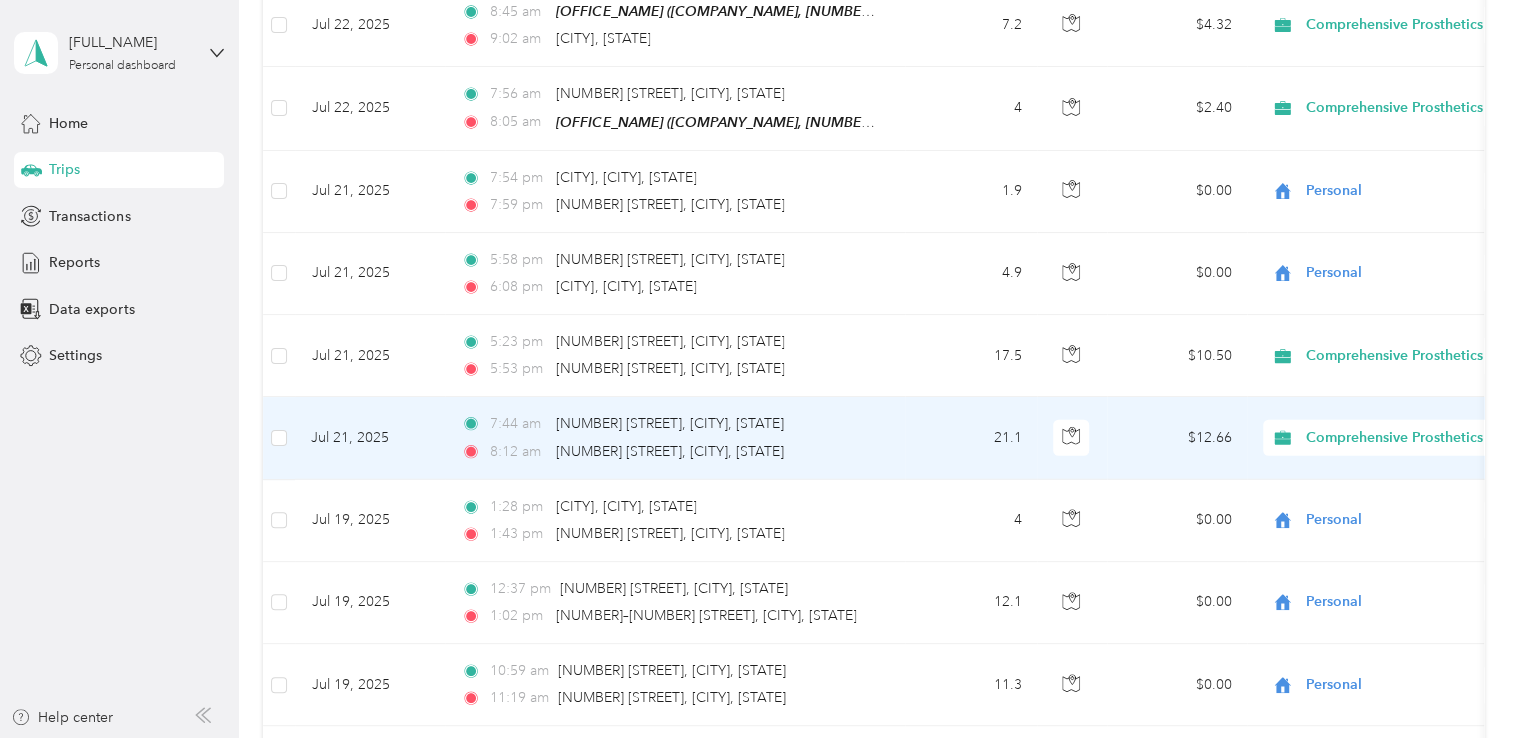 scroll, scrollTop: 6295, scrollLeft: 0, axis: vertical 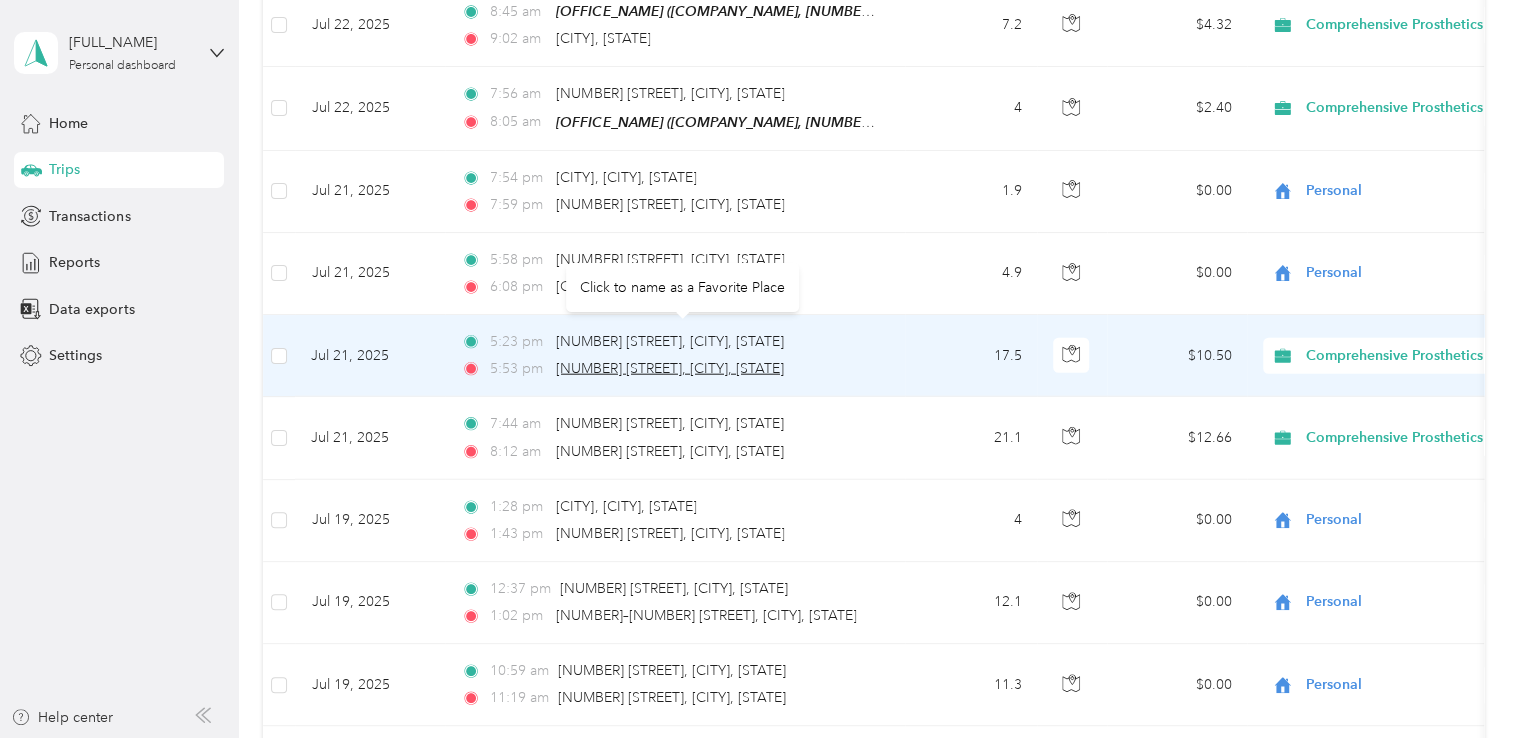 click on "[NUMBER] [STREET], [CITY], [STATE]" at bounding box center (670, 368) 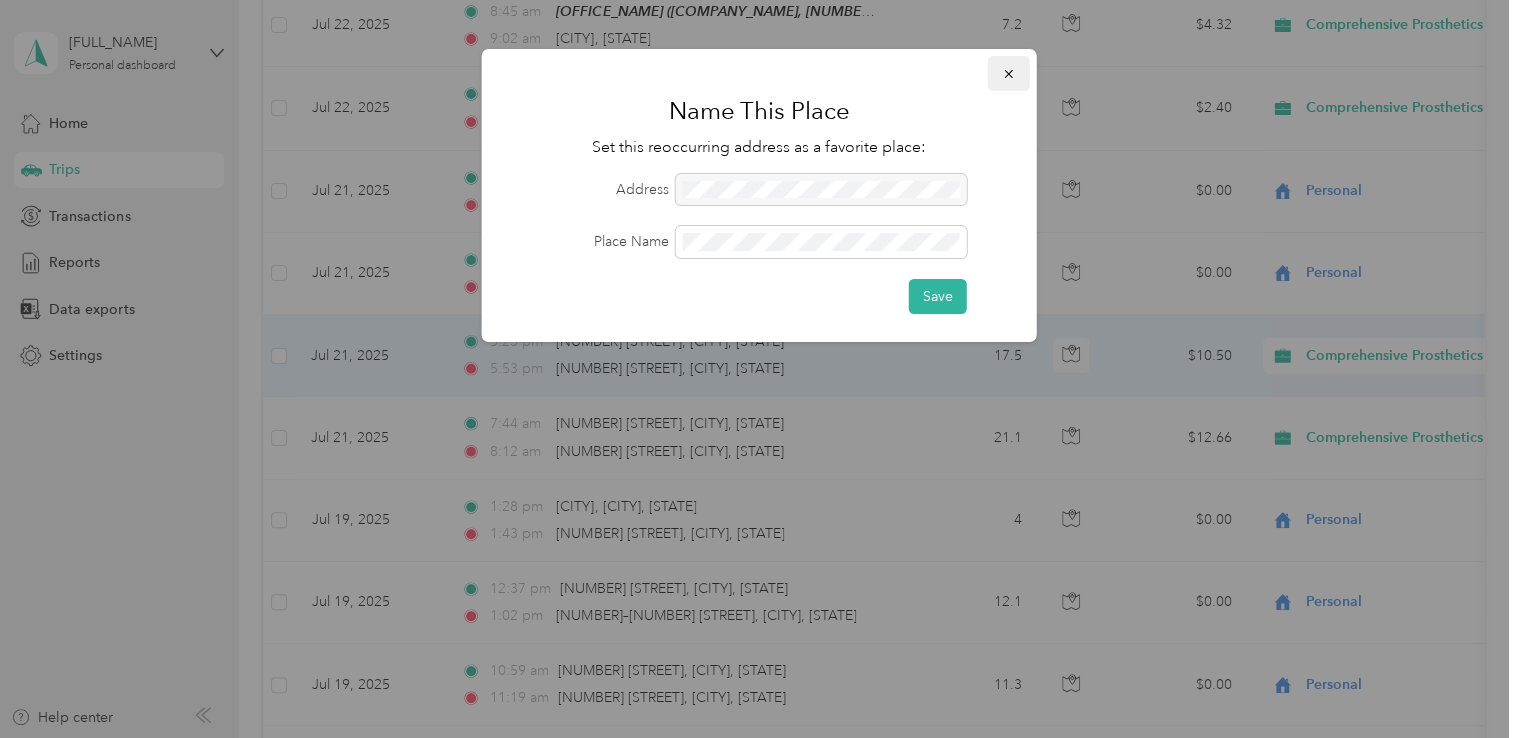 click 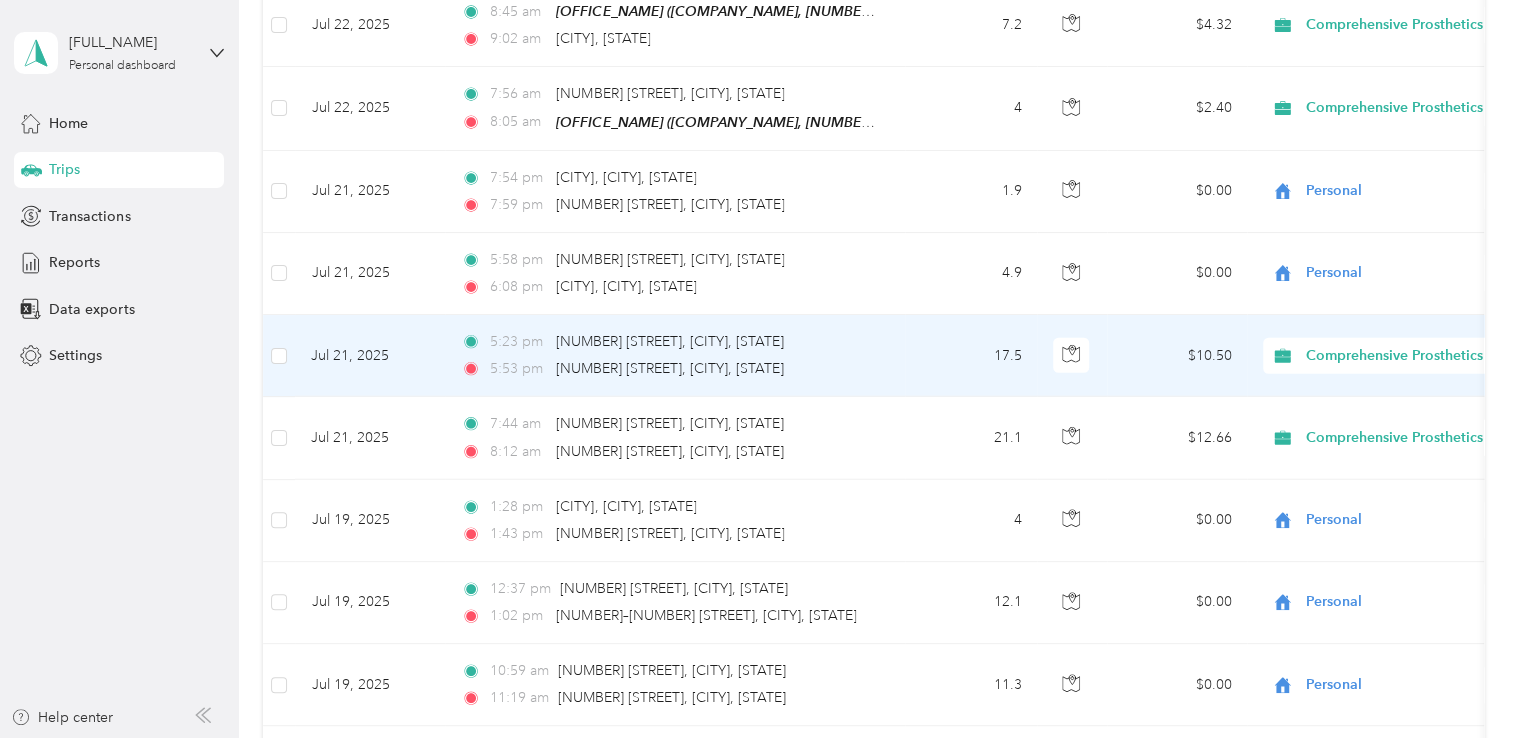 click on "[TIME] [NUMBER] [STREET], [CITY], [STATE] [TIME] [NUMBER] [STREET], [CITY], [STATE]" at bounding box center [675, 356] 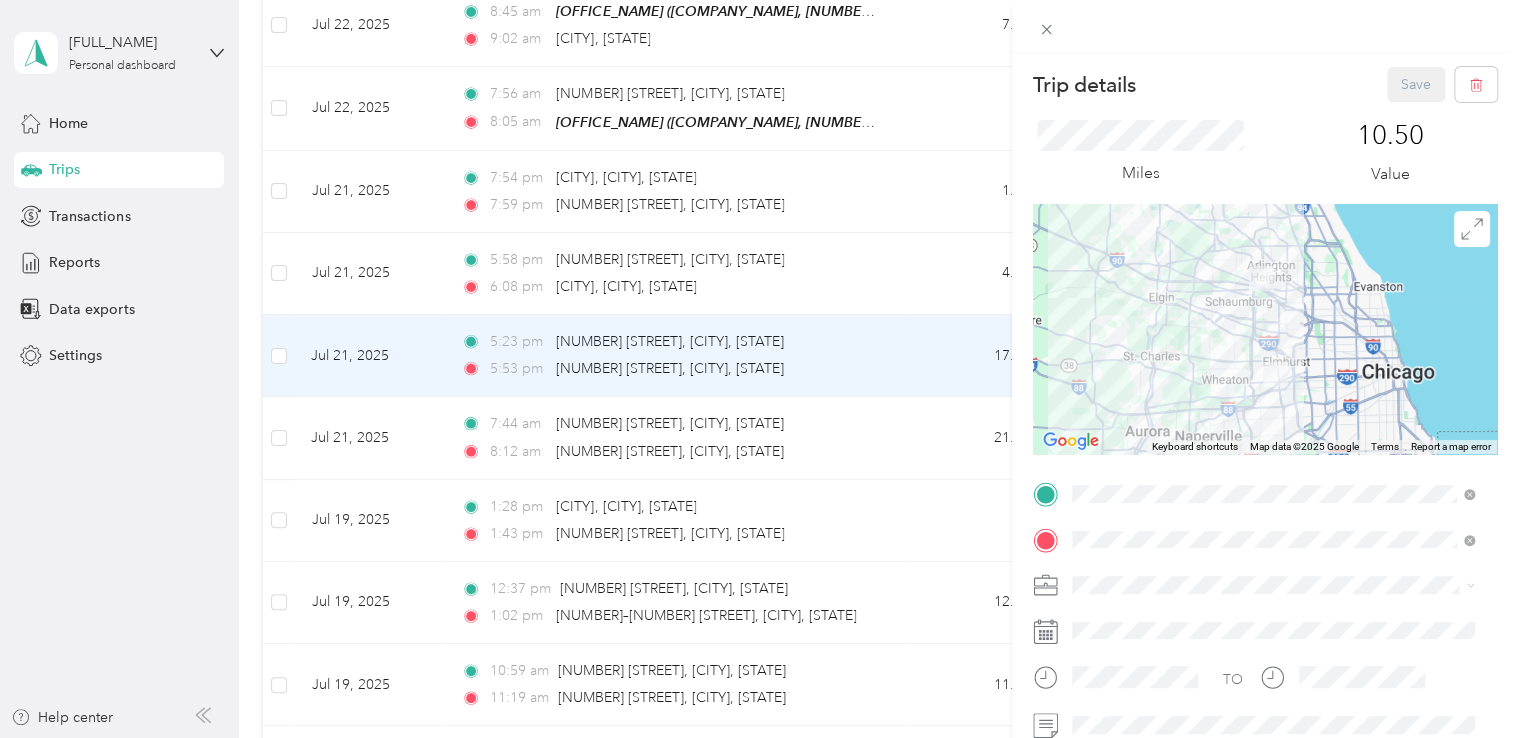 click on "home [NUMBER] [STREET], [POSTAL_CODE], [CITY], [STATE], [COUNTRY]" at bounding box center [1288, 315] 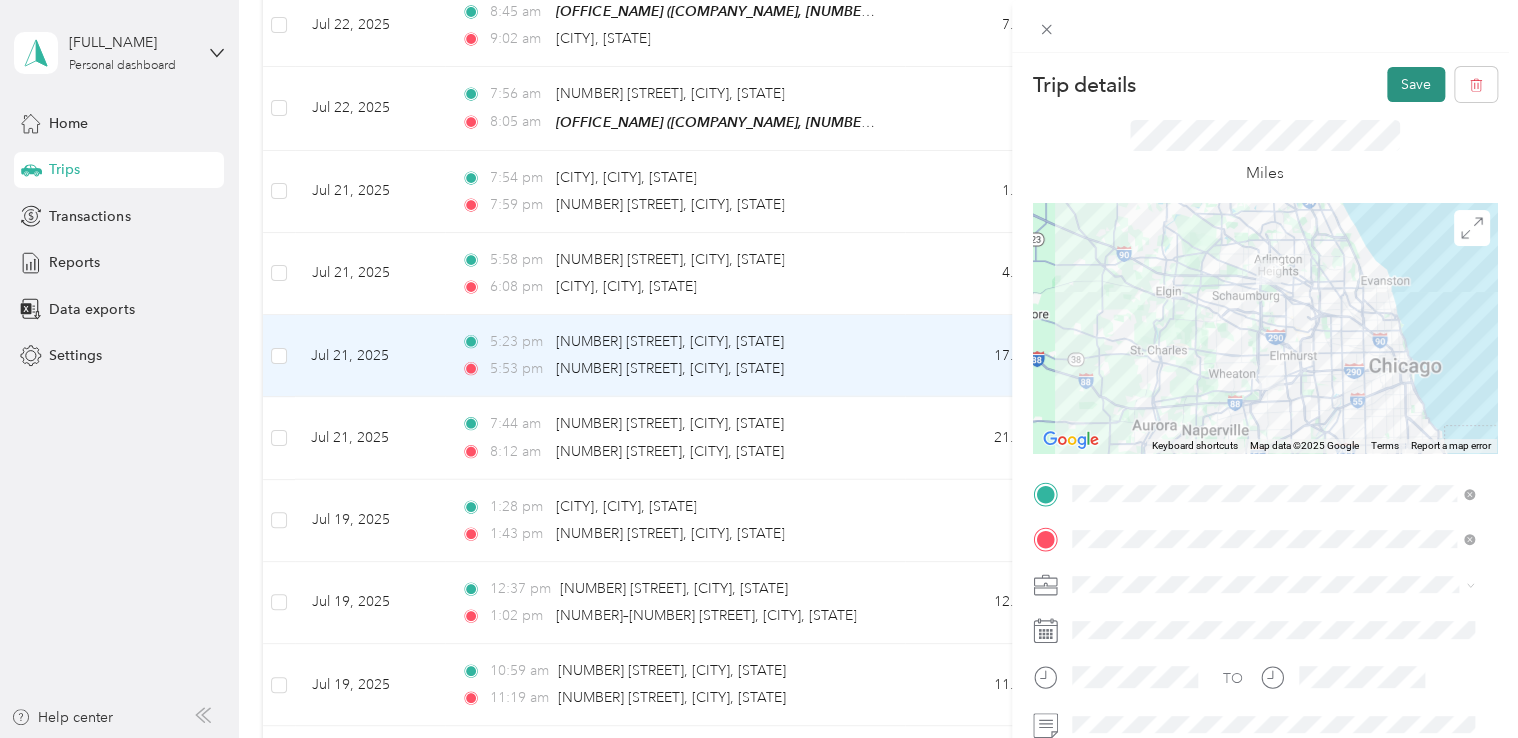 click on "Save" at bounding box center (1416, 84) 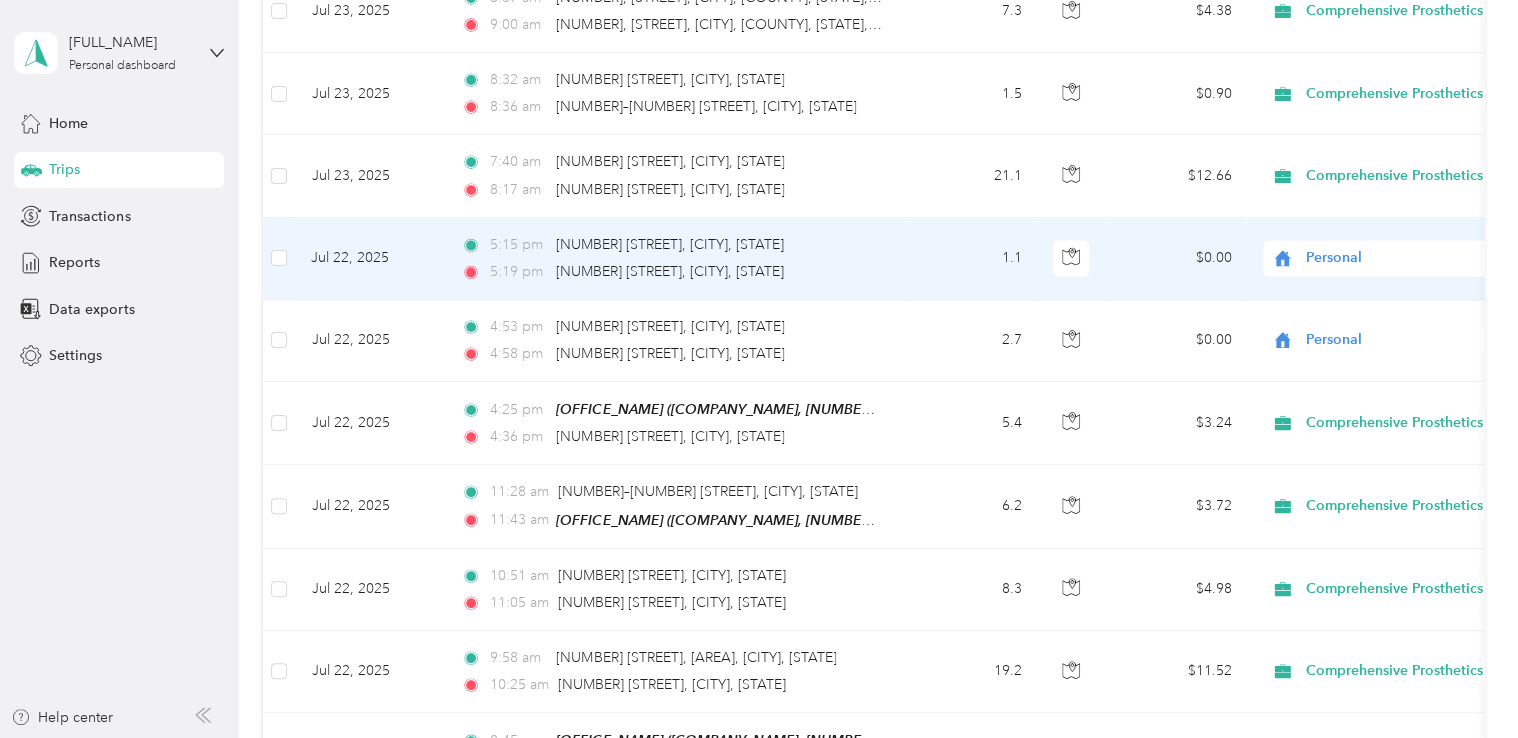 scroll, scrollTop: 5567, scrollLeft: 0, axis: vertical 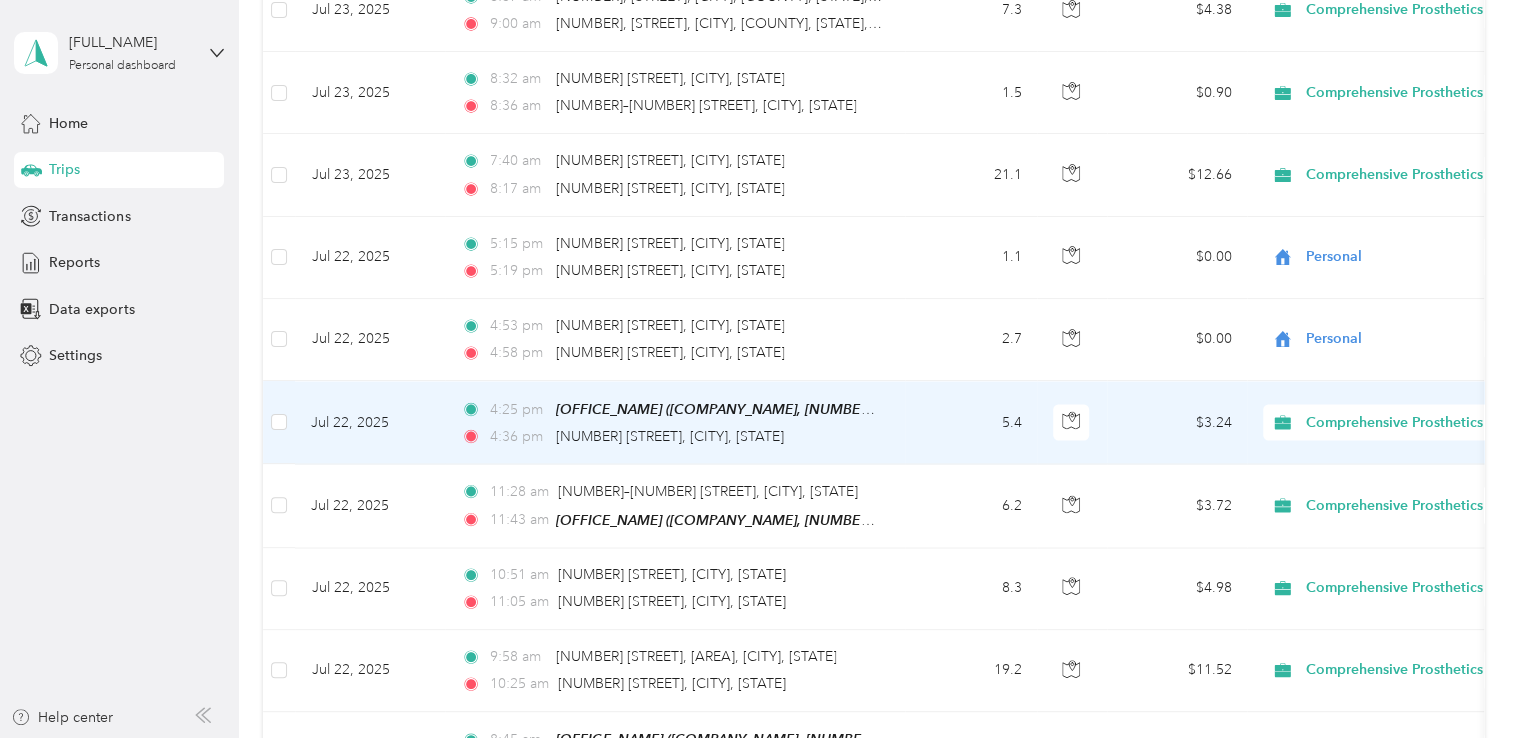 click on "[TIME] [NUMBER] [STREET], [CITY], [STATE]" at bounding box center [671, 436] 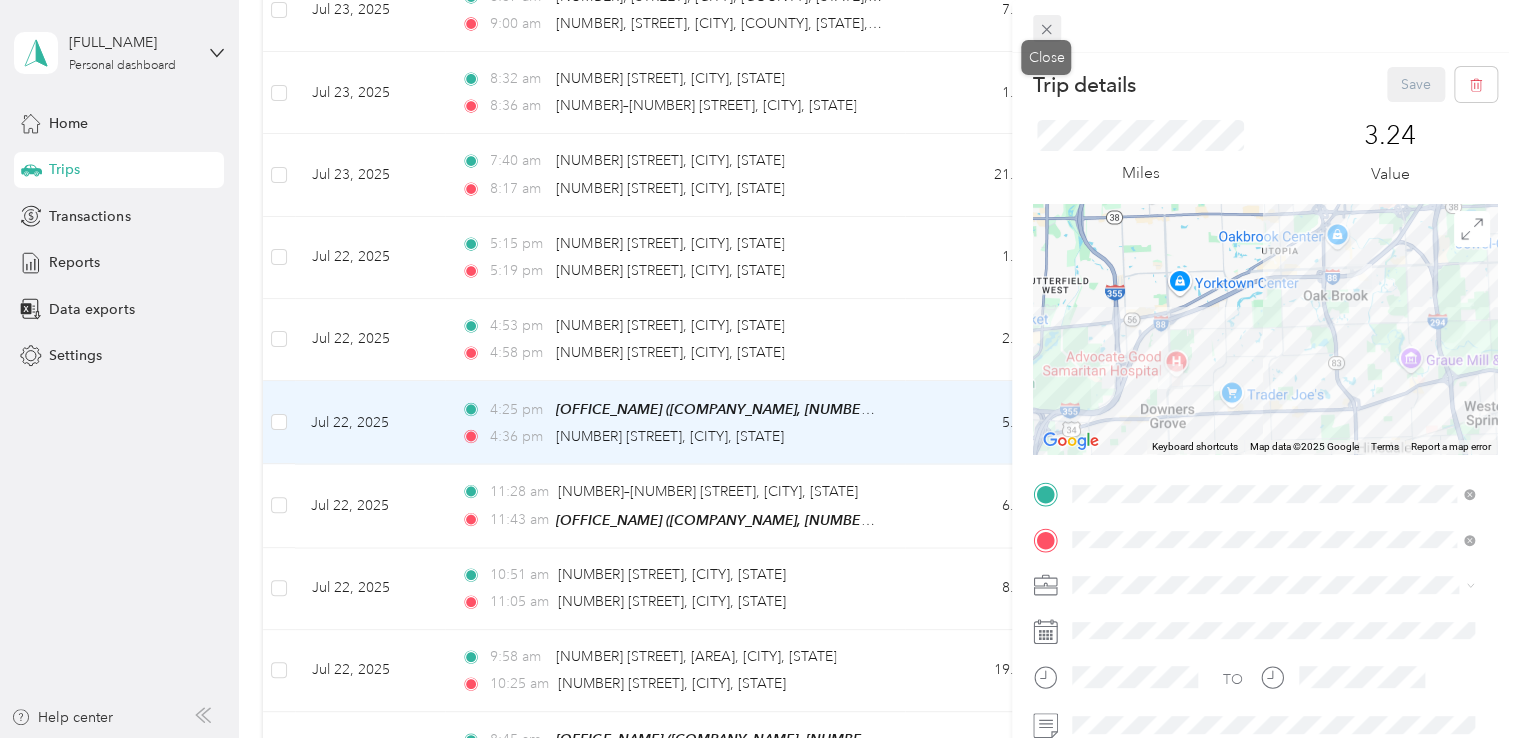 click 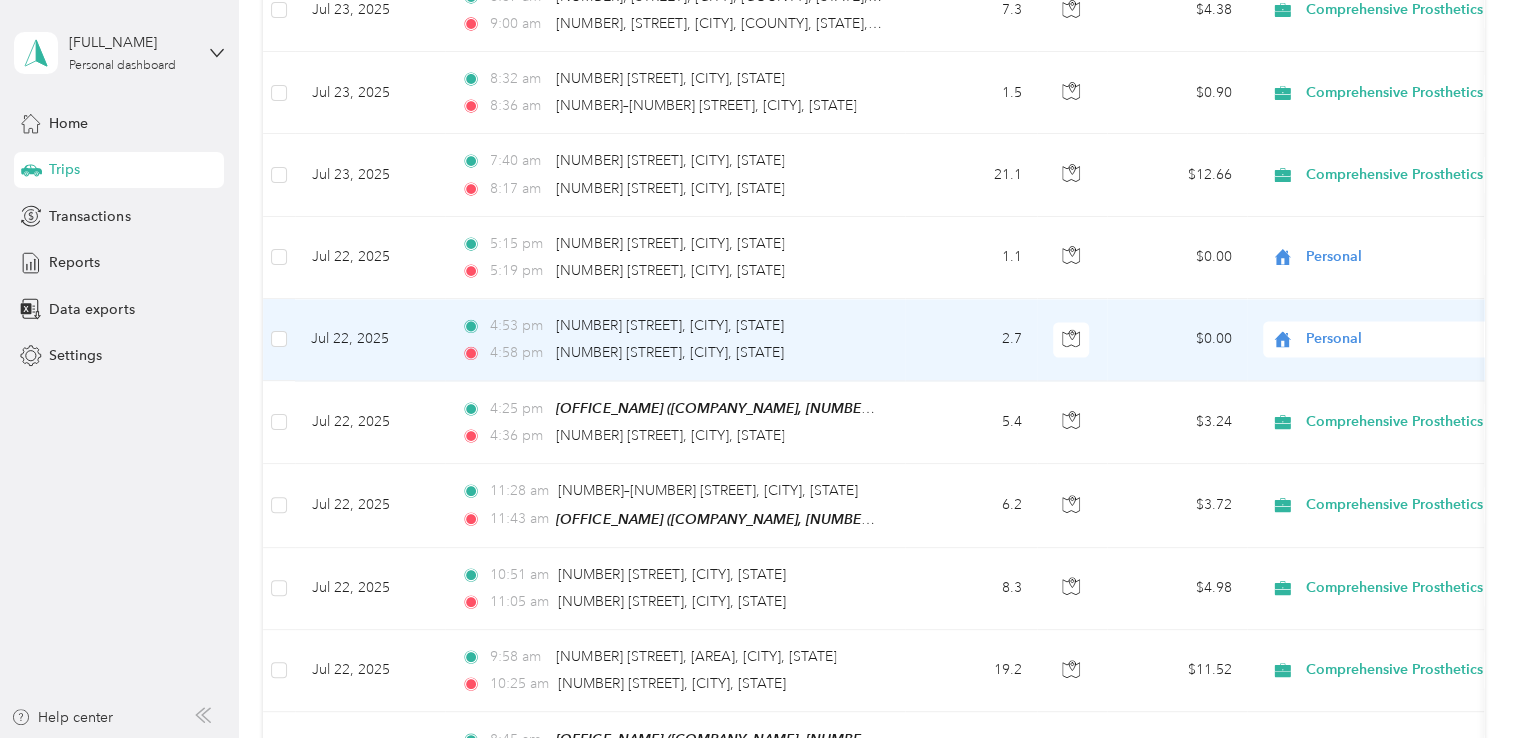 click on "2.7" at bounding box center (971, 340) 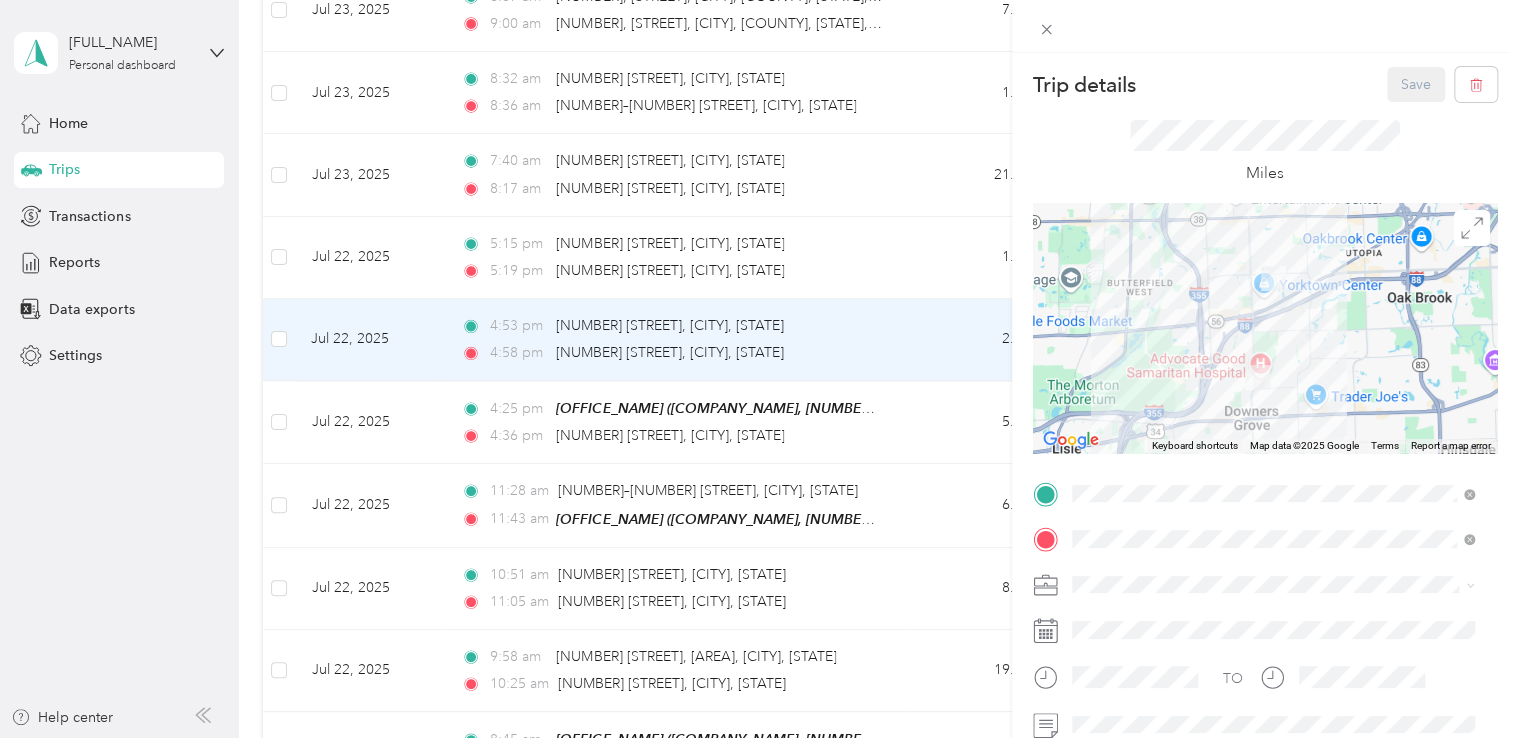 click on "home [NUMBER] [STREET], [POSTAL_CODE], [CITY], [STATE], [COUNTRY]" at bounding box center [1288, 325] 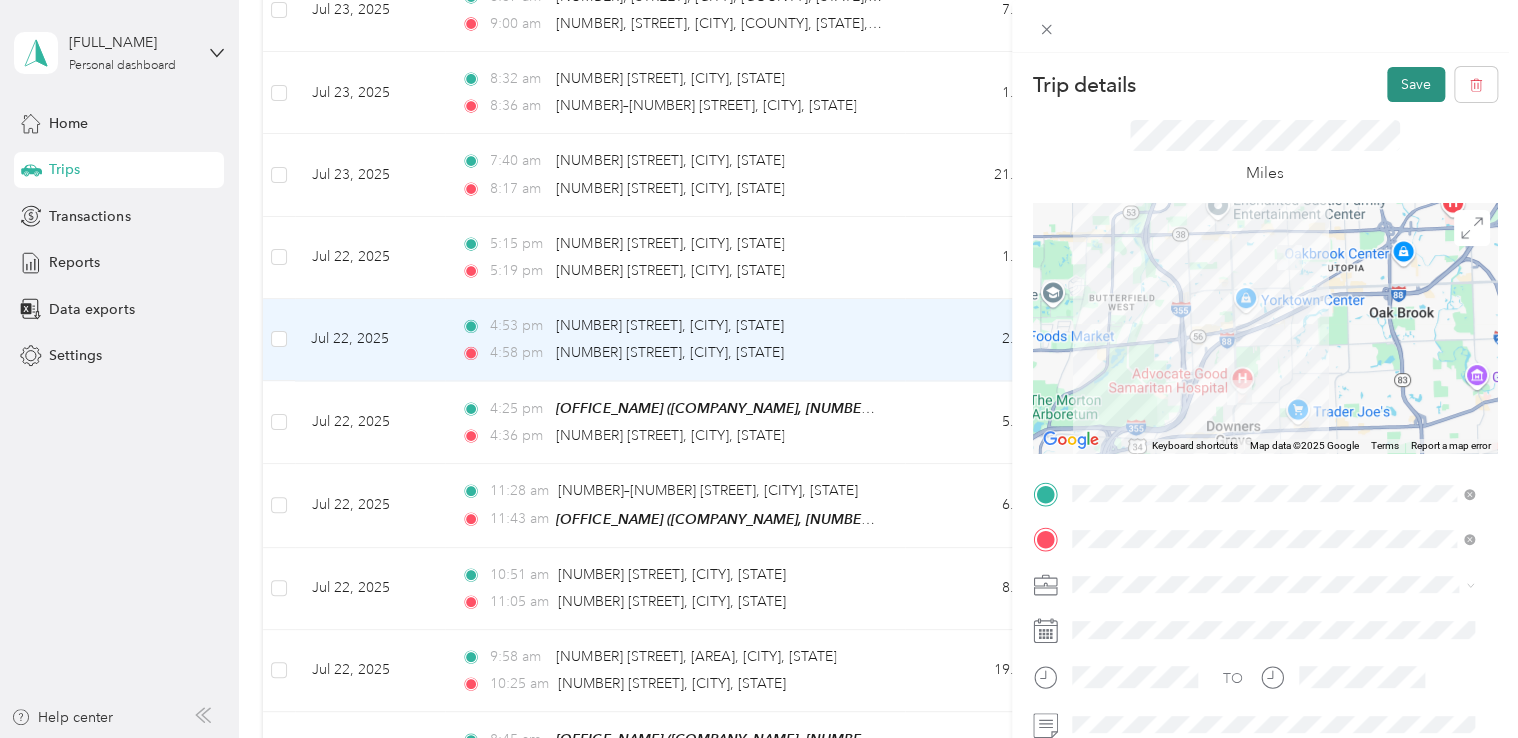 click on "Save" at bounding box center (1416, 84) 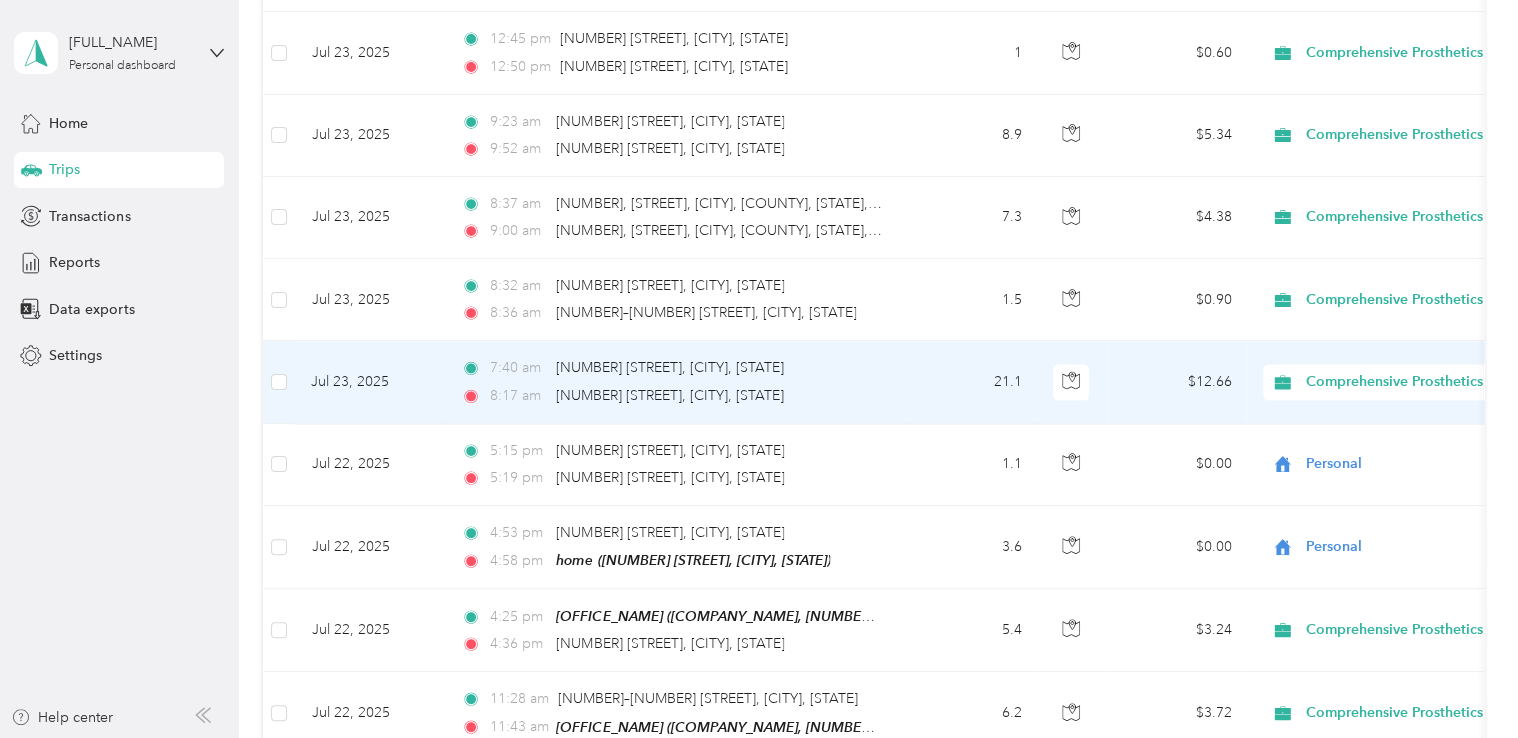 scroll, scrollTop: 5362, scrollLeft: 0, axis: vertical 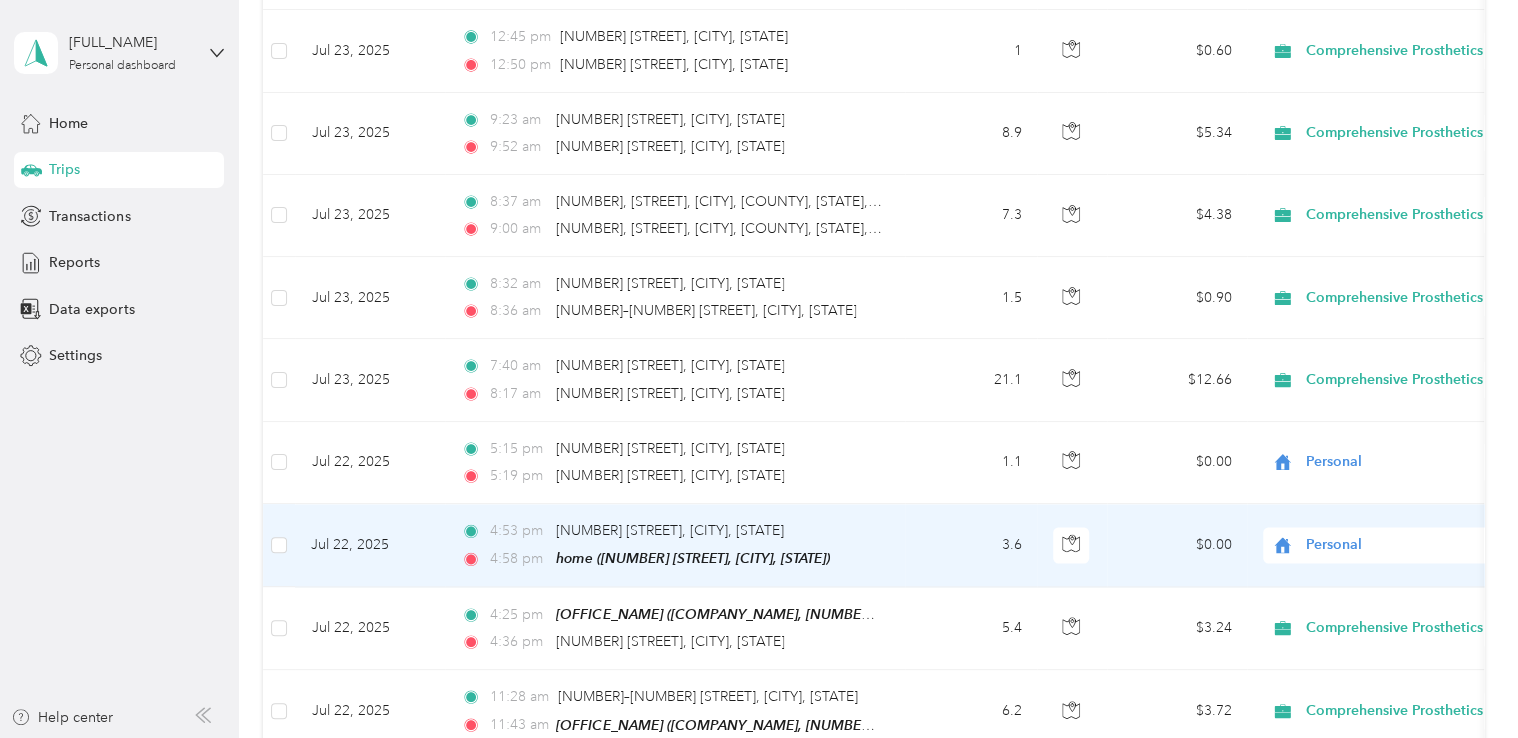 click on "Personal" at bounding box center [1397, 545] 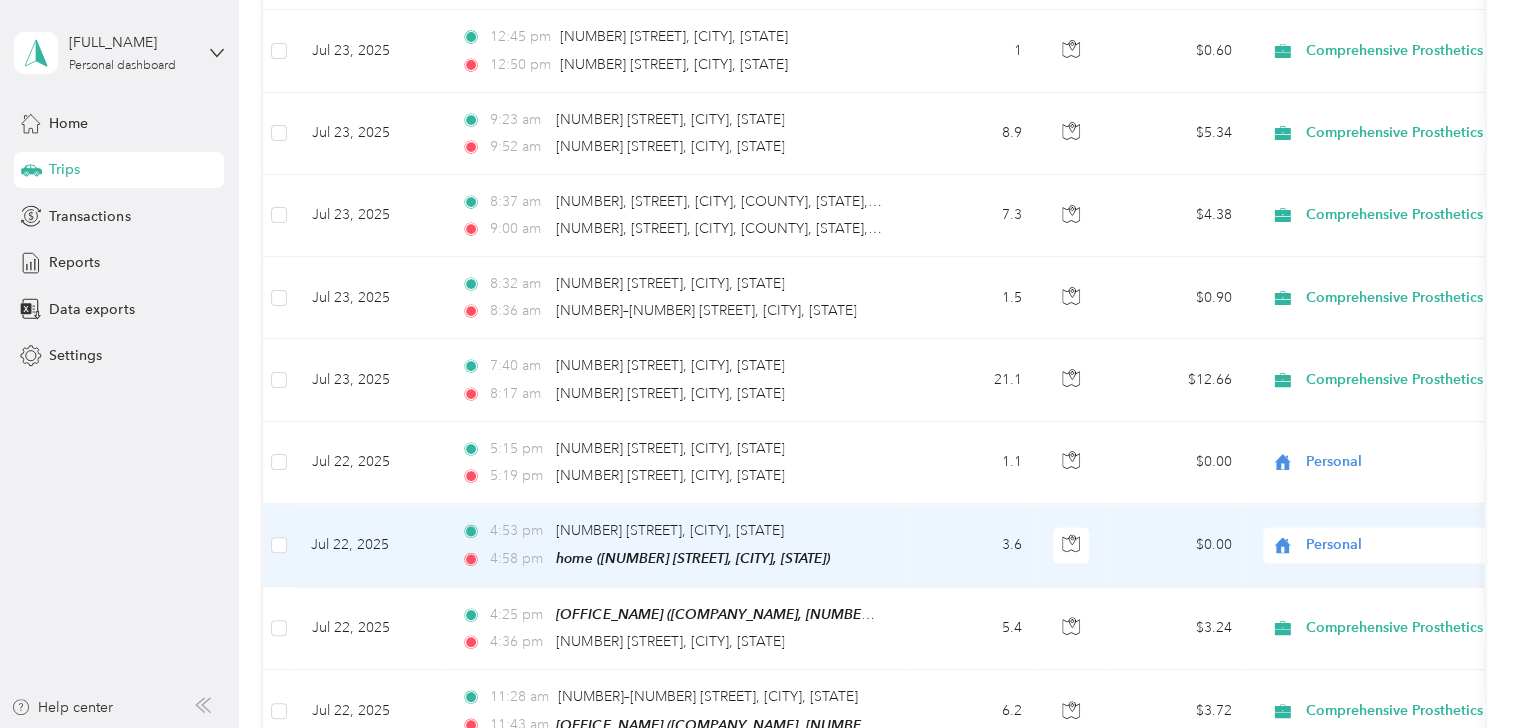 click on "Comprehensive Prosthetics & Orthotics" at bounding box center (1441, 549) 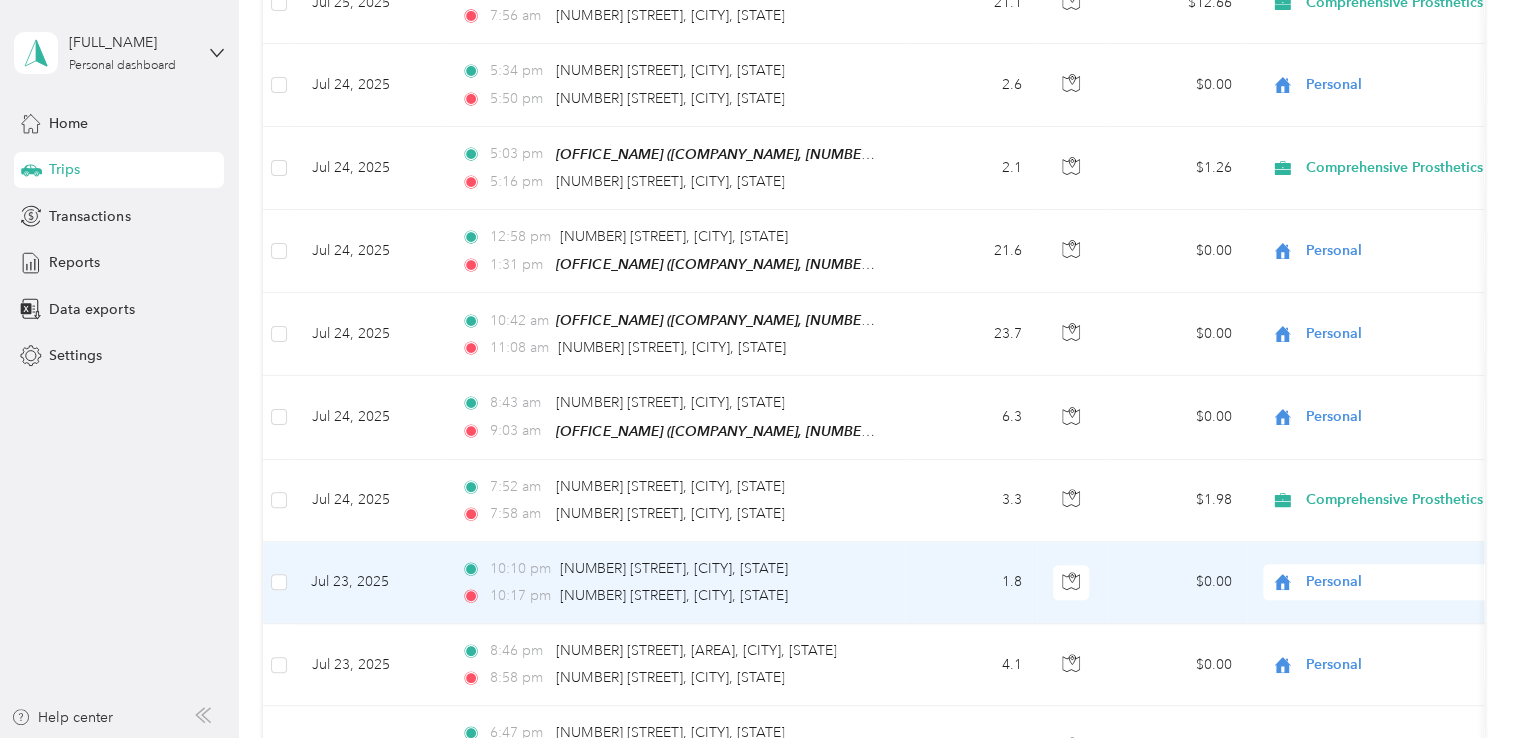 scroll, scrollTop: 4336, scrollLeft: 0, axis: vertical 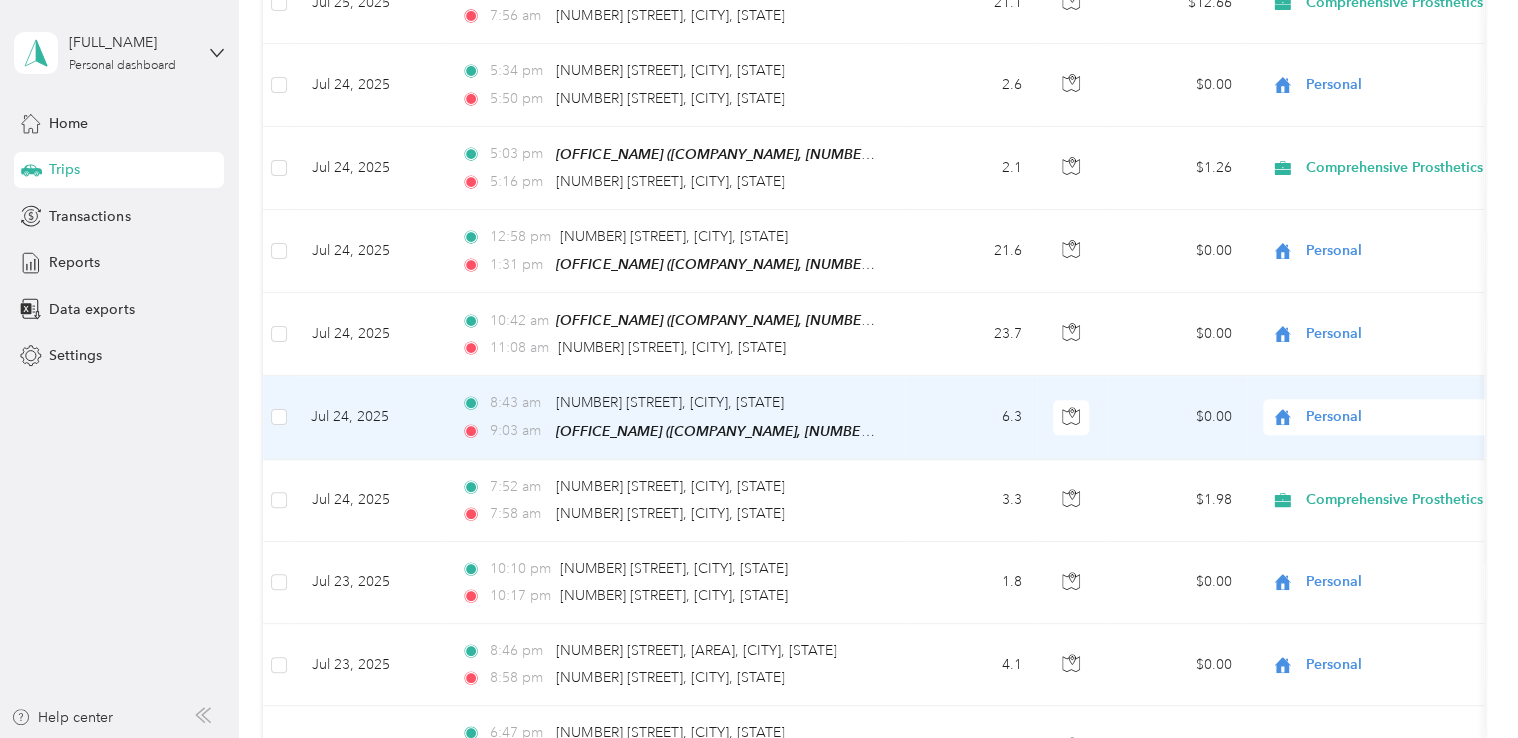 click on "[TIME] [NUMBER] [STREET], [CITY], [STATE]" at bounding box center [671, 403] 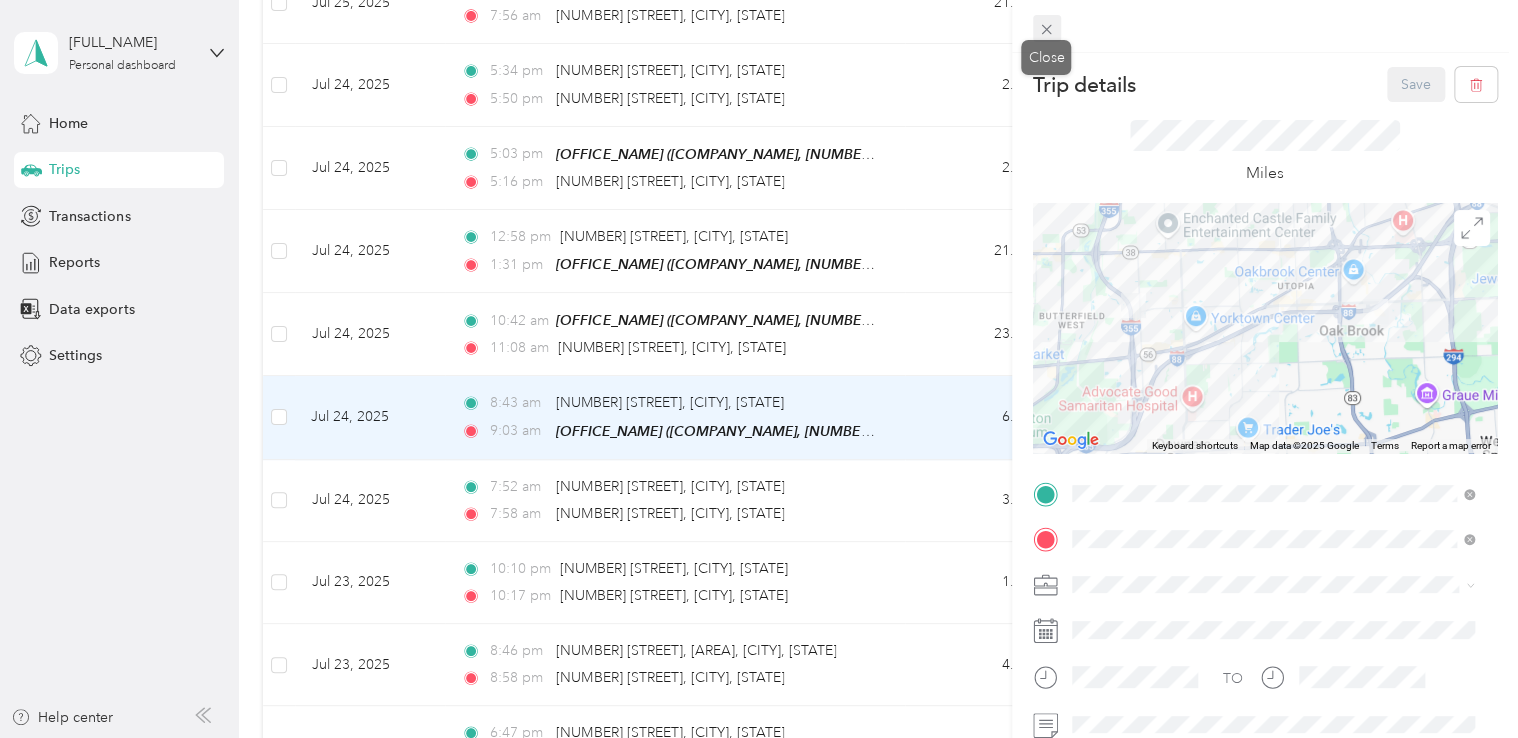 click at bounding box center [1047, 29] 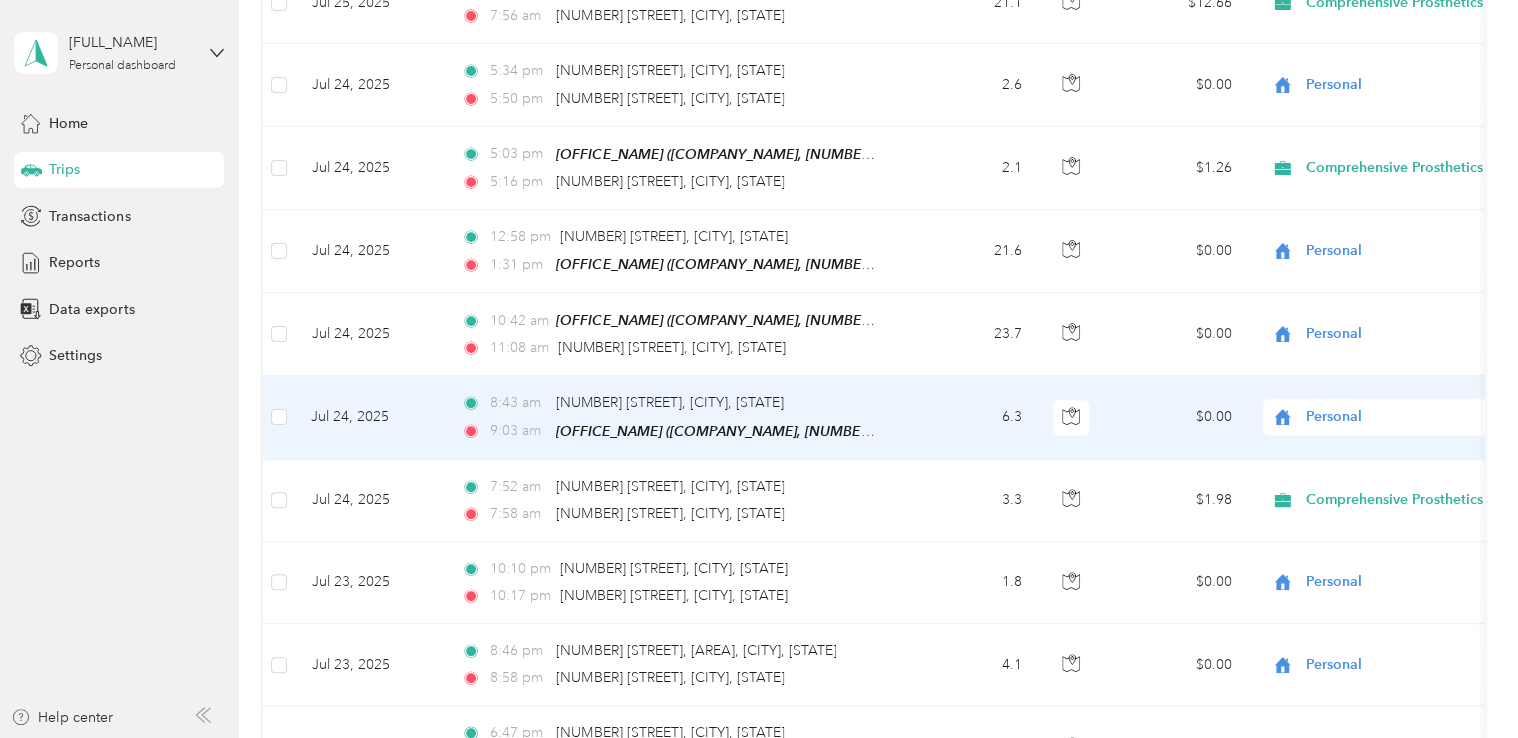 click on "Personal" at bounding box center [1397, 417] 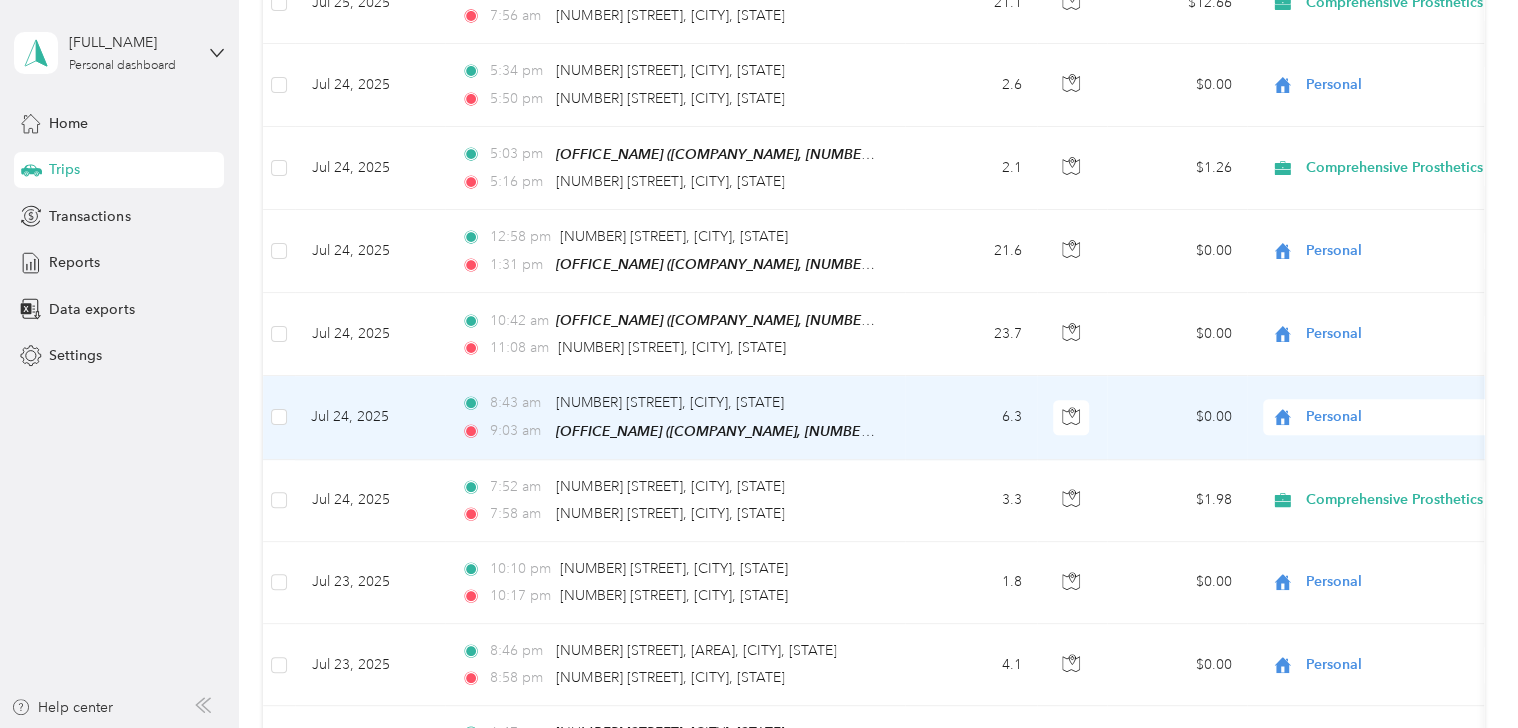 click on "Comprehensive Prosthetics & Orthotics Personal" at bounding box center [1424, 444] 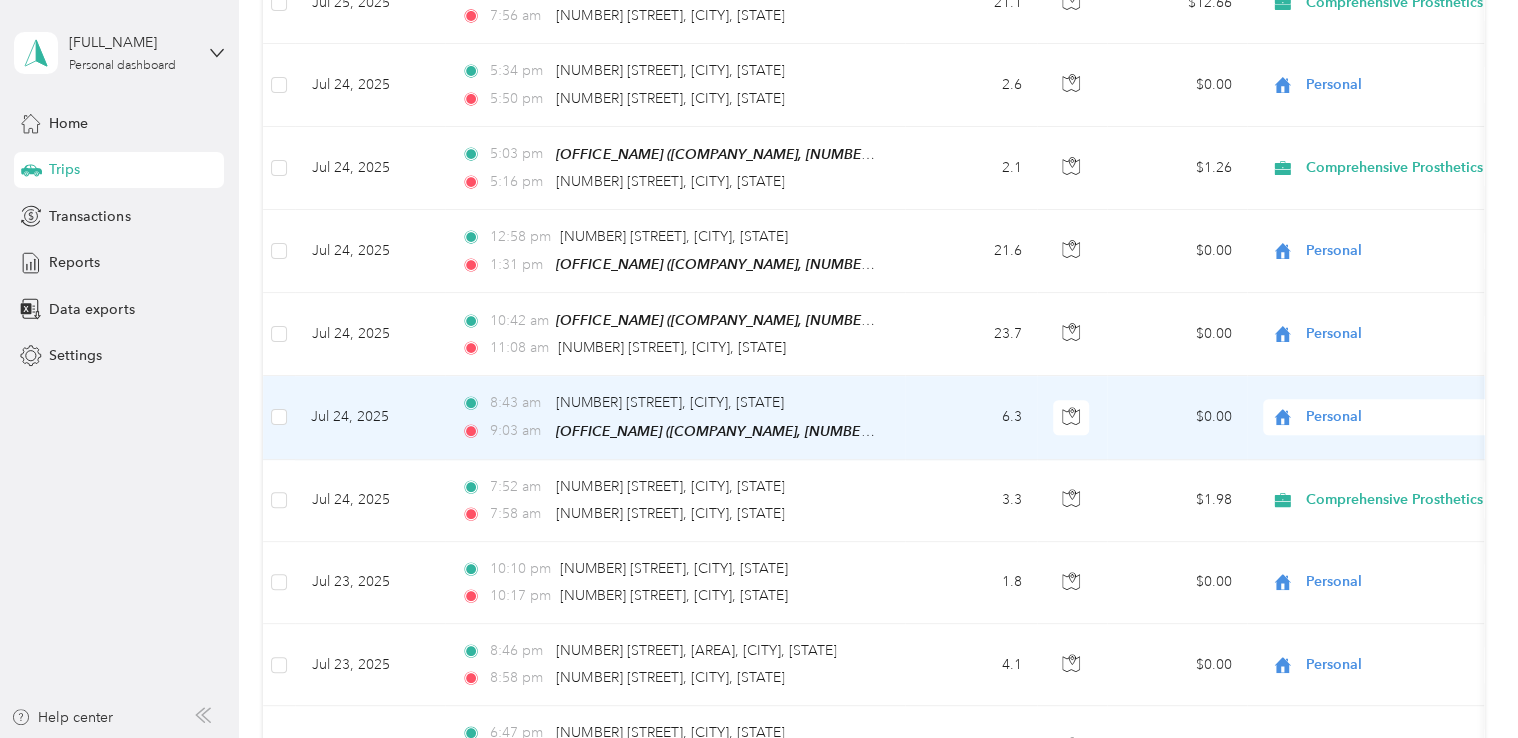 click on "Personal" at bounding box center [1397, 417] 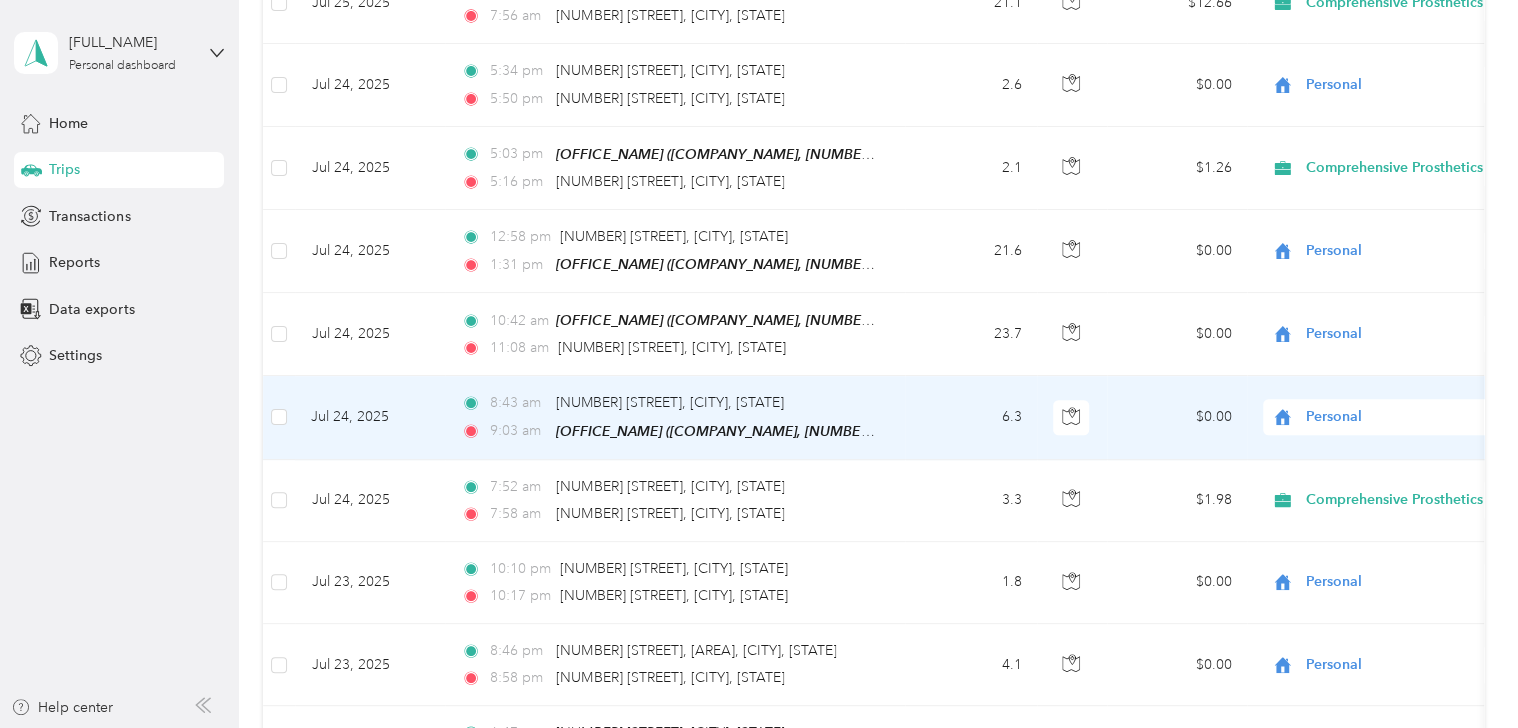 click 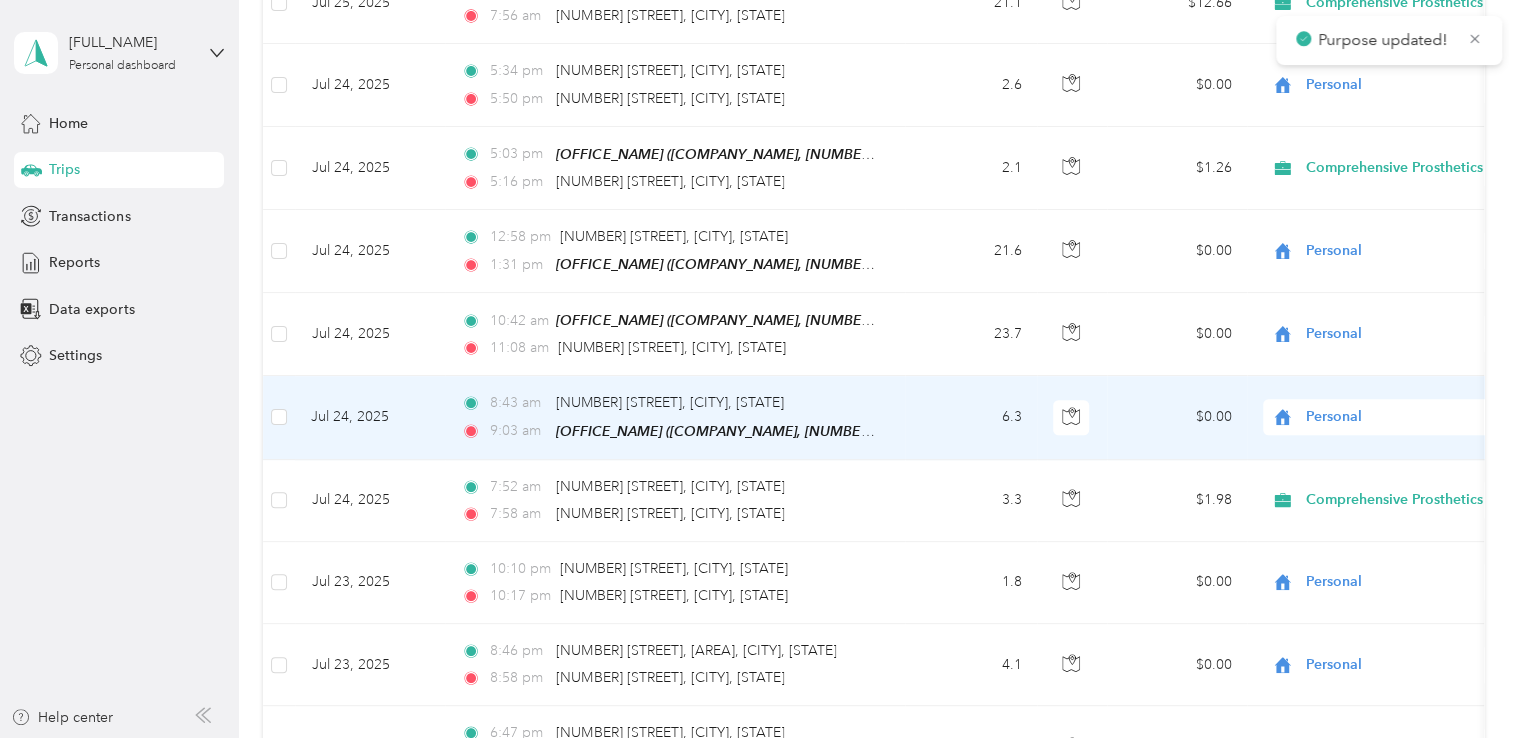 click 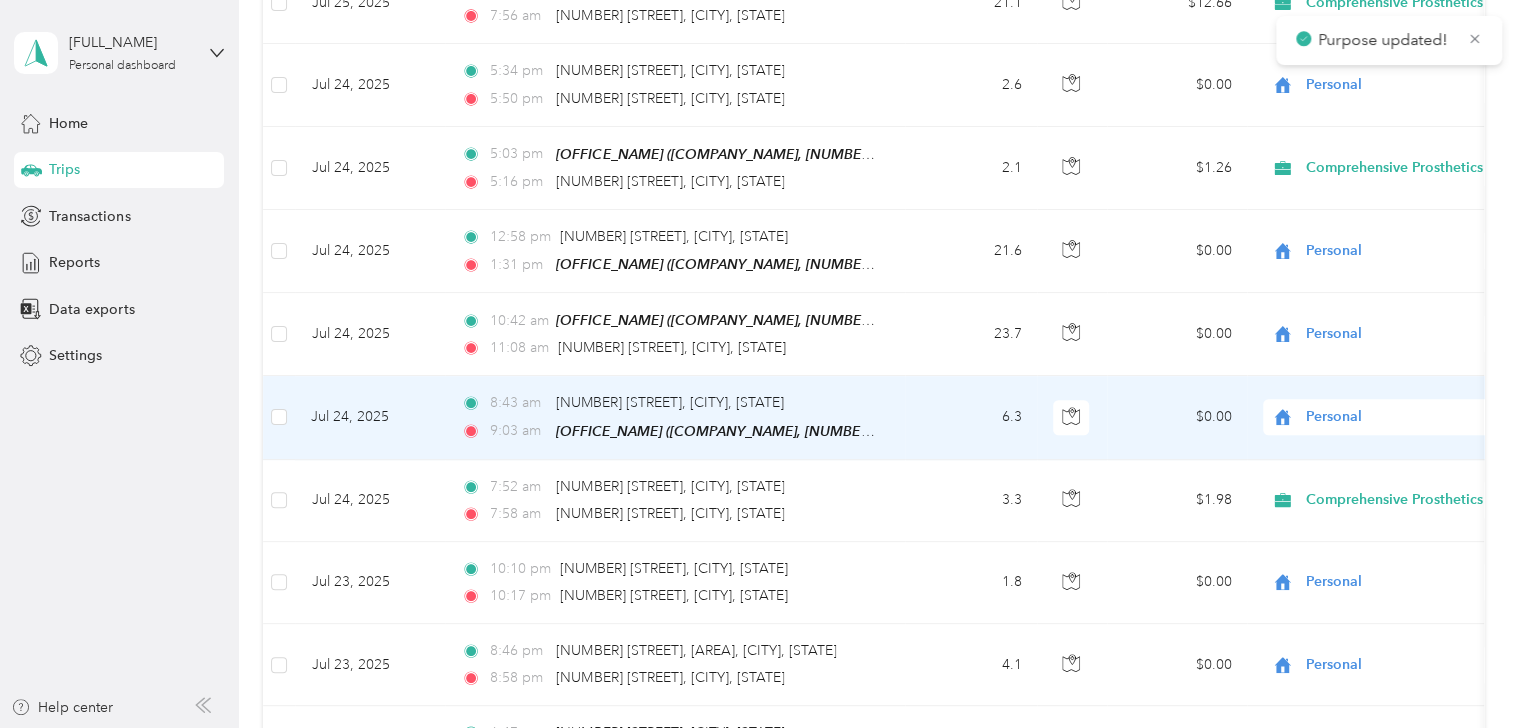 click on "Comprehensive Prosthetics & Orthotics Personal" at bounding box center [1424, 443] 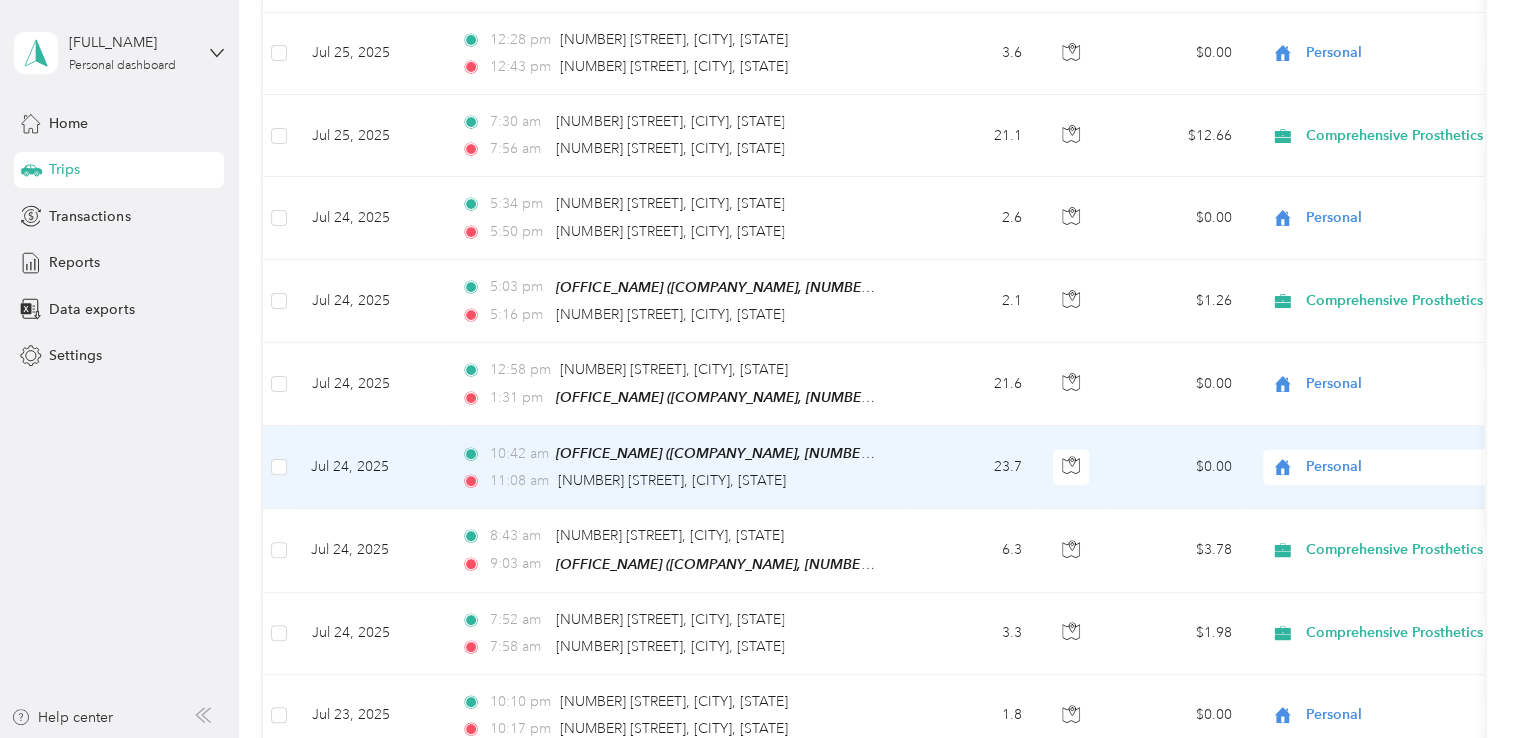 scroll, scrollTop: 4198, scrollLeft: 0, axis: vertical 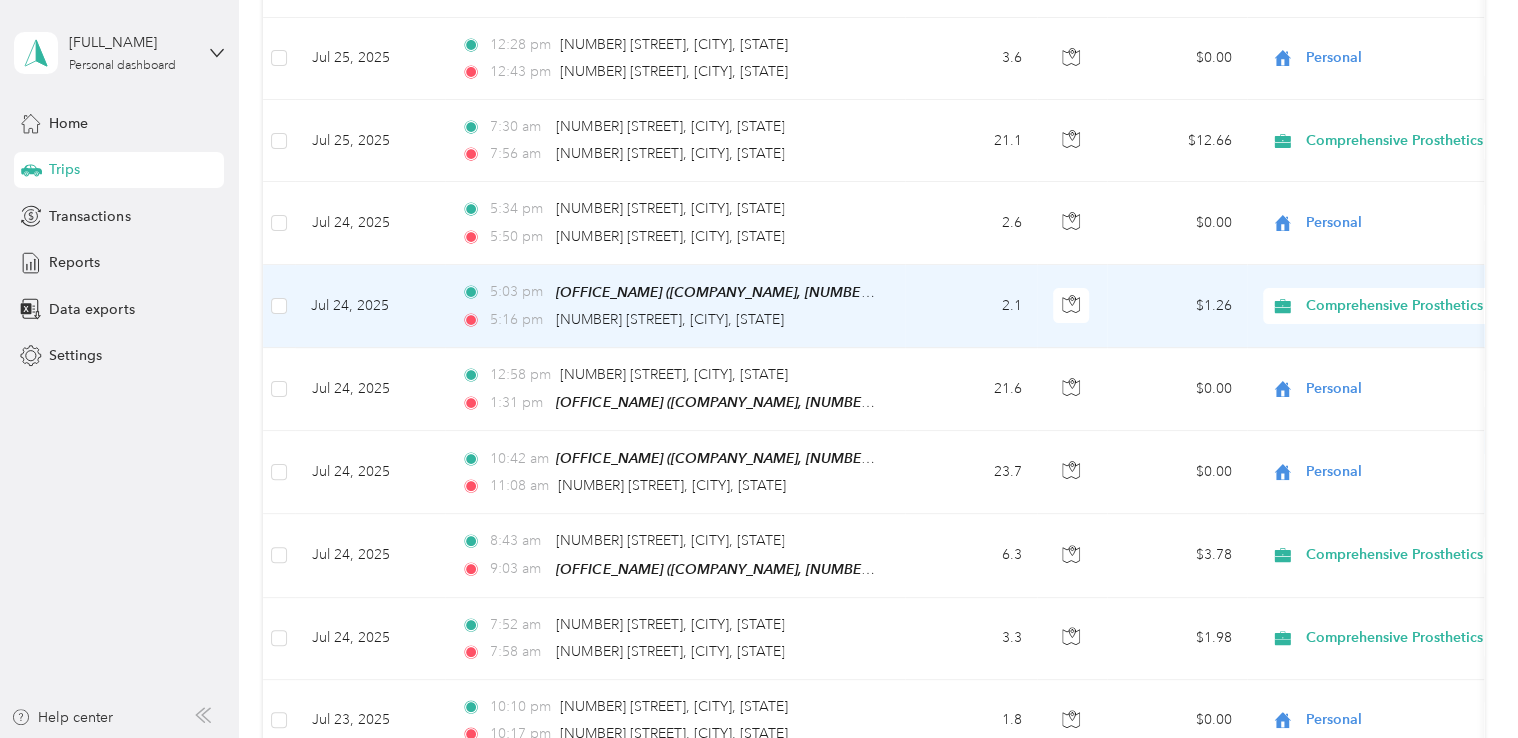click on "2.1" at bounding box center [971, 306] 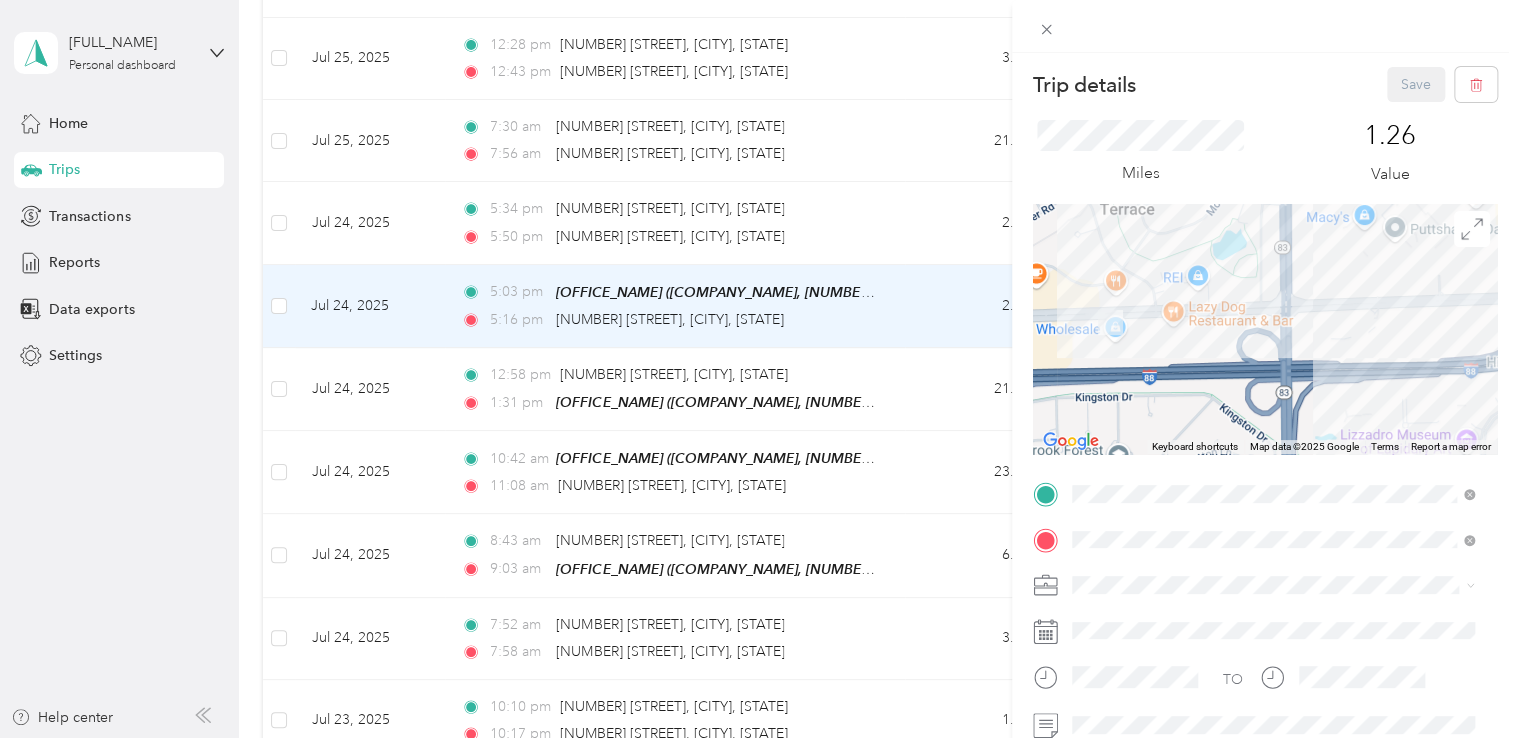click on "home [NUMBER] [STREET], [POSTAL_CODE], [CITY], [STATE], [COUNTRY]" at bounding box center (1288, 421) 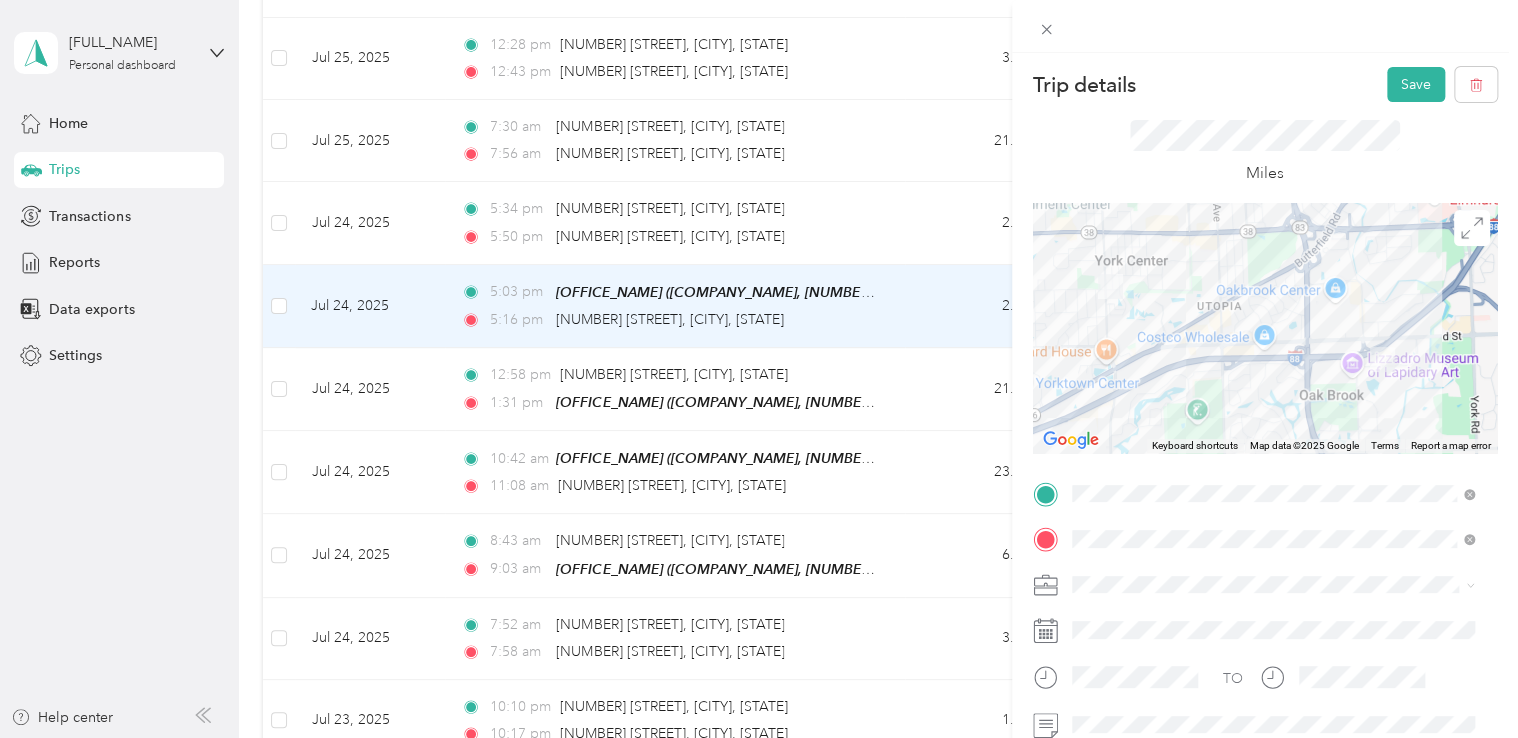 click at bounding box center (1265, 328) 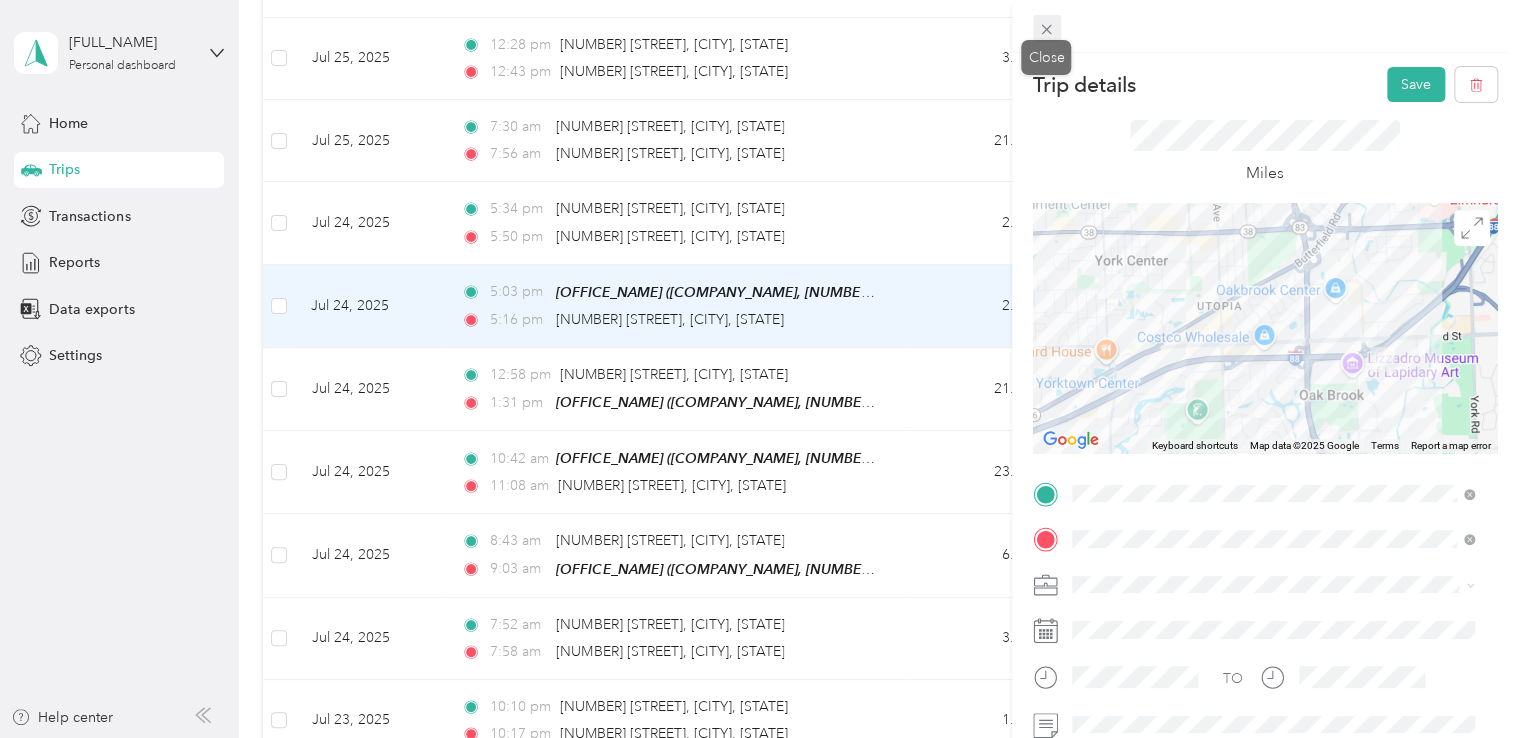 click 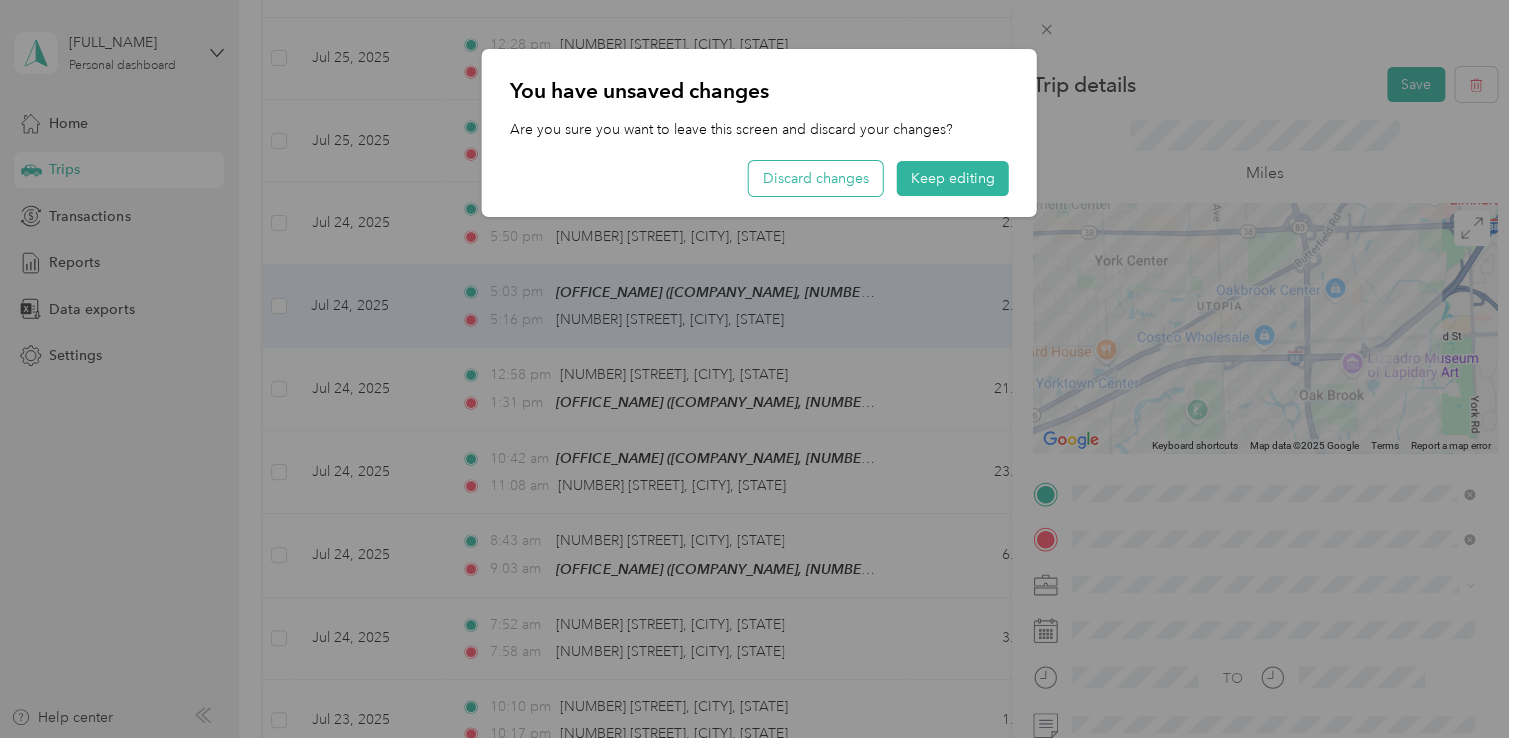 click on "Discard changes" at bounding box center (816, 178) 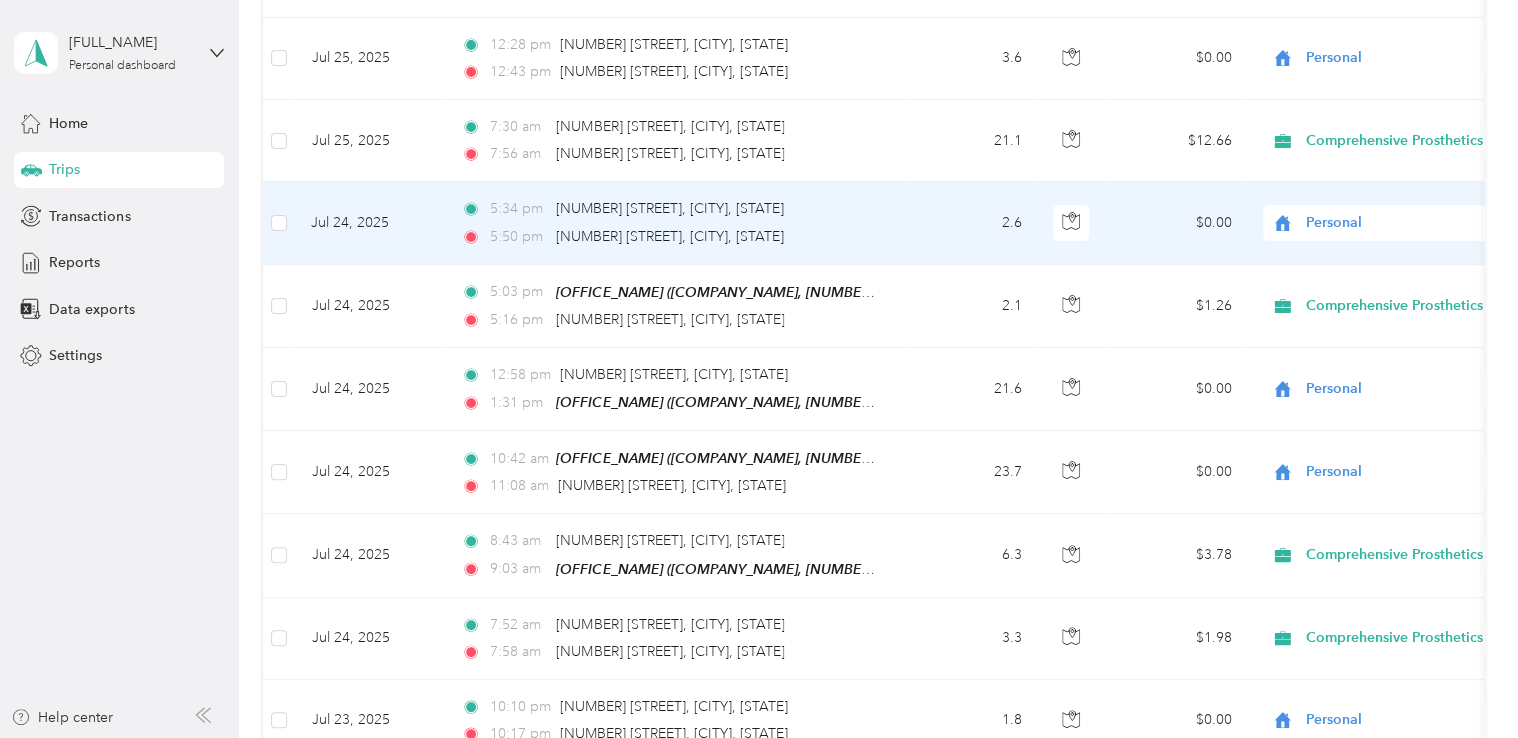 click on "Personal" at bounding box center [1387, 223] 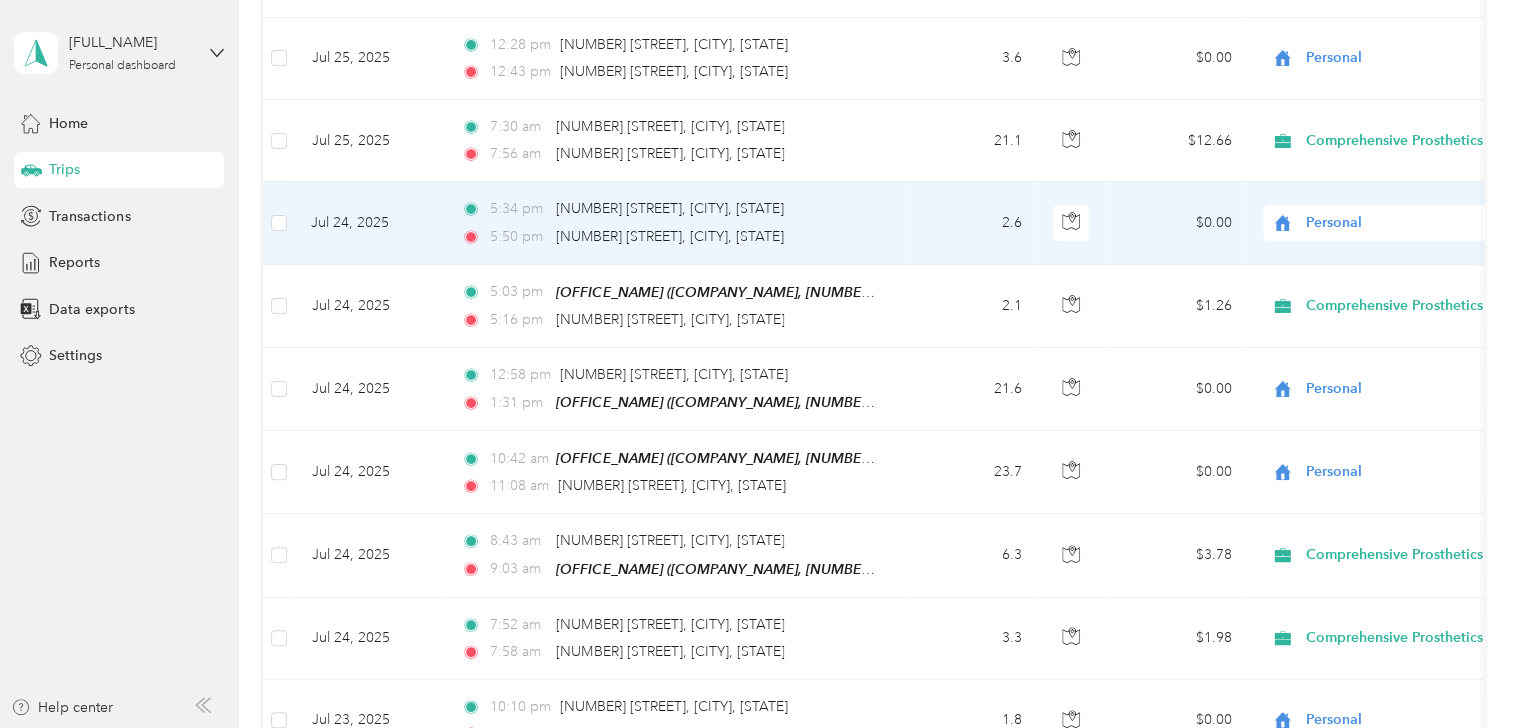 click on "Comprehensive Prosthetics & Orthotics" at bounding box center [1441, 236] 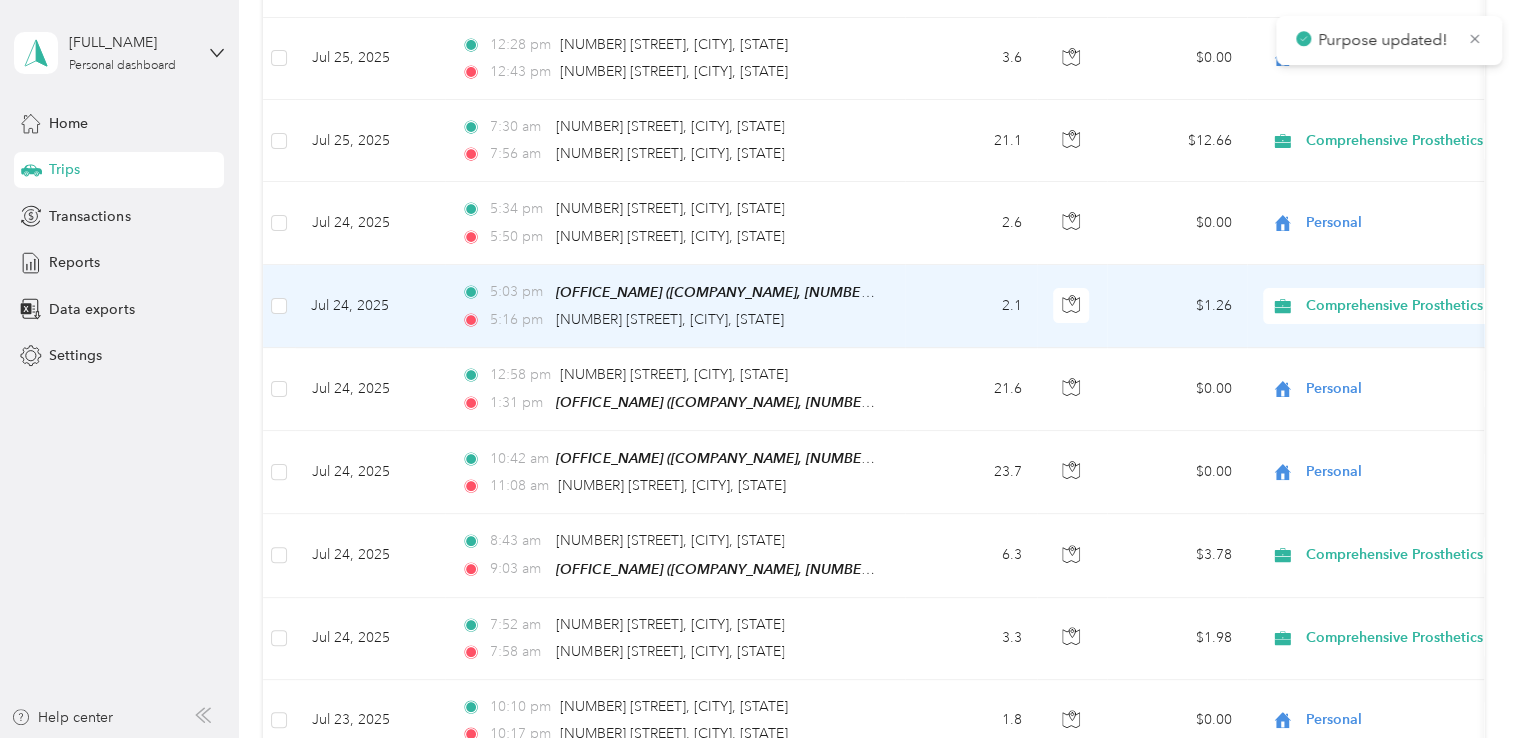 click on "[OFFICE_NAME] ([COMPANY_NAME], [NUMBER] [STREET], [UNIT], [CITY], [STATE]  [POSTAL_CODE], [COUNTRY] , [CITY], [STATE]) [TIME] [NUMBER] [STREET], [CITY], [STATE]" at bounding box center (675, 306) 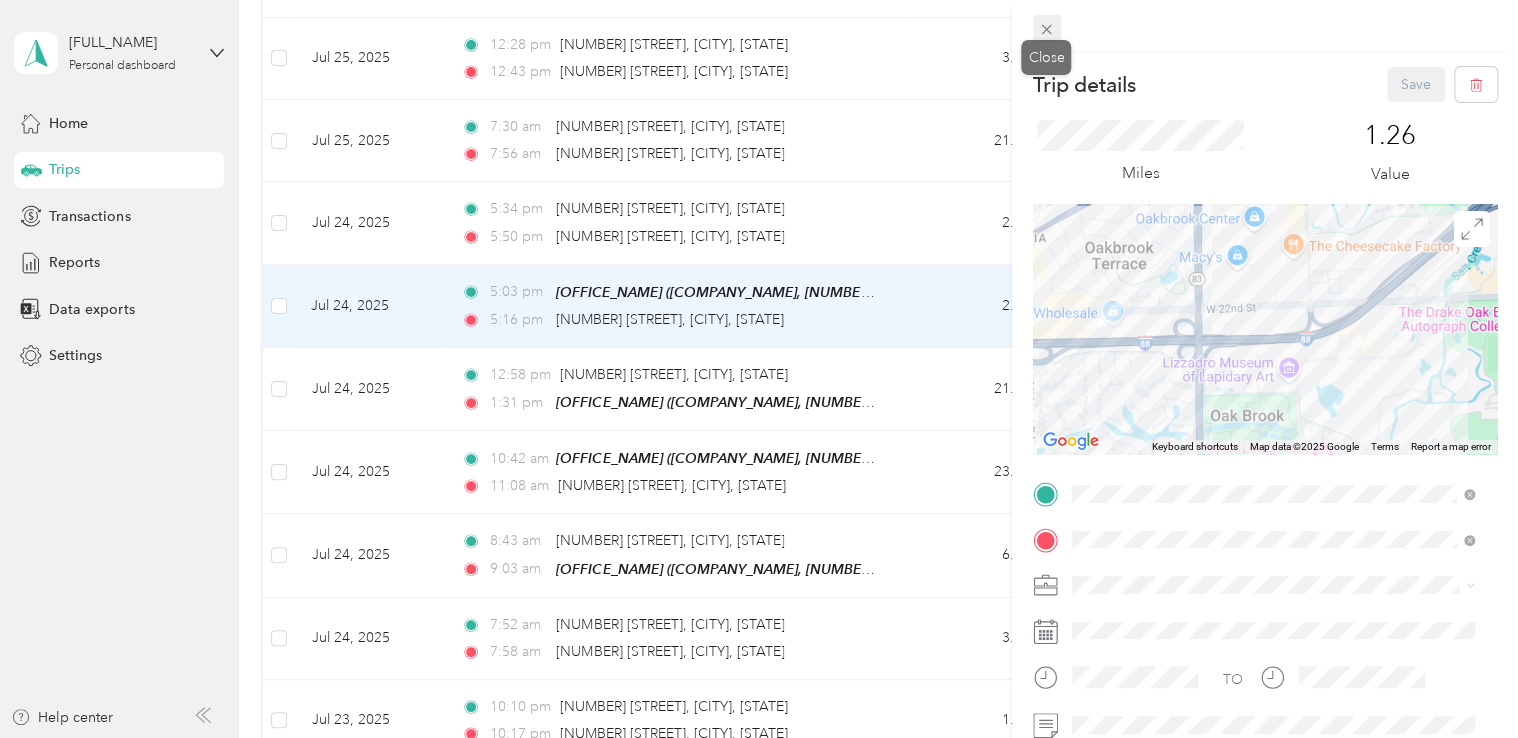click at bounding box center (1047, 29) 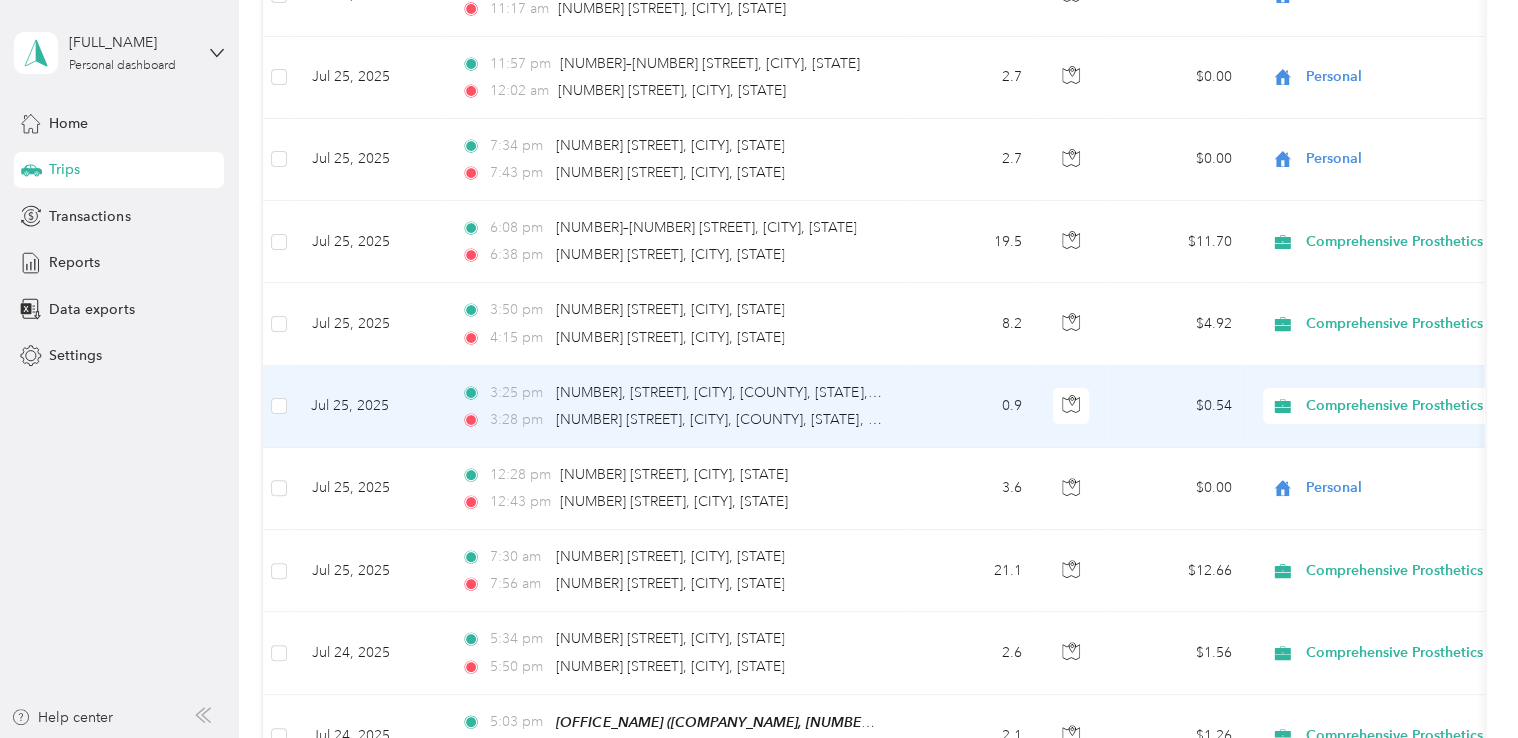 scroll, scrollTop: 3768, scrollLeft: 0, axis: vertical 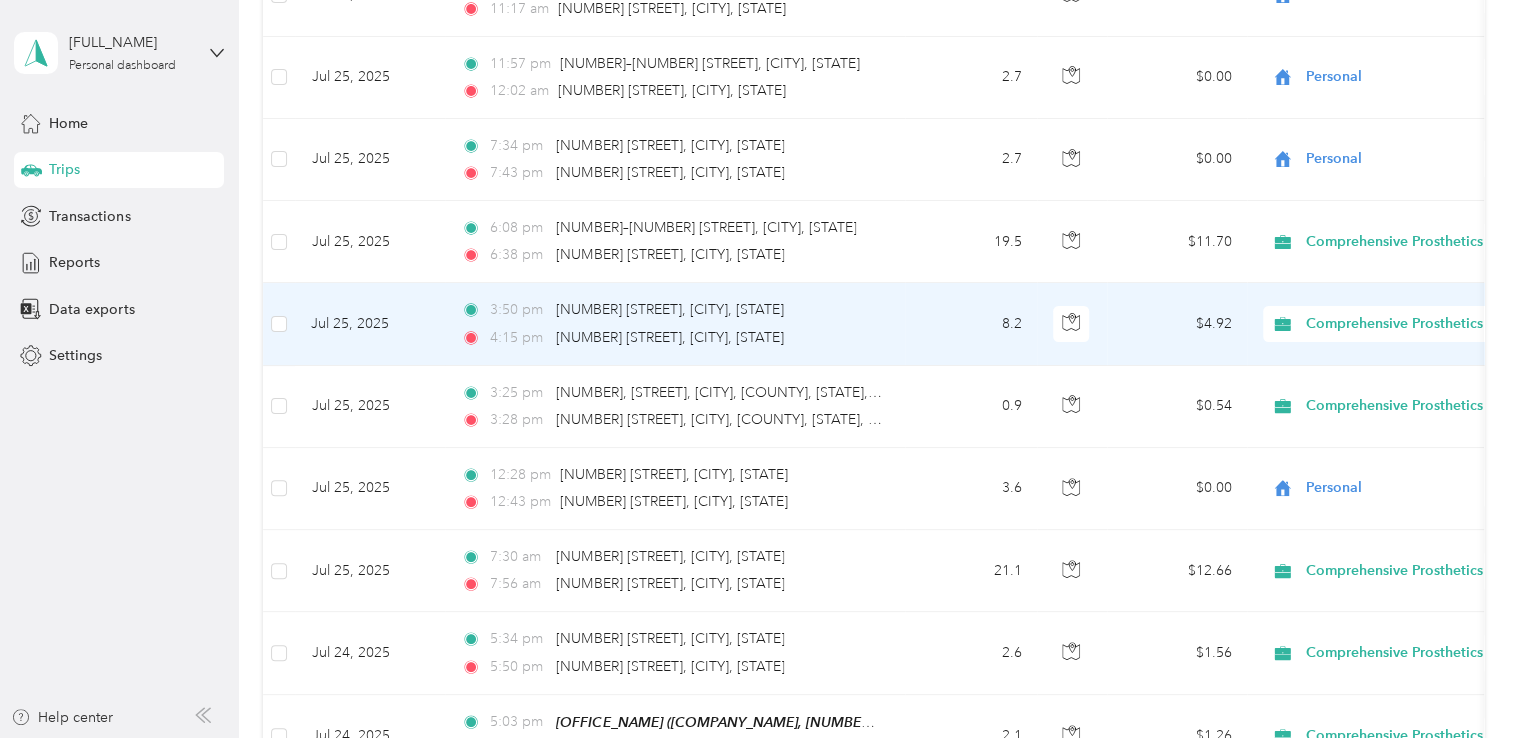 click on "8.2" at bounding box center [971, 324] 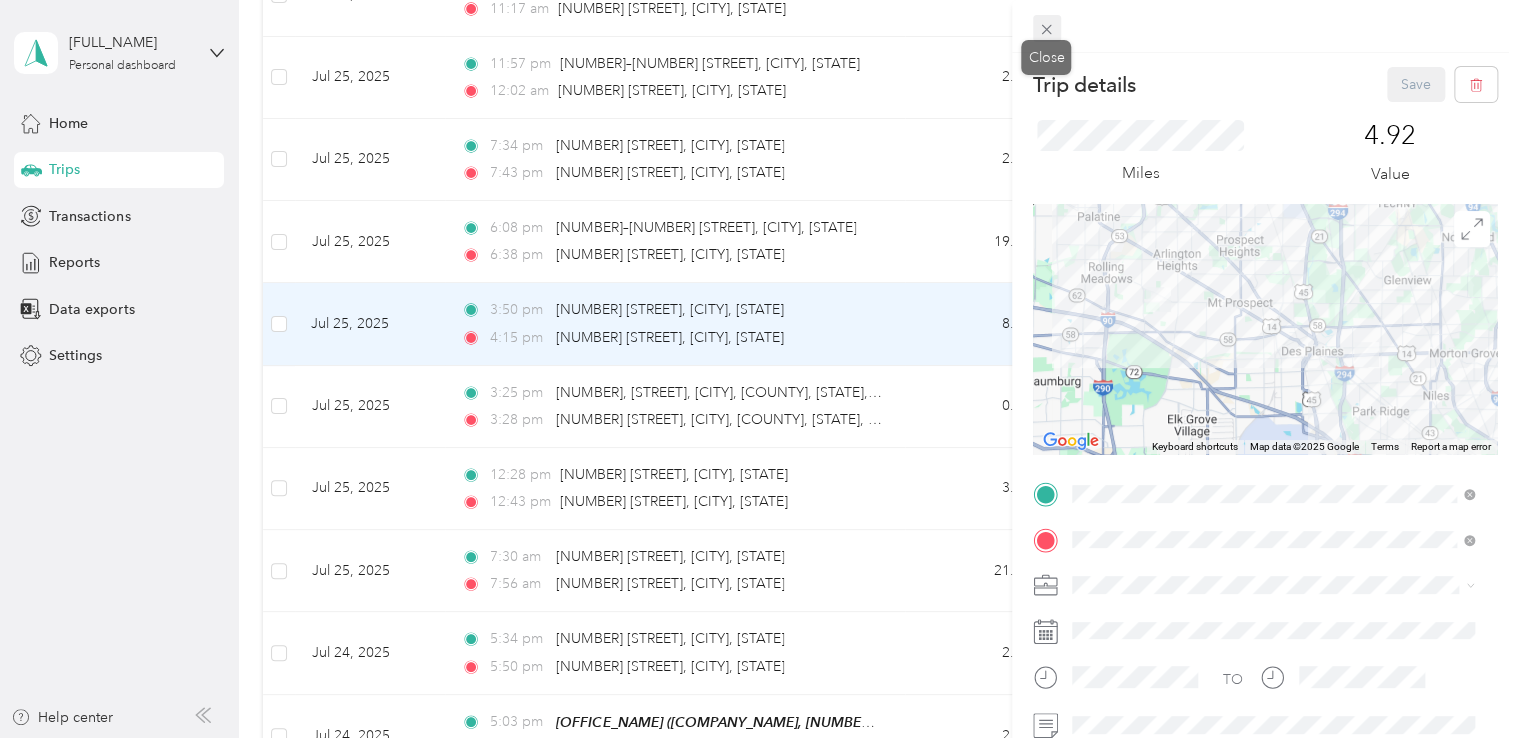 click 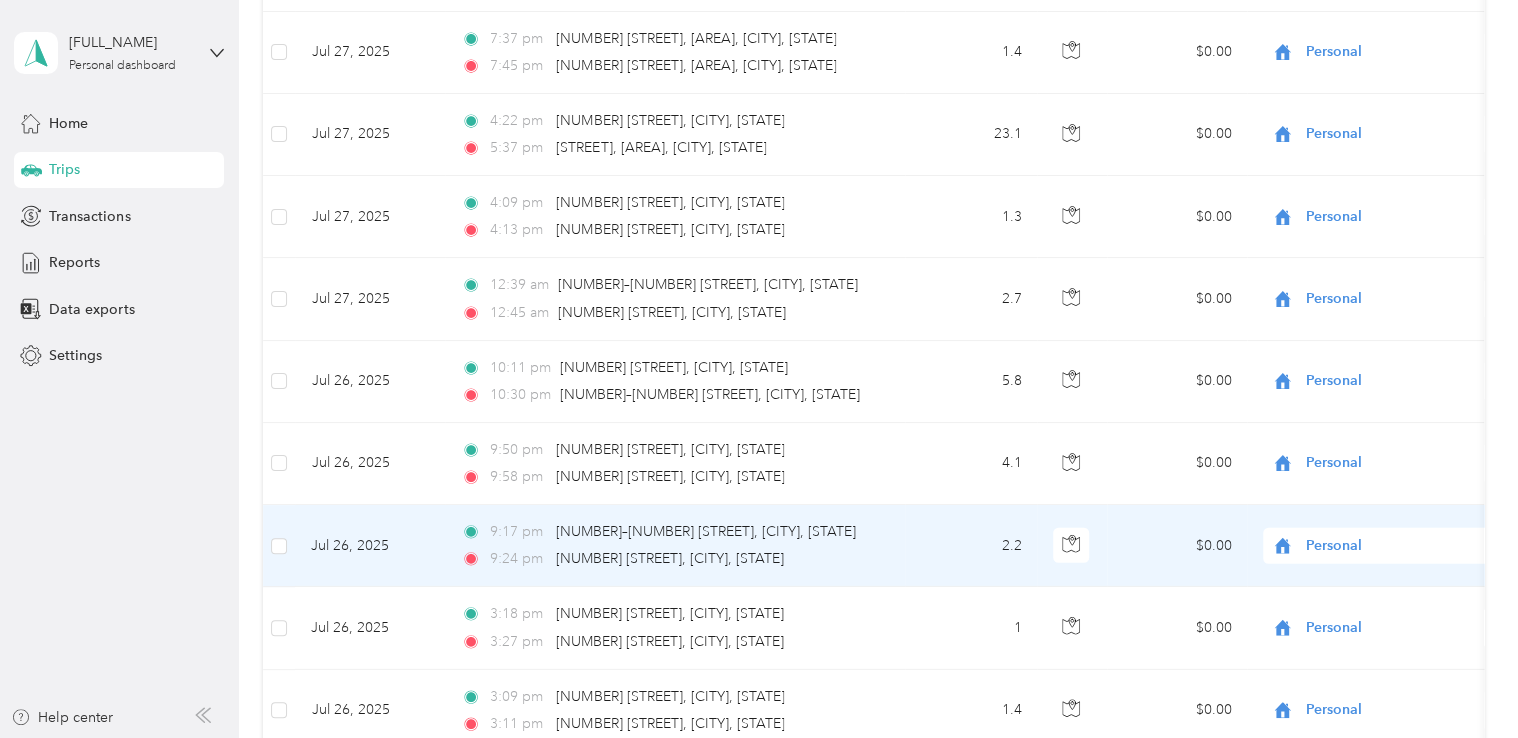scroll, scrollTop: 2796, scrollLeft: 0, axis: vertical 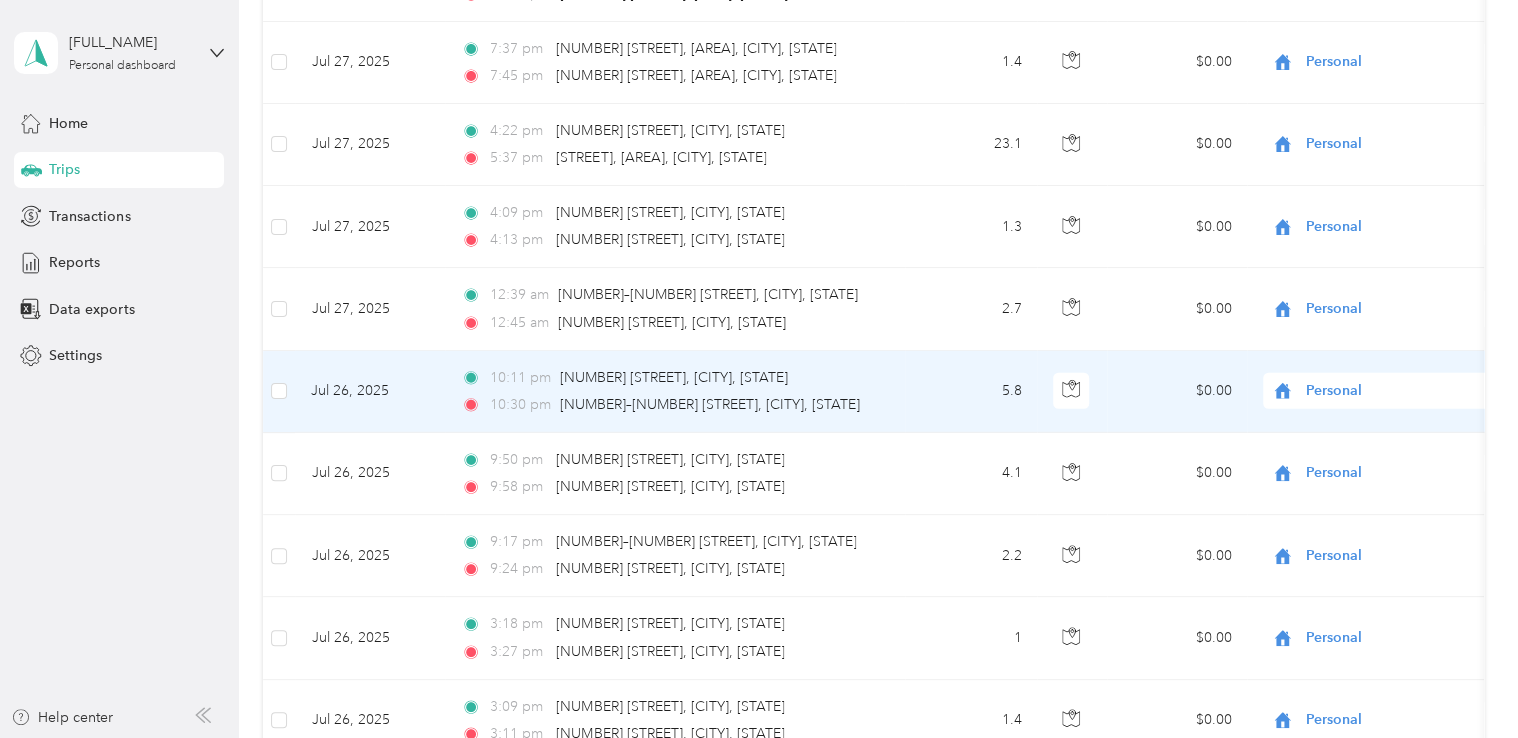 click on "[TIME] [NUMBER] [STREET], [CITY], [STATE] [TIME] [NUMBER]–[NUMBER] [STREET], [CITY], [STATE]" at bounding box center (675, 392) 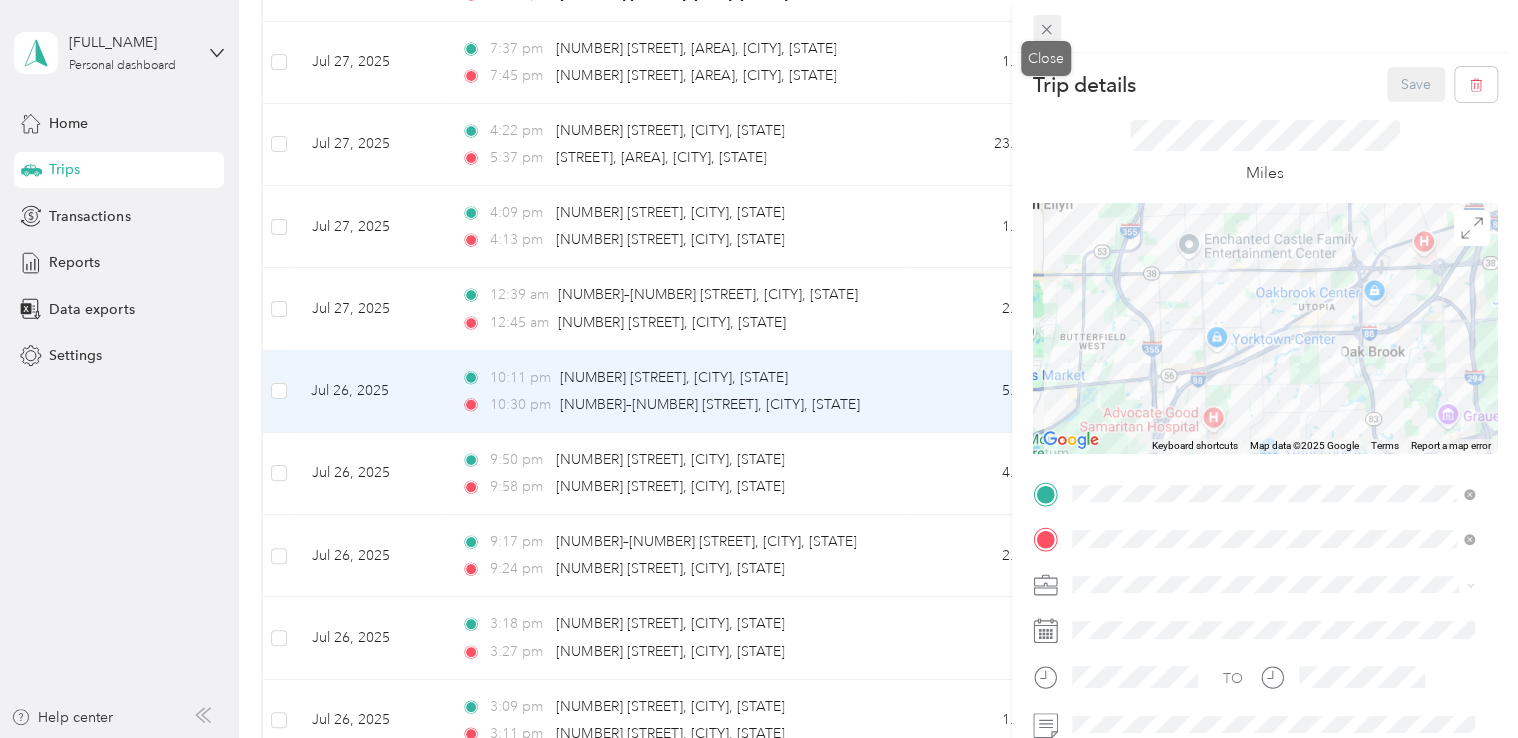 click 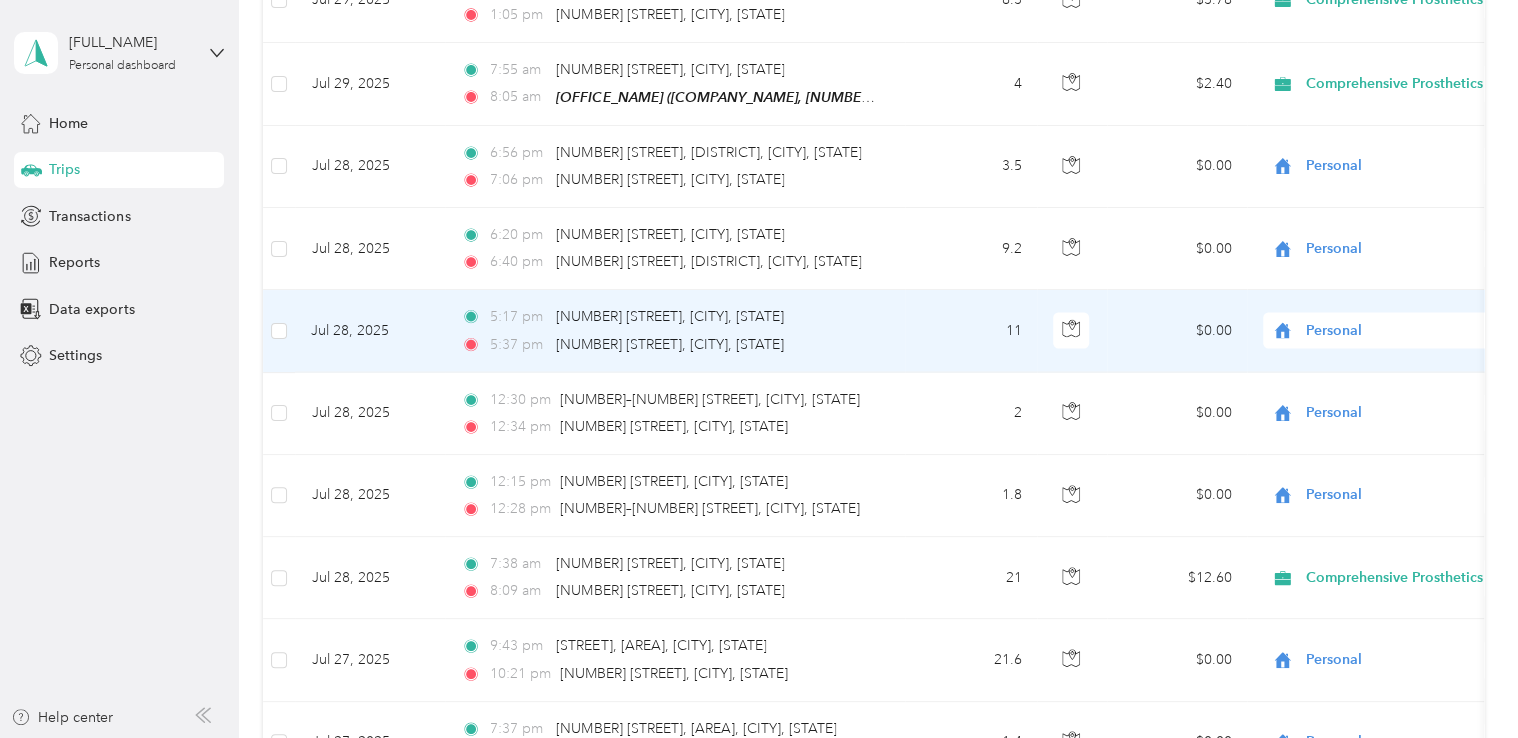scroll, scrollTop: 2115, scrollLeft: 0, axis: vertical 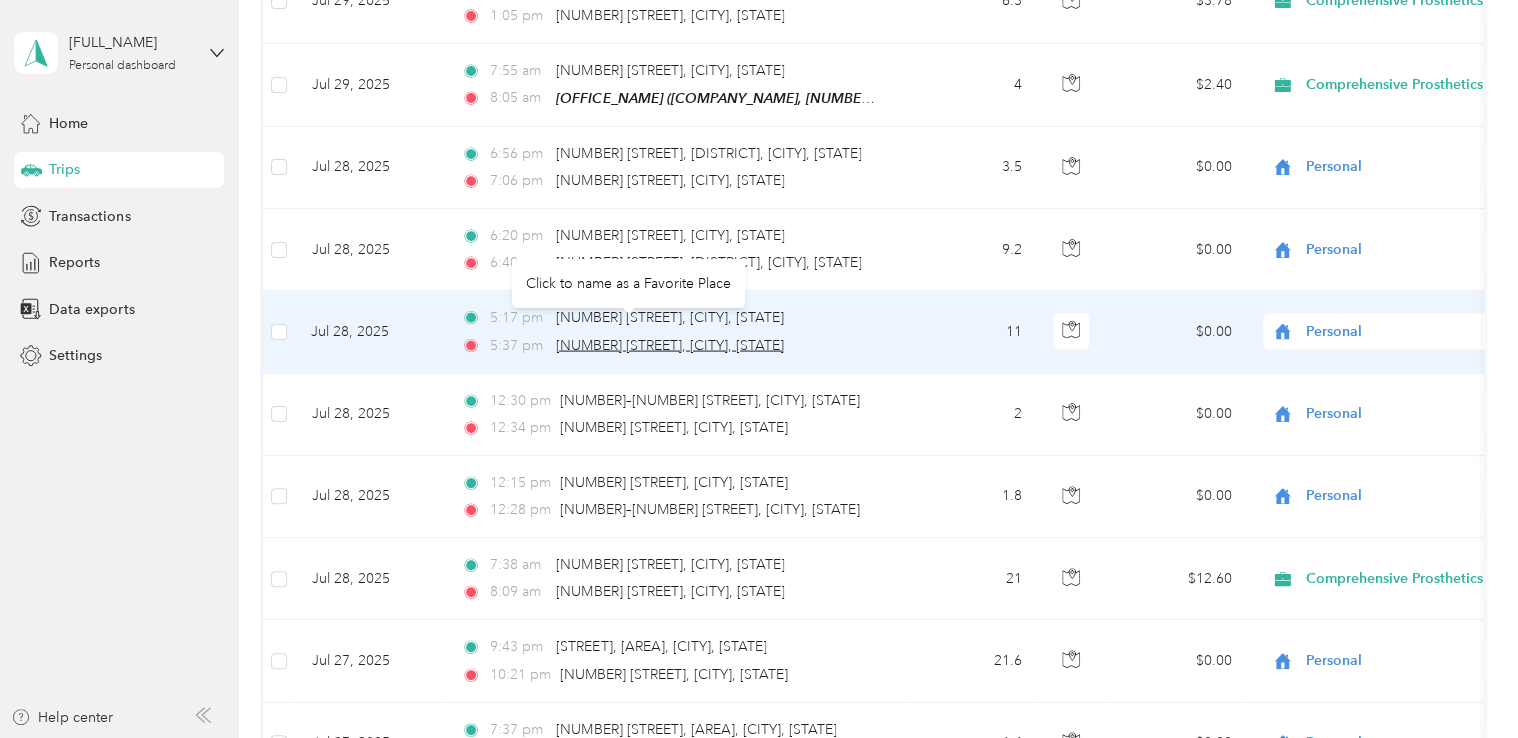 click on "[NUMBER] [STREET], [CITY], [STATE]" at bounding box center (670, 345) 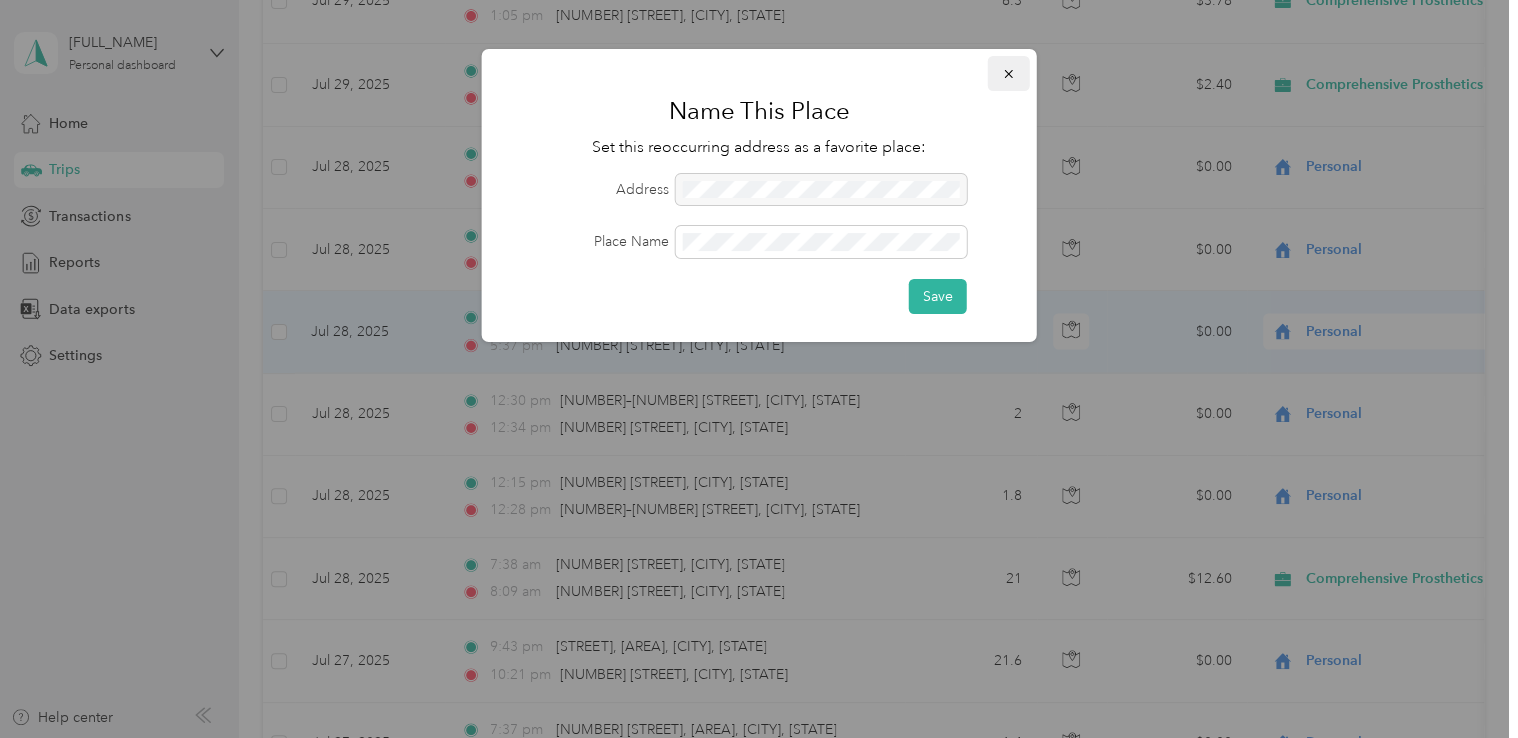 click at bounding box center [1009, 73] 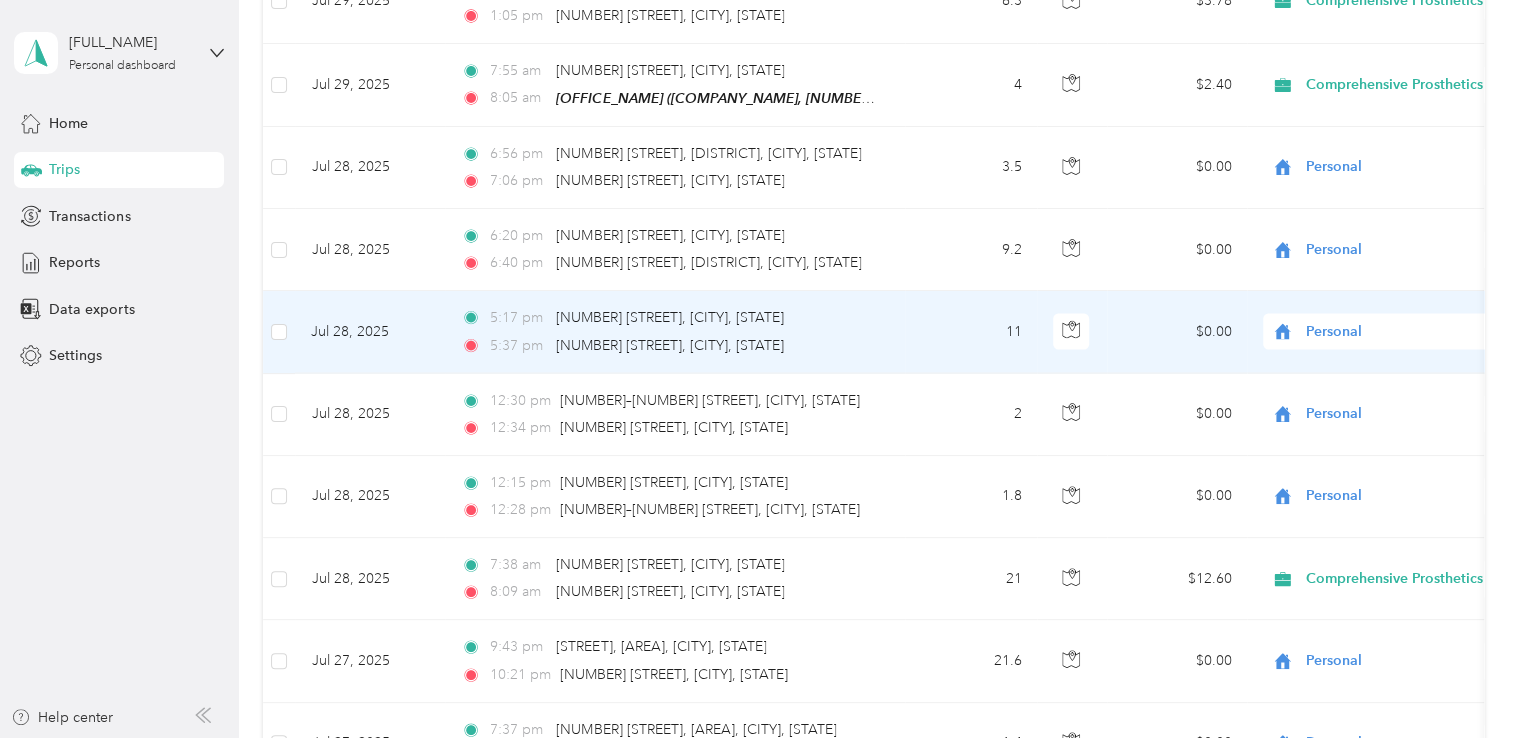 click on "[TIME] [NUMBER] [STREET], [CITY], [STATE] [TIME] [NUMBER] [STREET], [CITY], [STATE]" at bounding box center [675, 332] 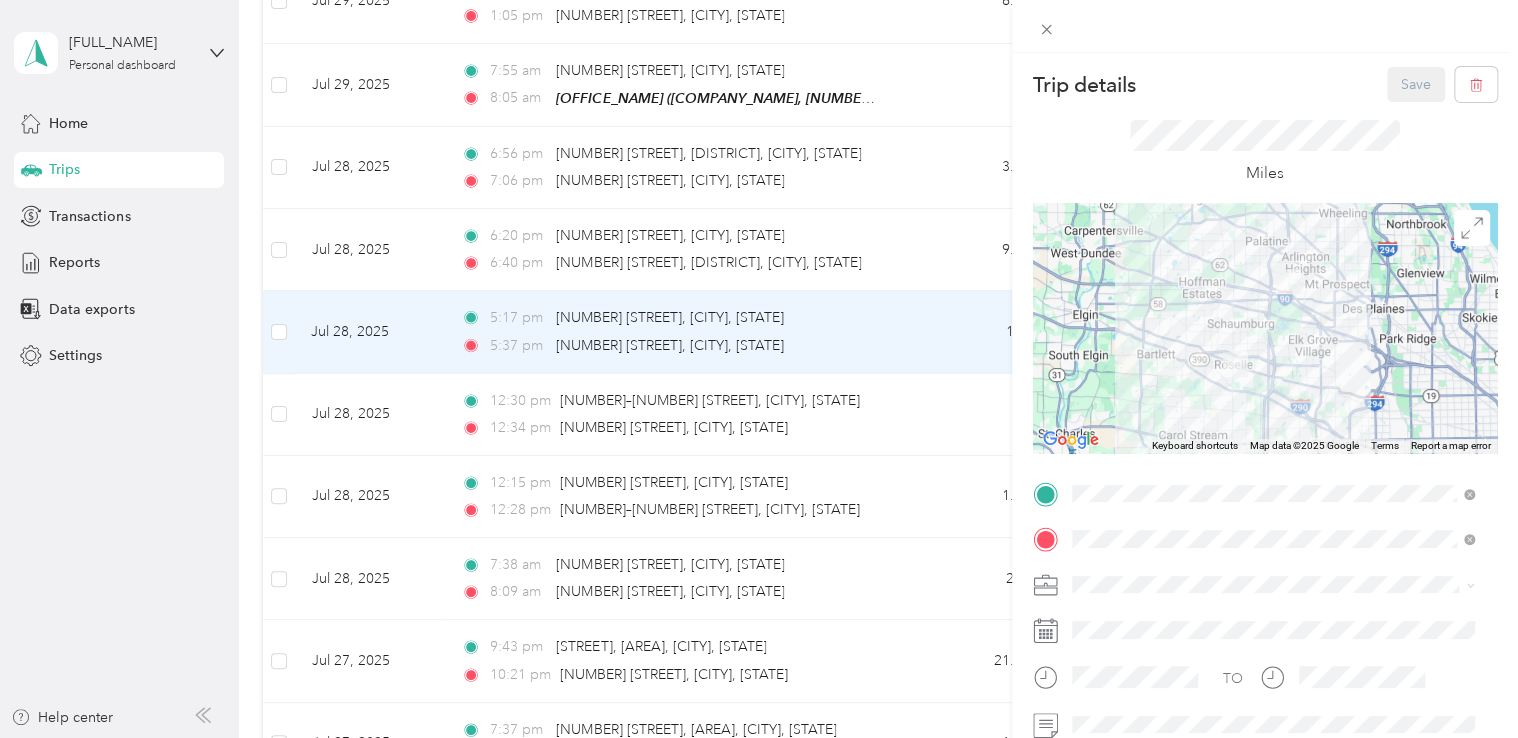 click on "home [NUMBER] [STREET], [POSTAL_CODE], [CITY], [STATE], [COUNTRY]" at bounding box center (1288, 407) 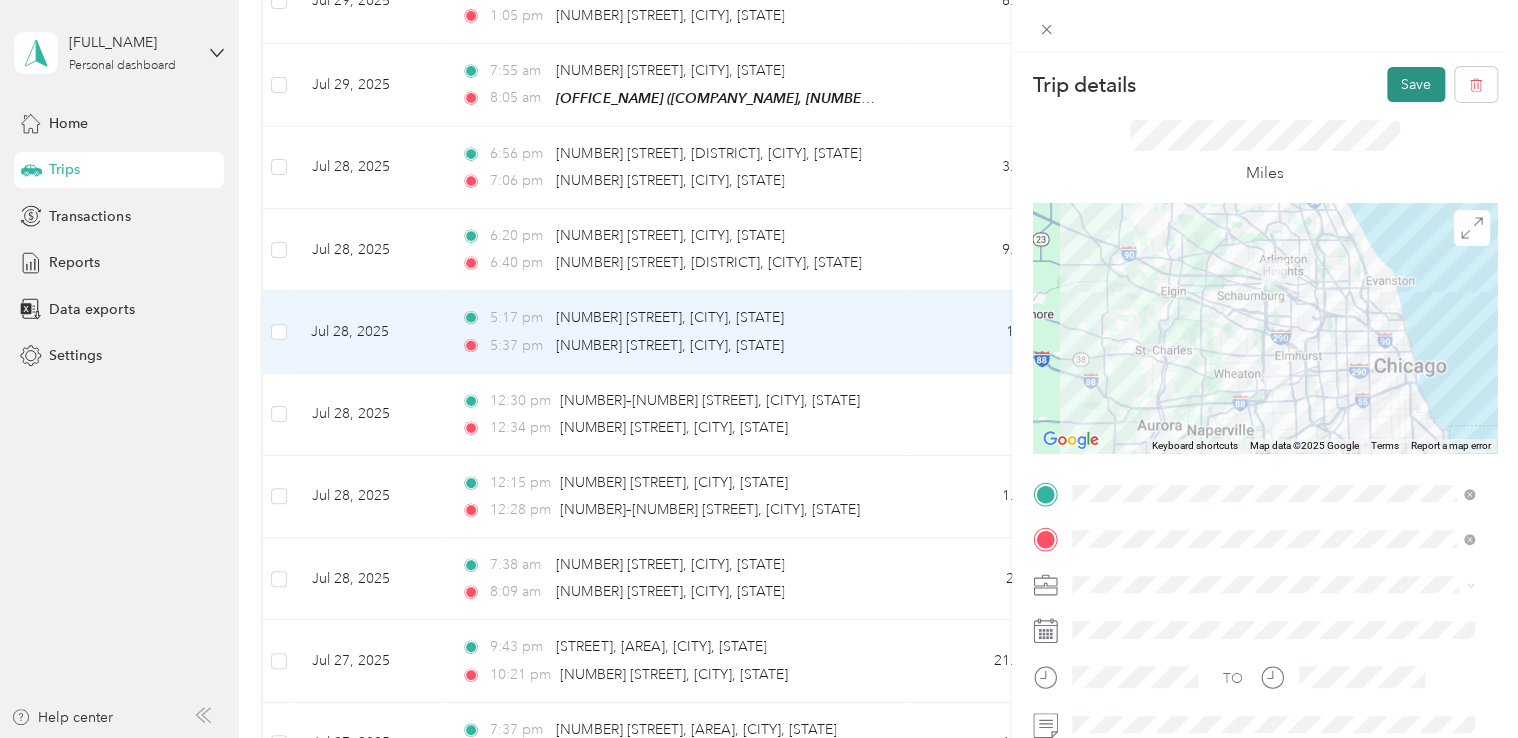 click on "Save" at bounding box center (1416, 84) 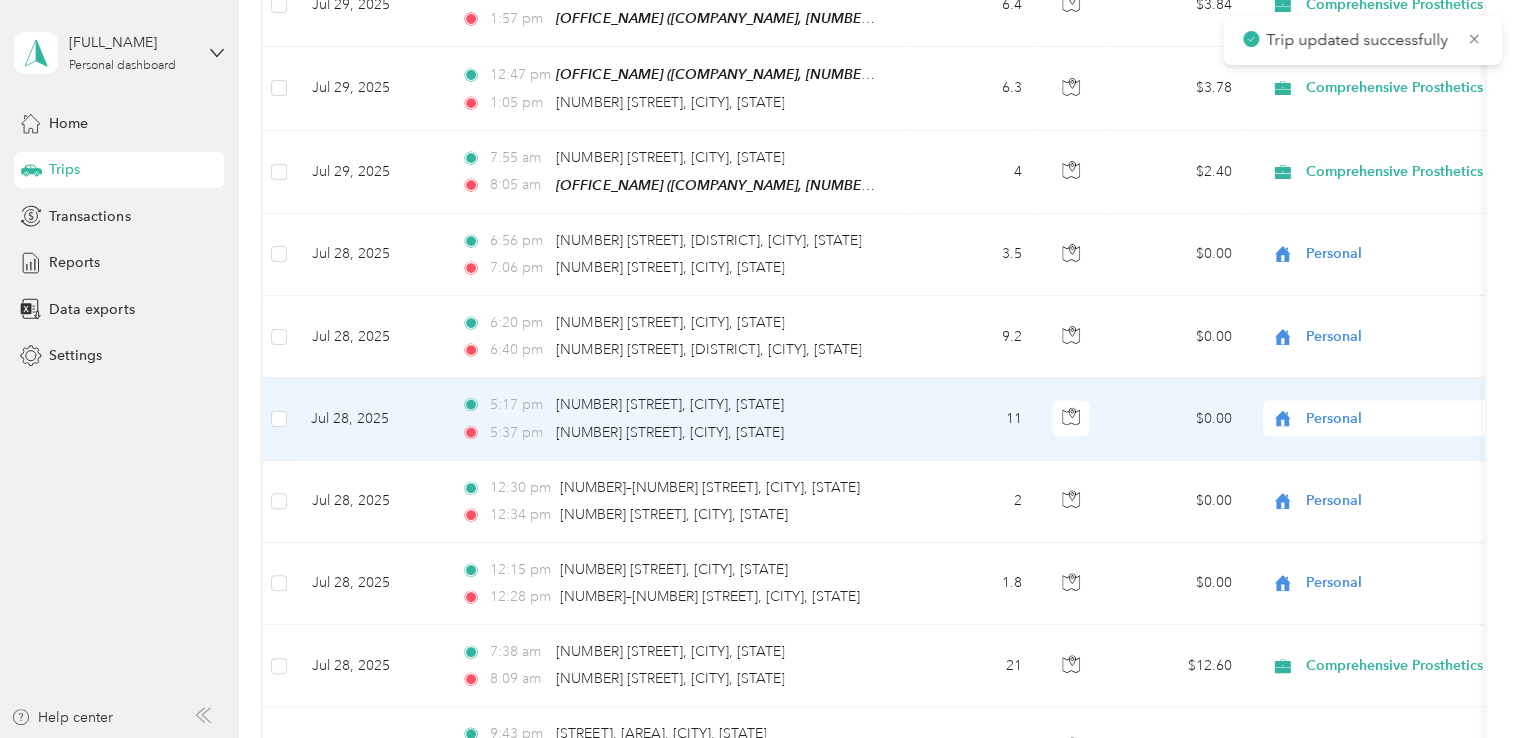 scroll, scrollTop: 2027, scrollLeft: 0, axis: vertical 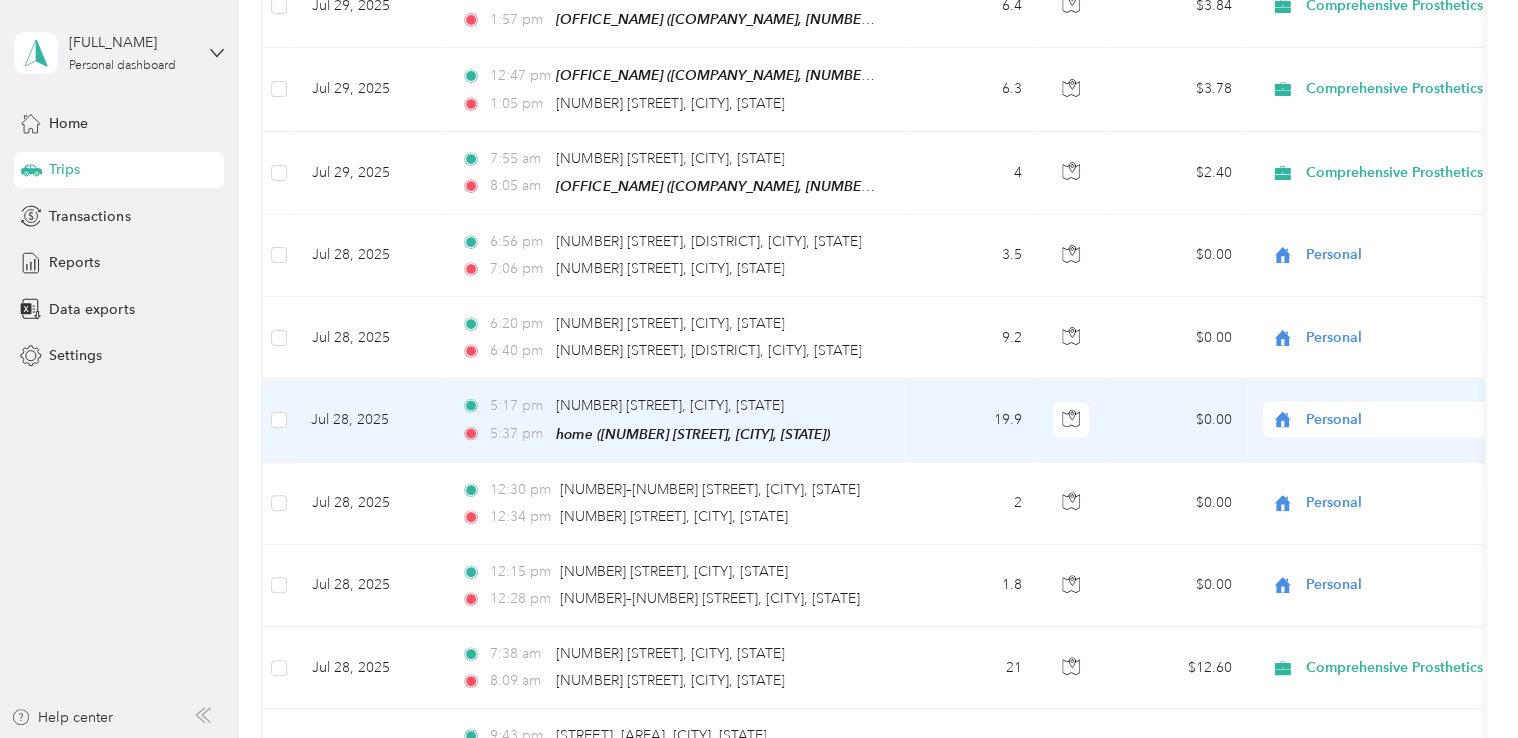 click on "Personal" at bounding box center [1397, 420] 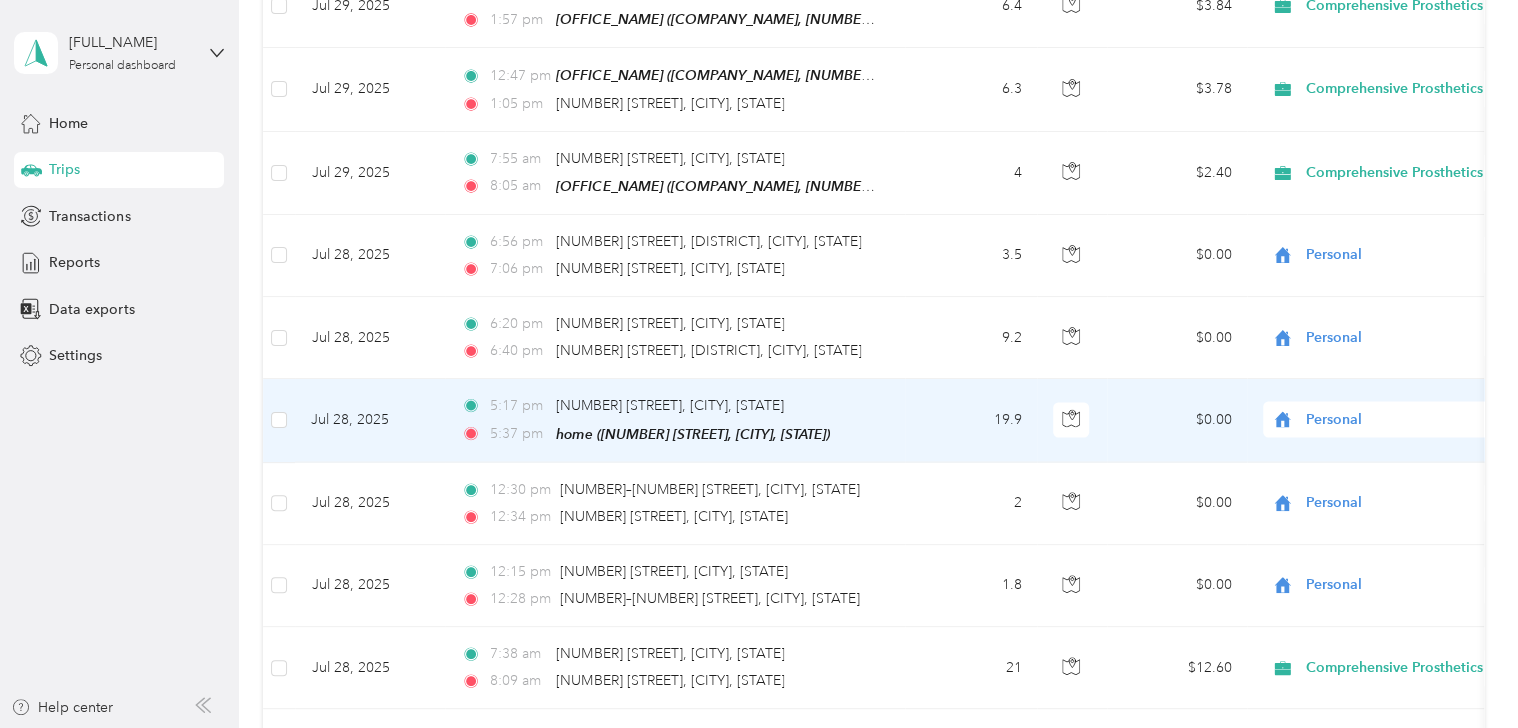 click on "Comprehensive Prosthetics & Orthotics" at bounding box center [1424, 436] 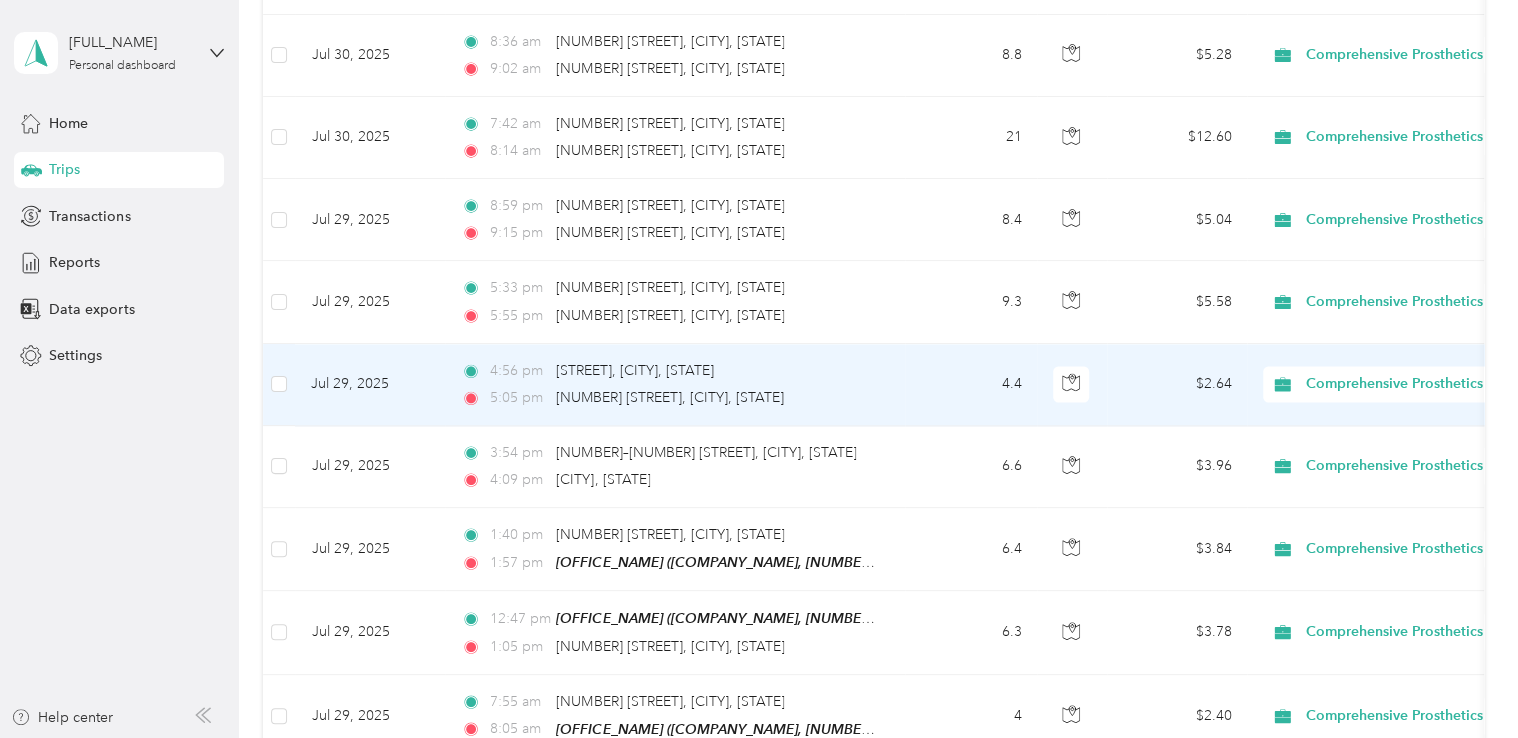 scroll, scrollTop: 1490, scrollLeft: 0, axis: vertical 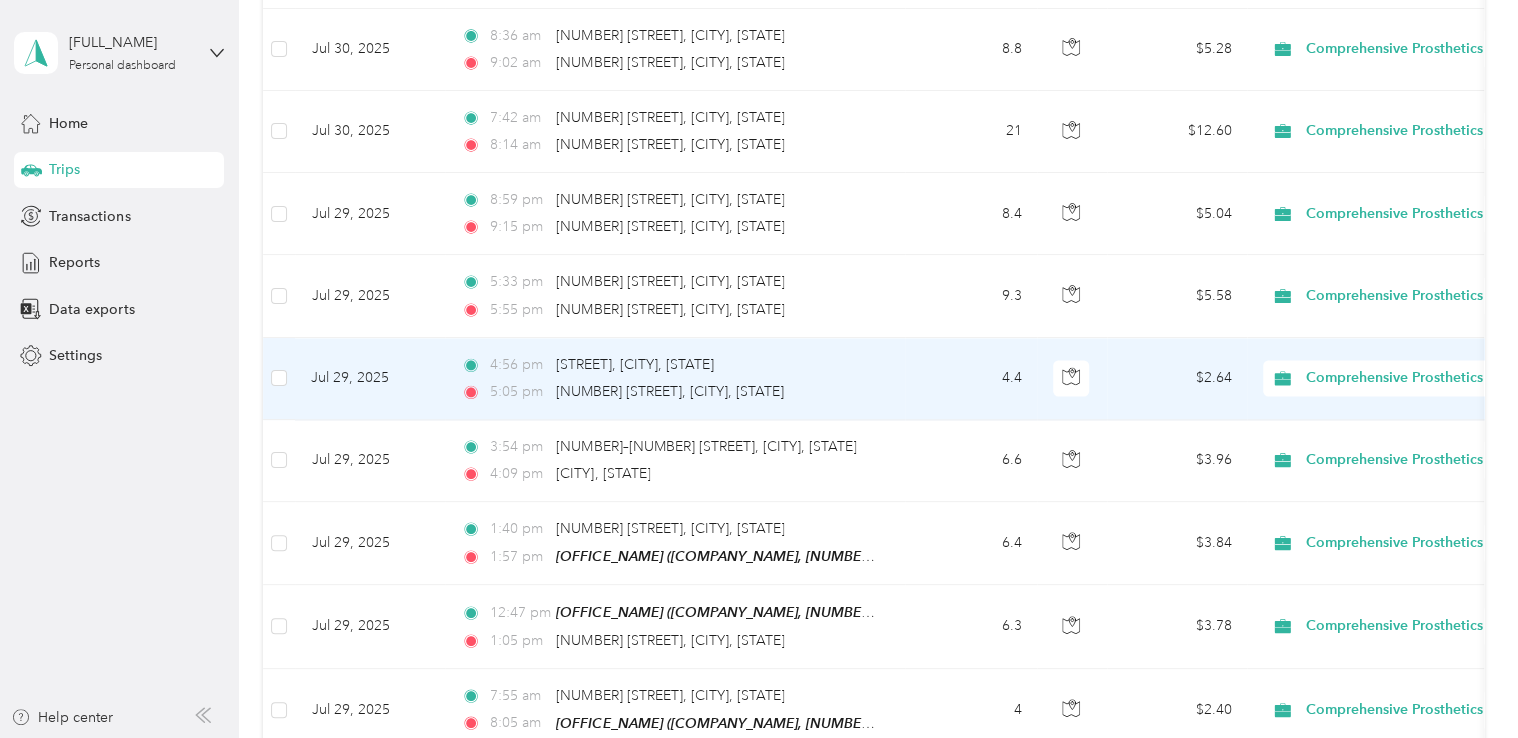 click on "[TIME] [STREET], [CITY], [STATE] [TIME] [NUMBER] [STREET], [CITY], [STATE]" at bounding box center (671, 378) 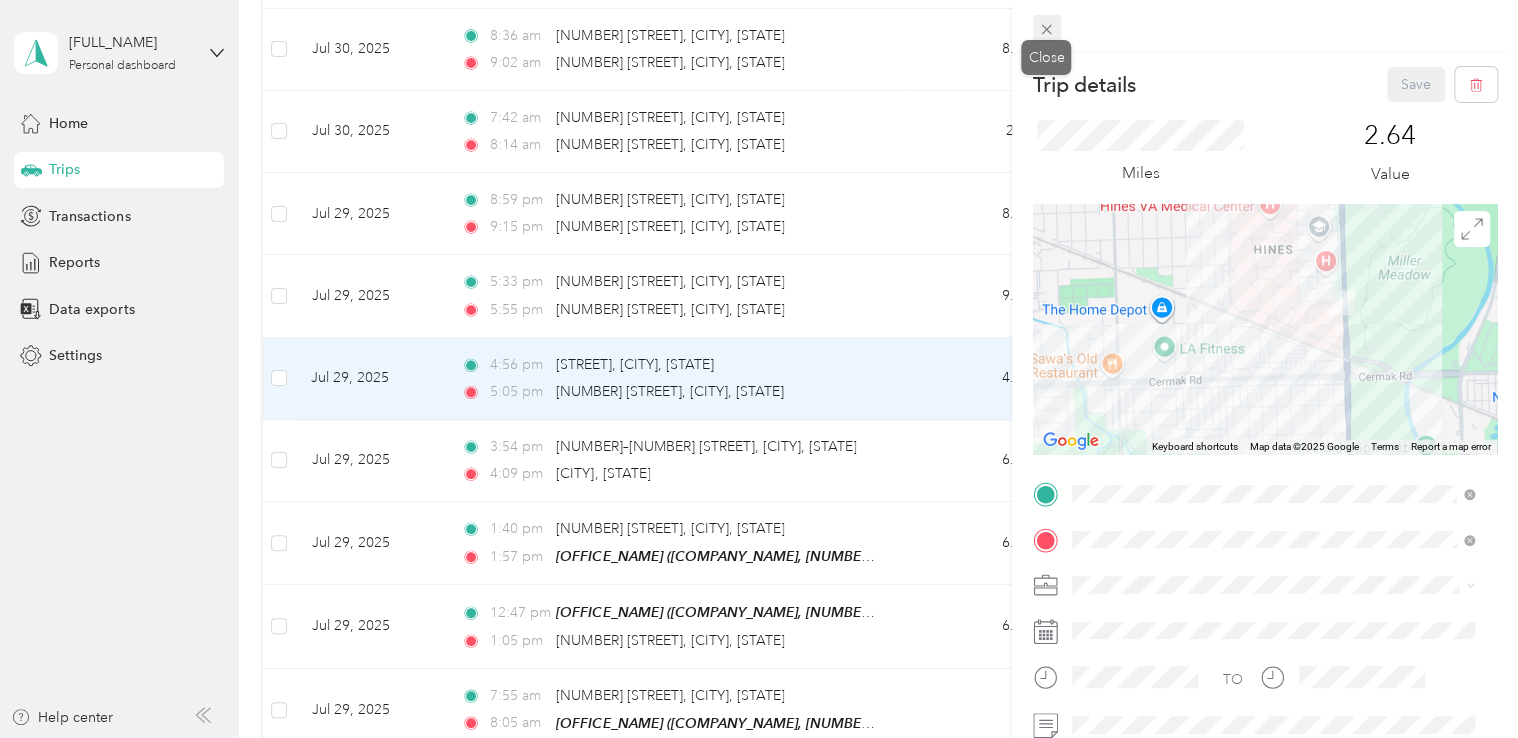 click 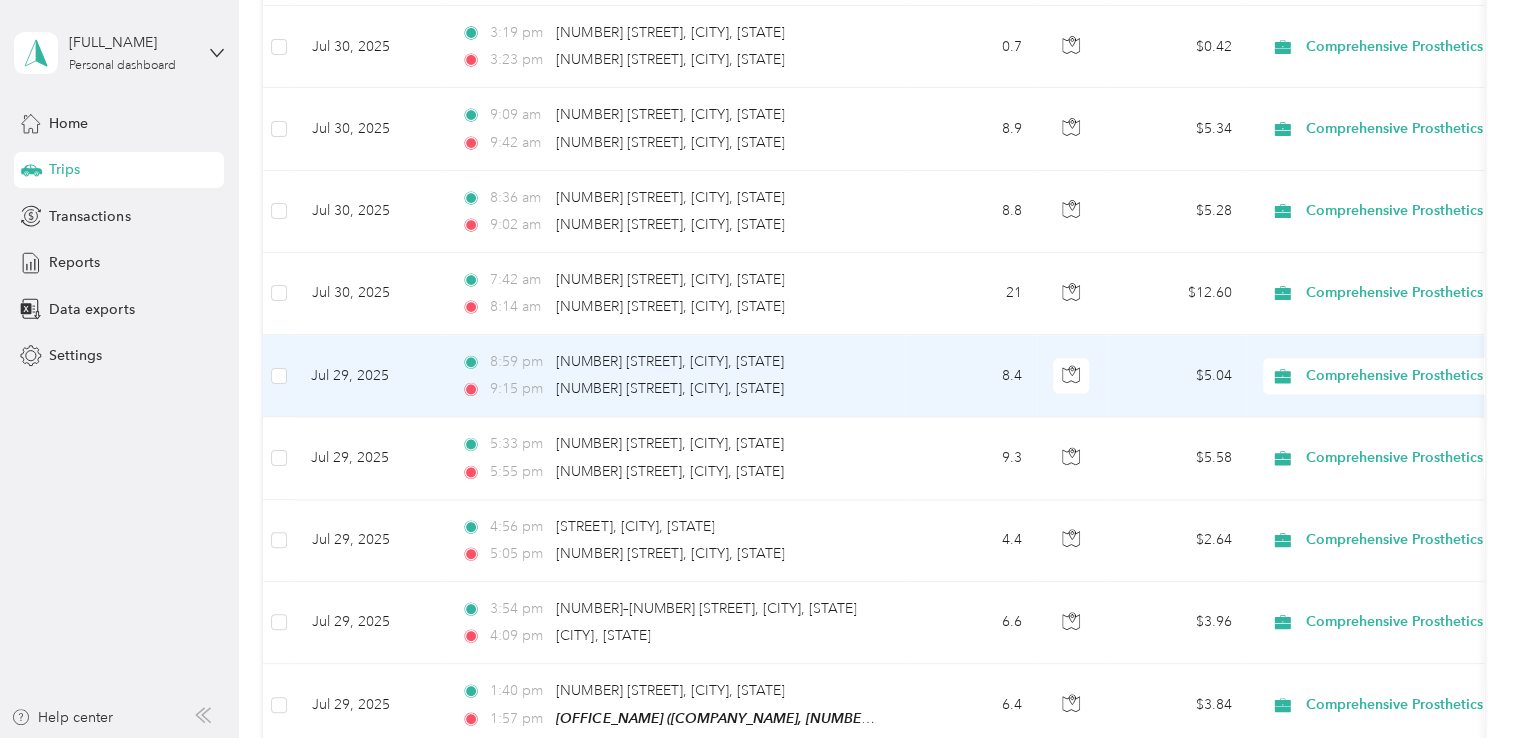 scroll, scrollTop: 1327, scrollLeft: 0, axis: vertical 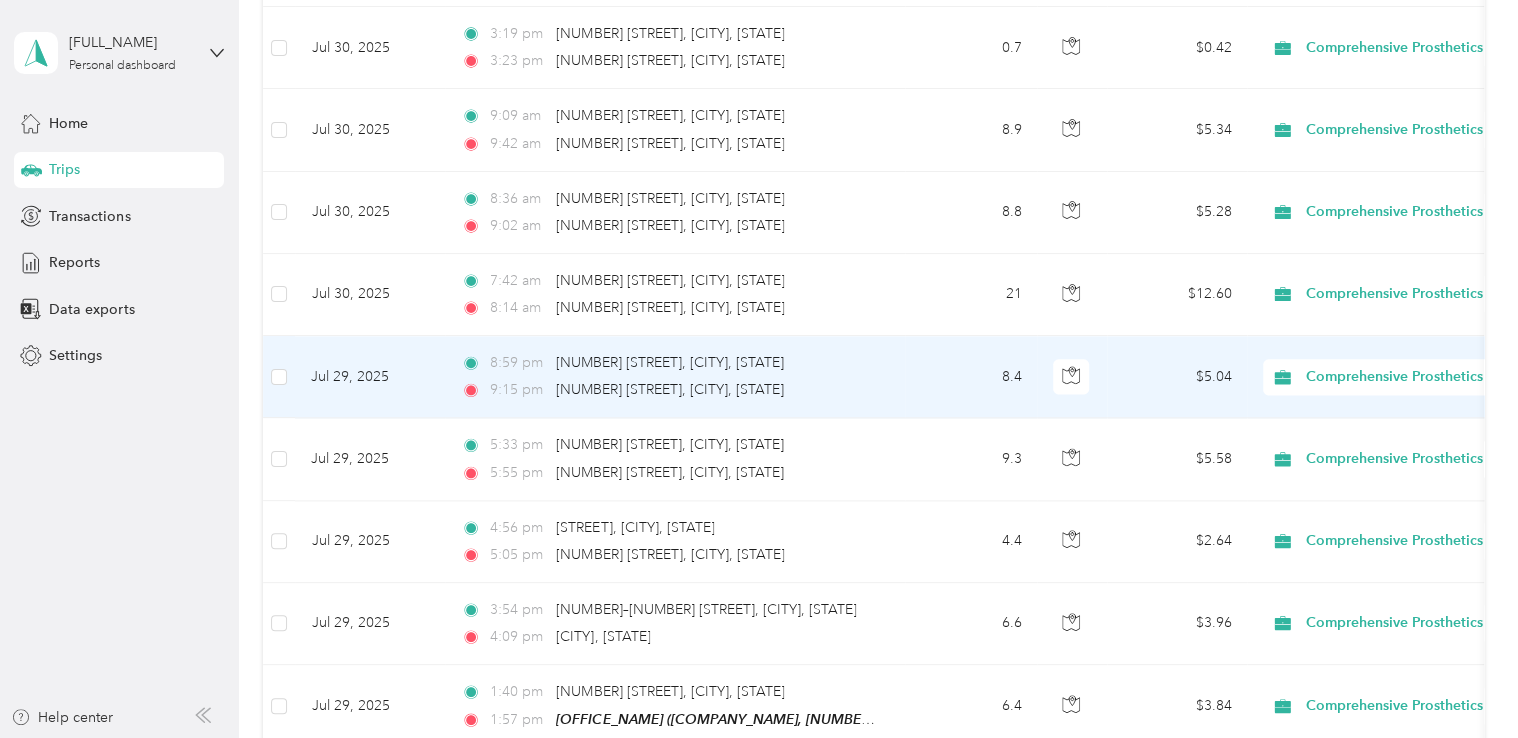 click on "Comprehensive Prosthetics & Orthotics" at bounding box center [1434, 377] 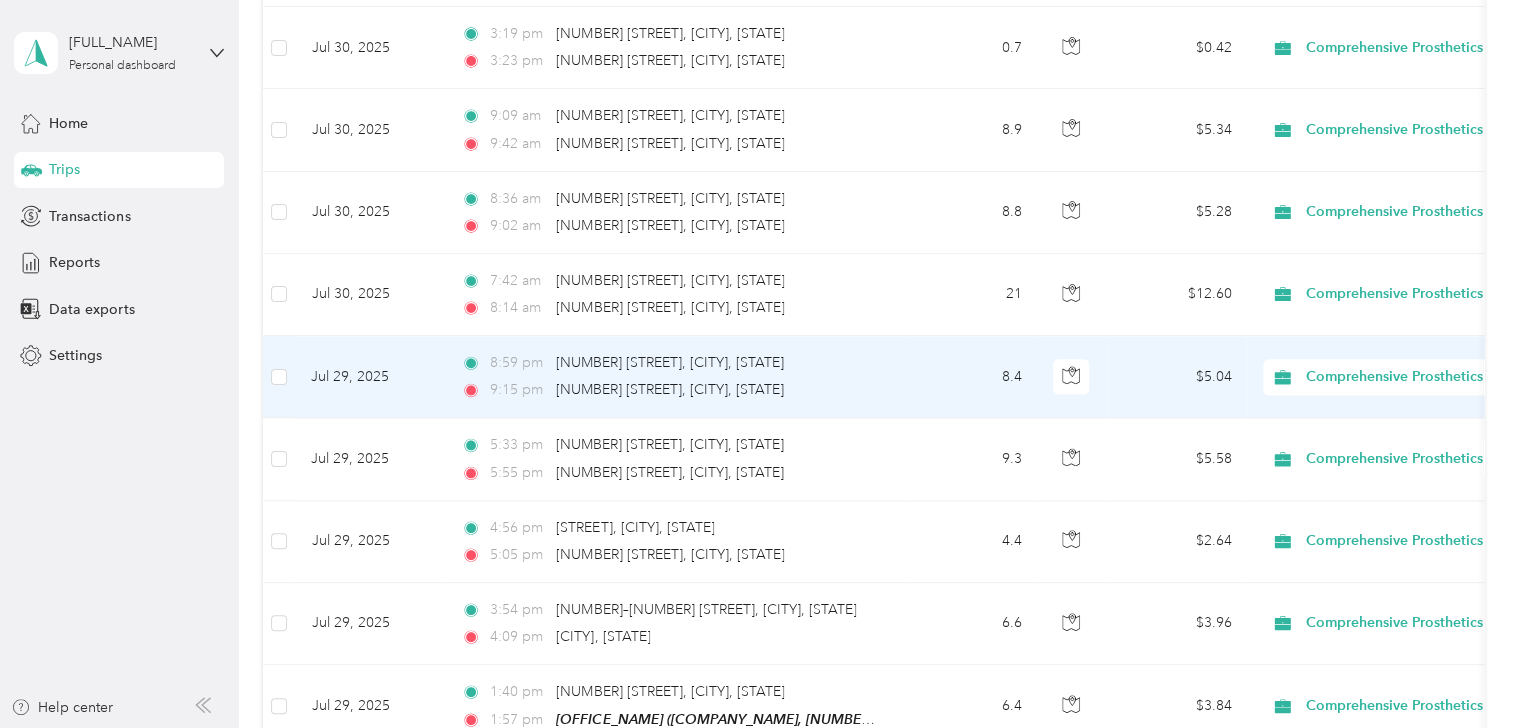 click on "Personal dashboard Home Trips Transactions Reports Data exports Settings   Help center Trips New trip [NUMBER]   mi Work [NUMBER]   mi Personal [NUMBER]   mi Unclassified [PRICE] Value All purposes Filters Date Locations Mileage (mi) Map Mileage value Purpose Track Method Report                     [DATE] [TIME] [NUMBER] [STREET], [CITY], [STATE] [TIME] home ([NUMBER] [STREET], [CITY], [STATE]) [NUMBER] [PRICE] [COMPANY_NAME] GPS [DATE_RANGE] [DATE] [TIME] home ([NUMBER] [STREET], [CITY], [STATE]) [TIME] [NUMBER] [STREET], [CITY], [STATE] [NUMBER] [PRICE] [COMPANY_NAME] GPS [DATE_RANGE] [DATE] [TIME] [OFFICE_NAME] ([COMPANY_NAME], [NUMBER] [STREET], [UNIT], [CITY], [STATE]  [POSTAL_CODE], [COUNTRY] , [CITY], [STATE]) [TIME] home ([NUMBER] [STREET], [CITY], [STATE]) [NUMBER] [PRICE] [COMPANY_NAME] GPS [DATE_RANGE] [DATE] [TIME] home ([NUMBER] [STREET], [CITY], [STATE]) [TIME] [NUMBER]" at bounding box center (754, 364) 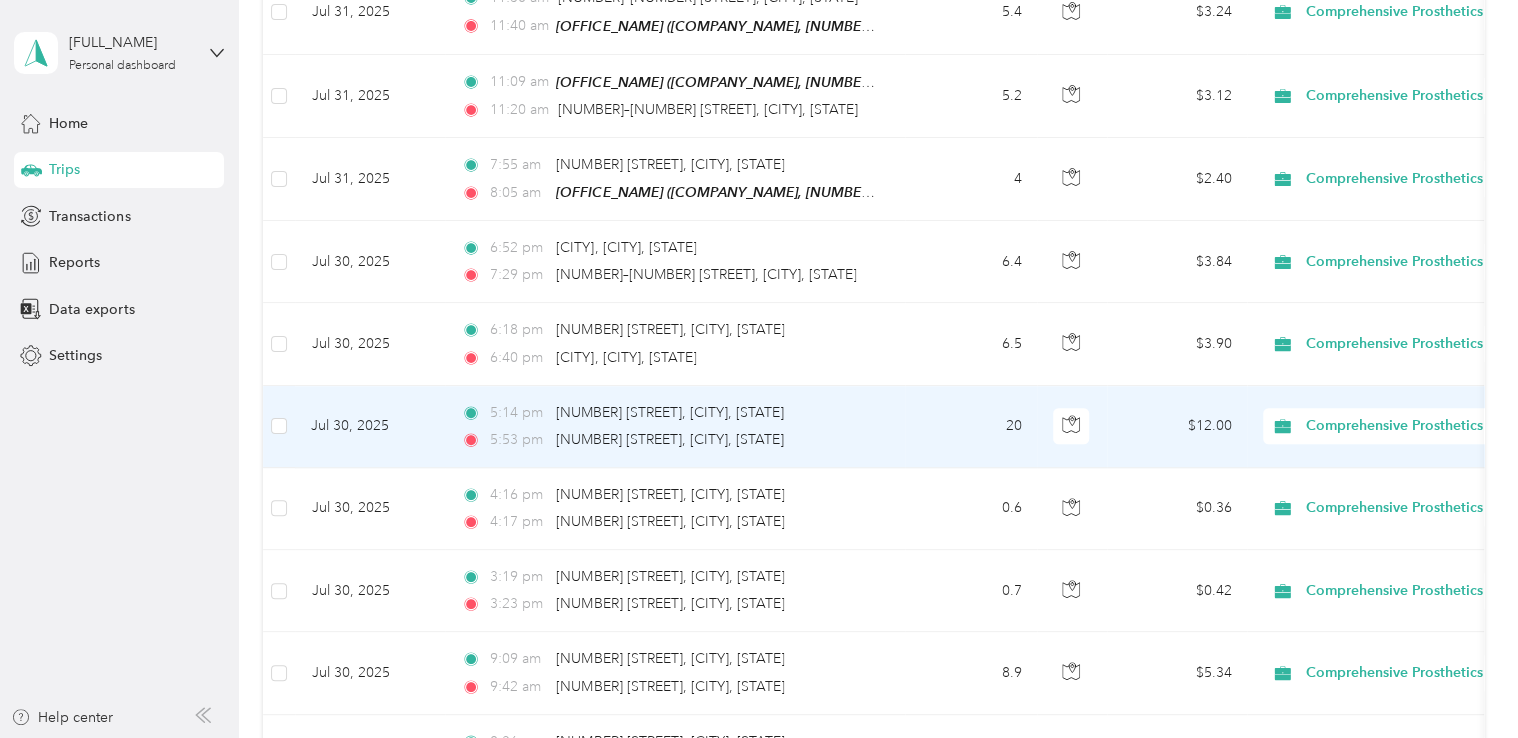 scroll, scrollTop: 779, scrollLeft: 0, axis: vertical 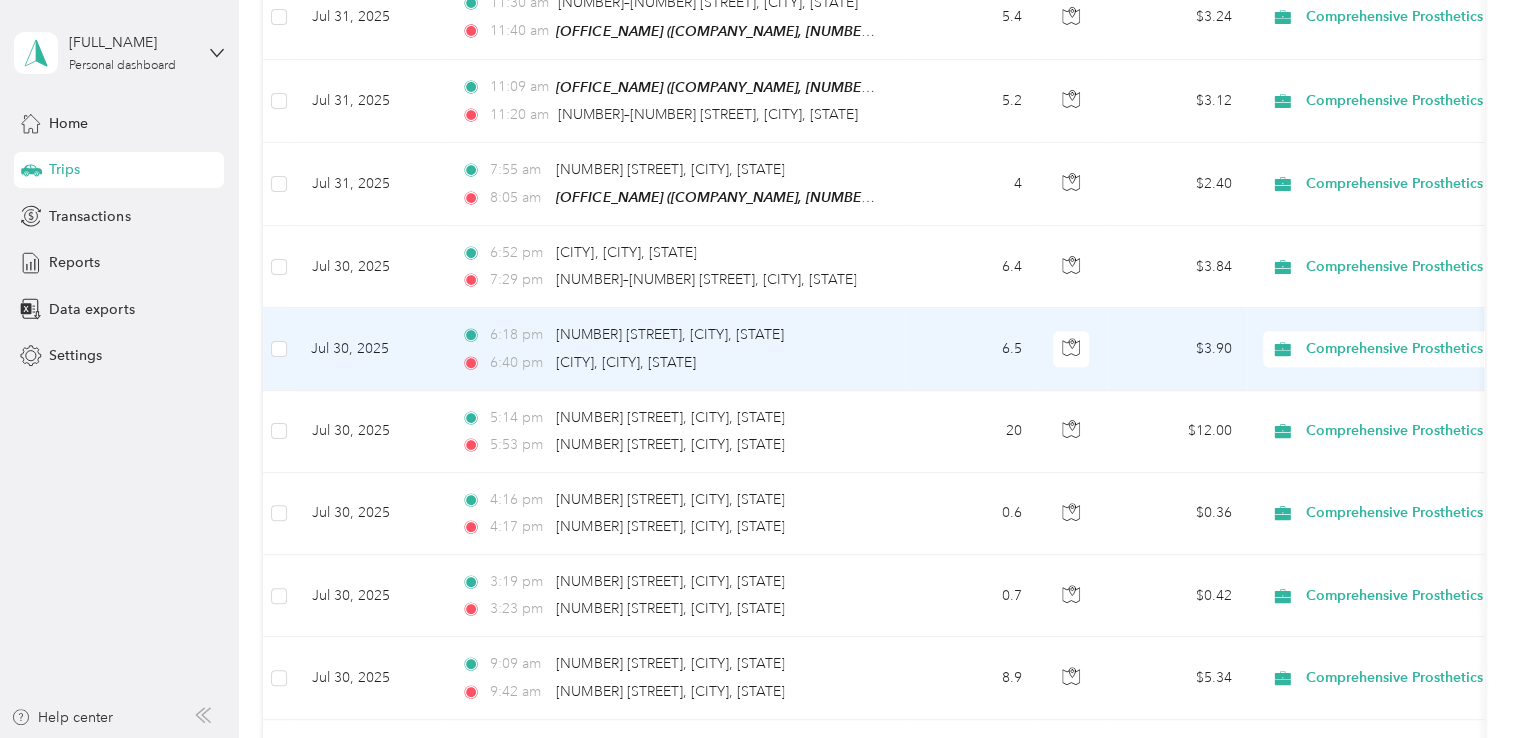 click on "[TIME] [STREET_NAME], [CITY], [STATE]" at bounding box center (671, 363) 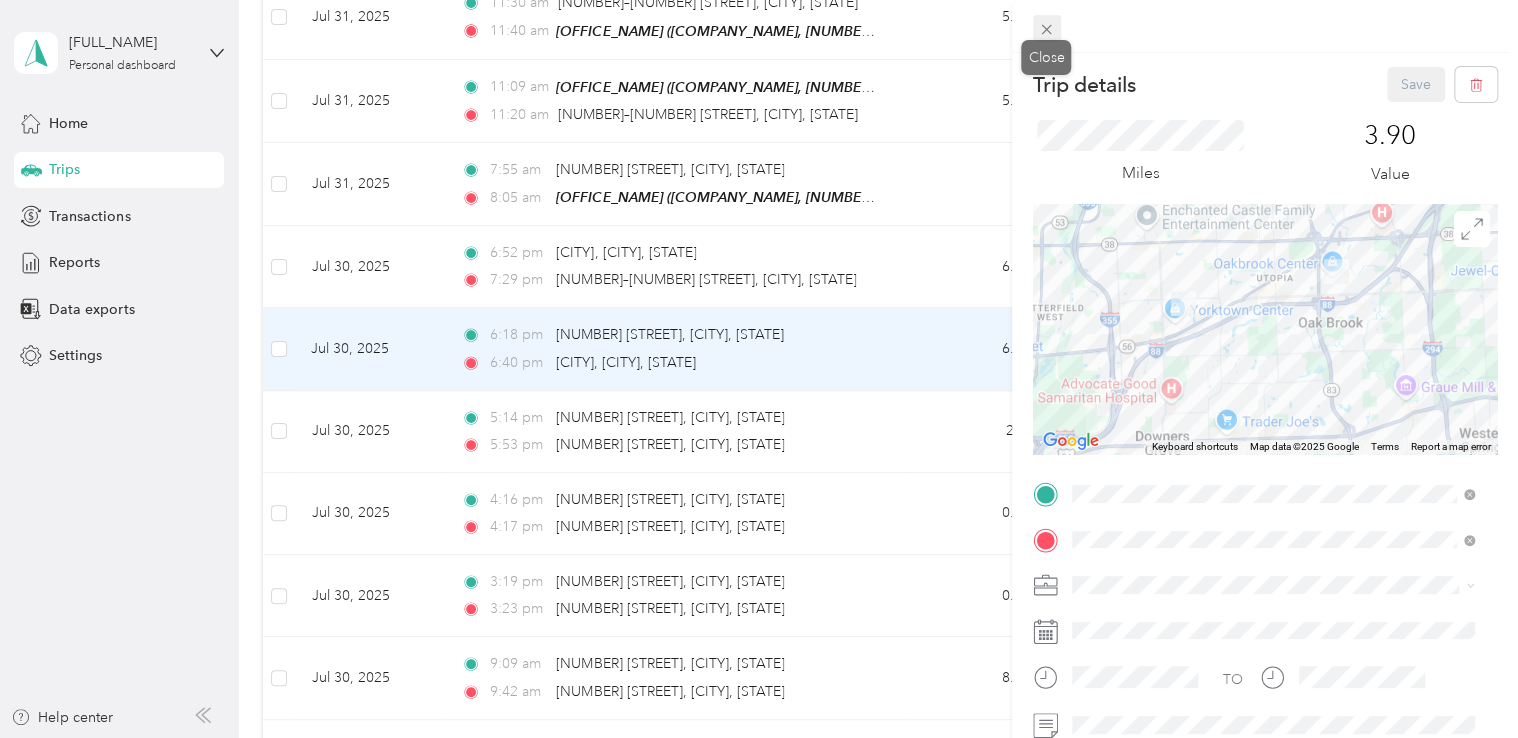 click 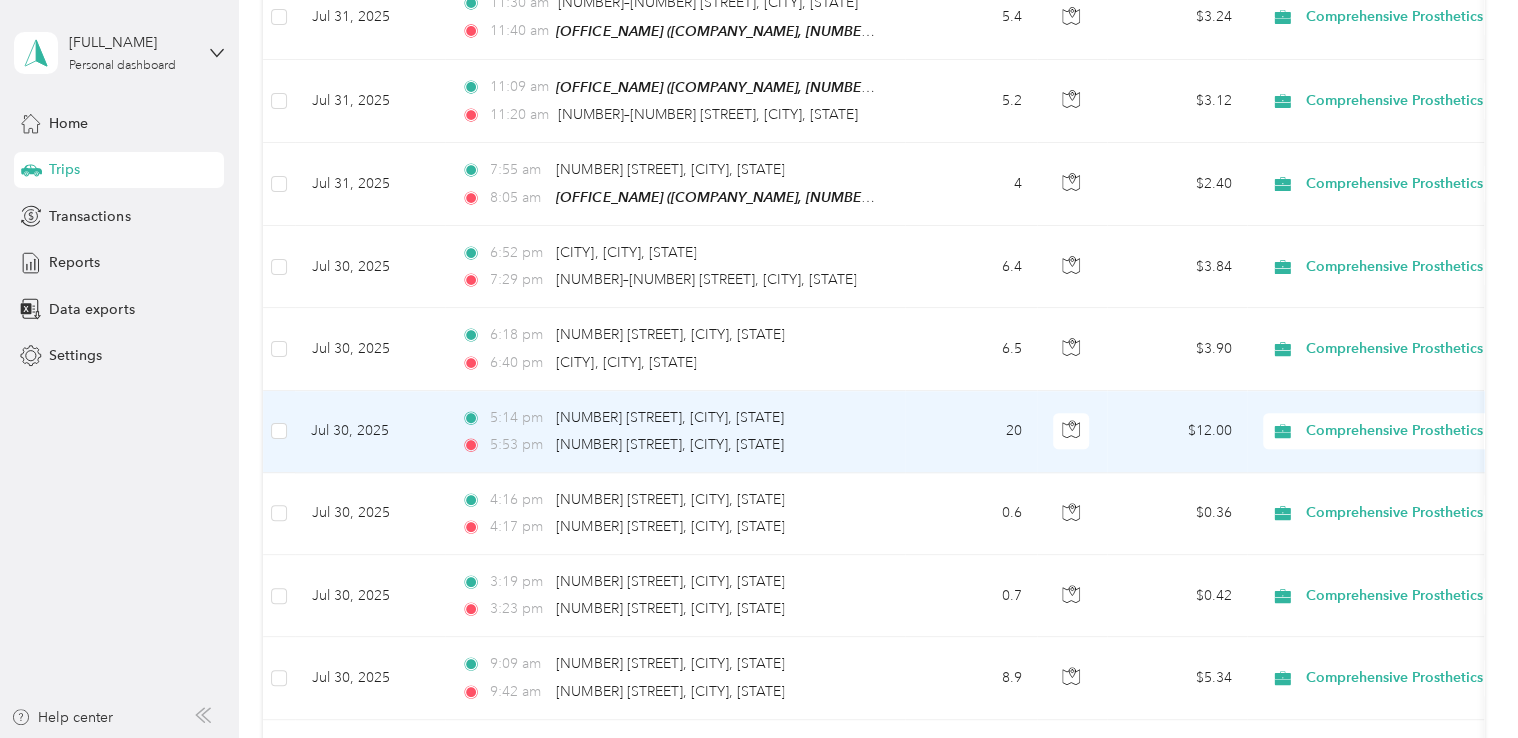 click on "[TIME] [NUMBER] [STREET], [CITY], [STATE] [TIME] [NUMBER] [STREET], [CITY], [STATE]" at bounding box center [675, 432] 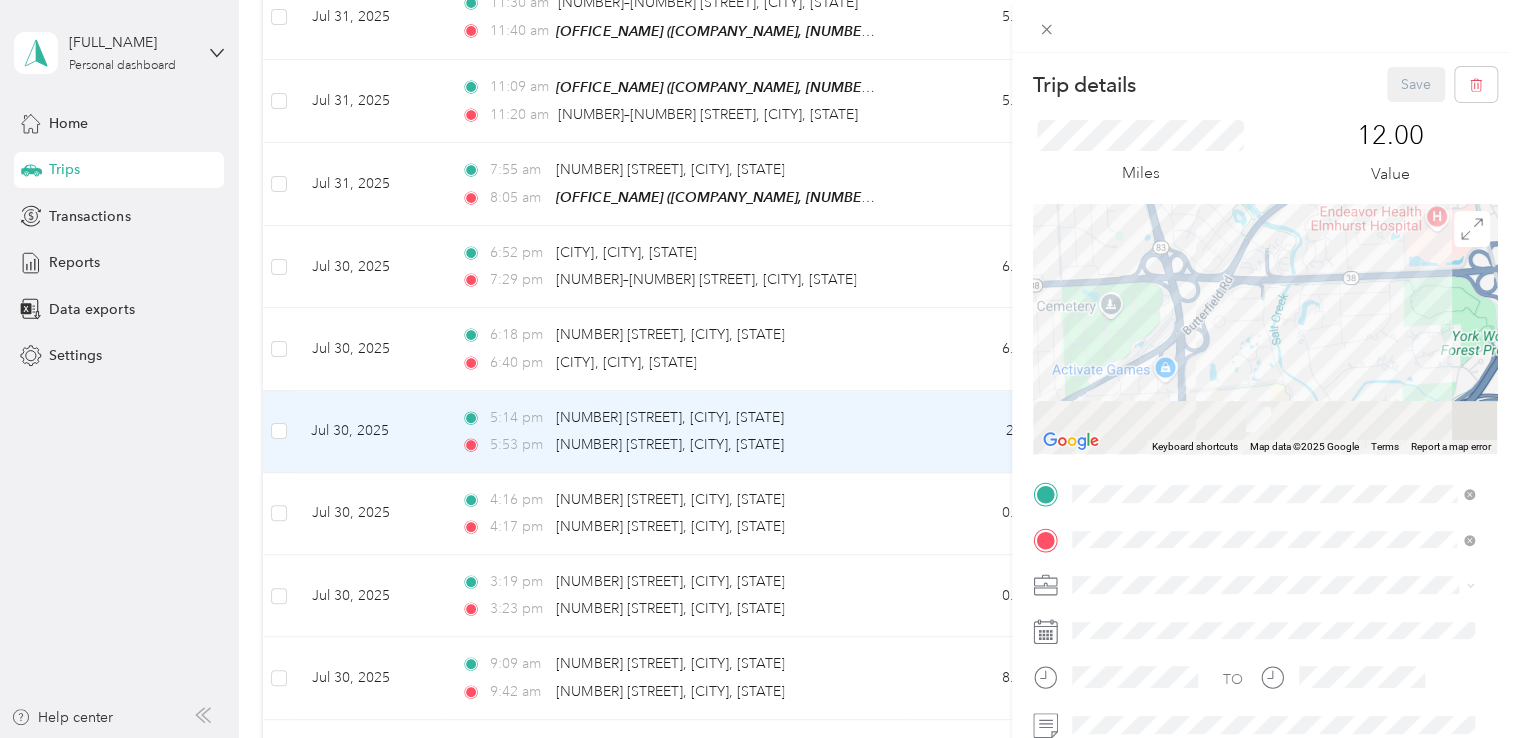 drag, startPoint x: 1272, startPoint y: 378, endPoint x: 1316, endPoint y: 169, distance: 213.58136 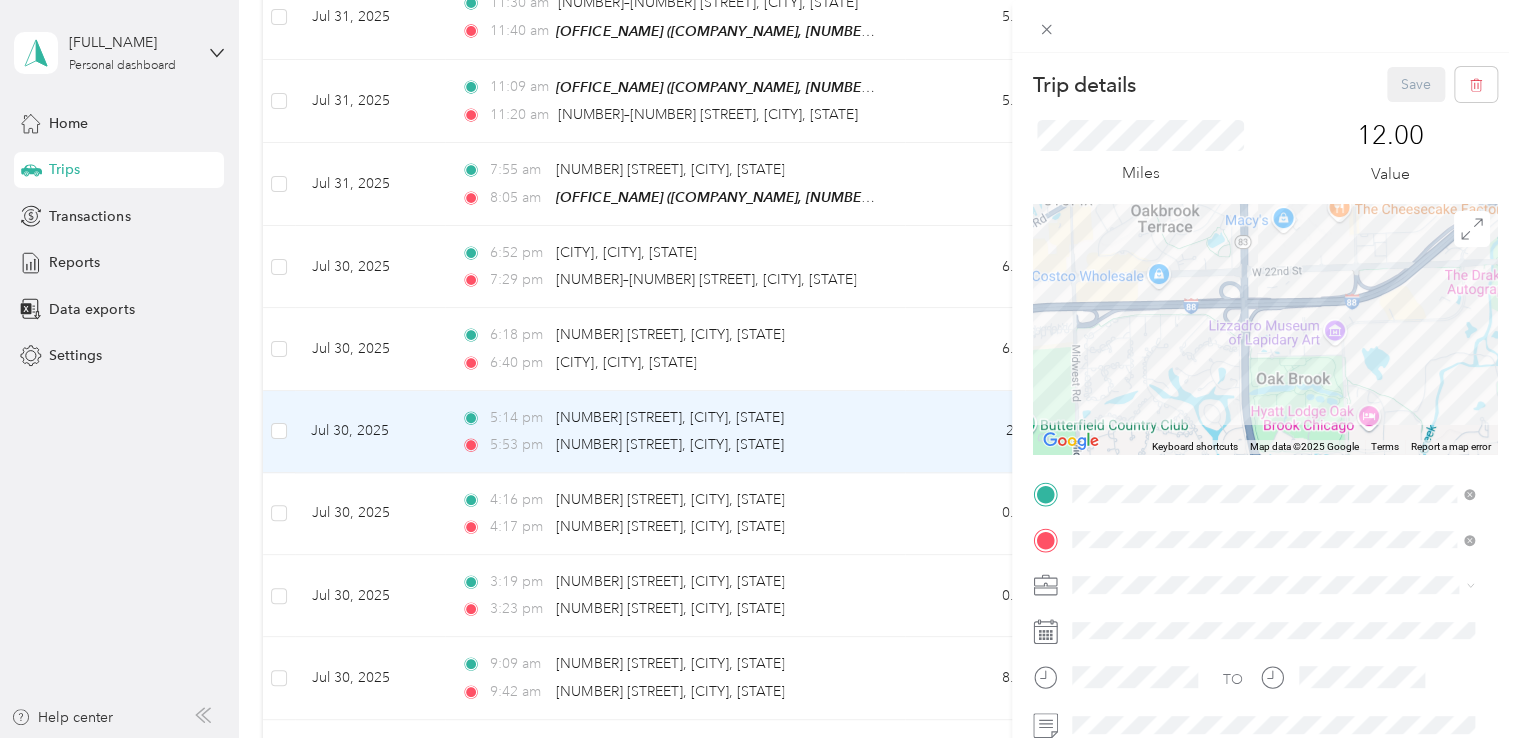 drag, startPoint x: 1316, startPoint y: 169, endPoint x: 1148, endPoint y: 307, distance: 217.41205 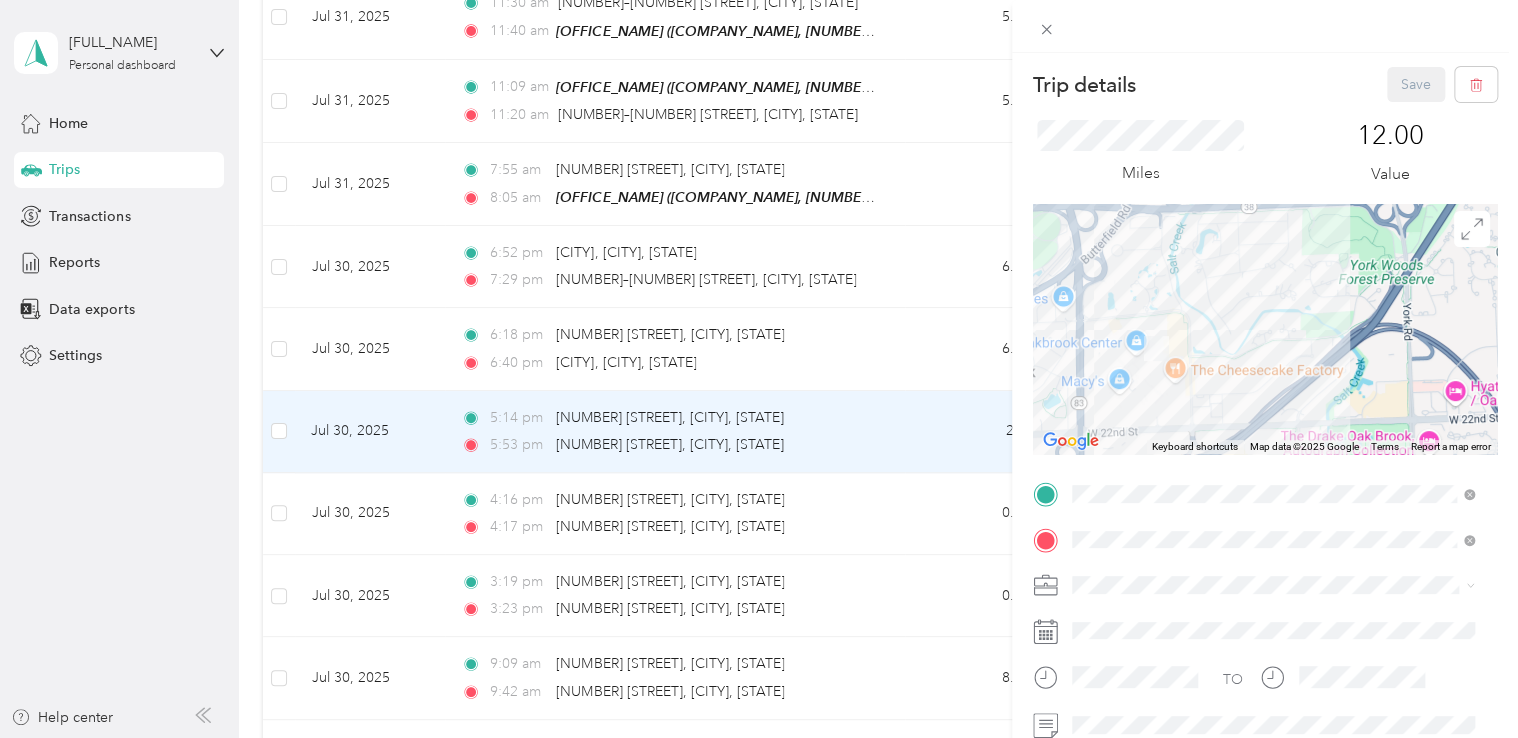 drag, startPoint x: 1352, startPoint y: 307, endPoint x: 1187, endPoint y: 470, distance: 231.93533 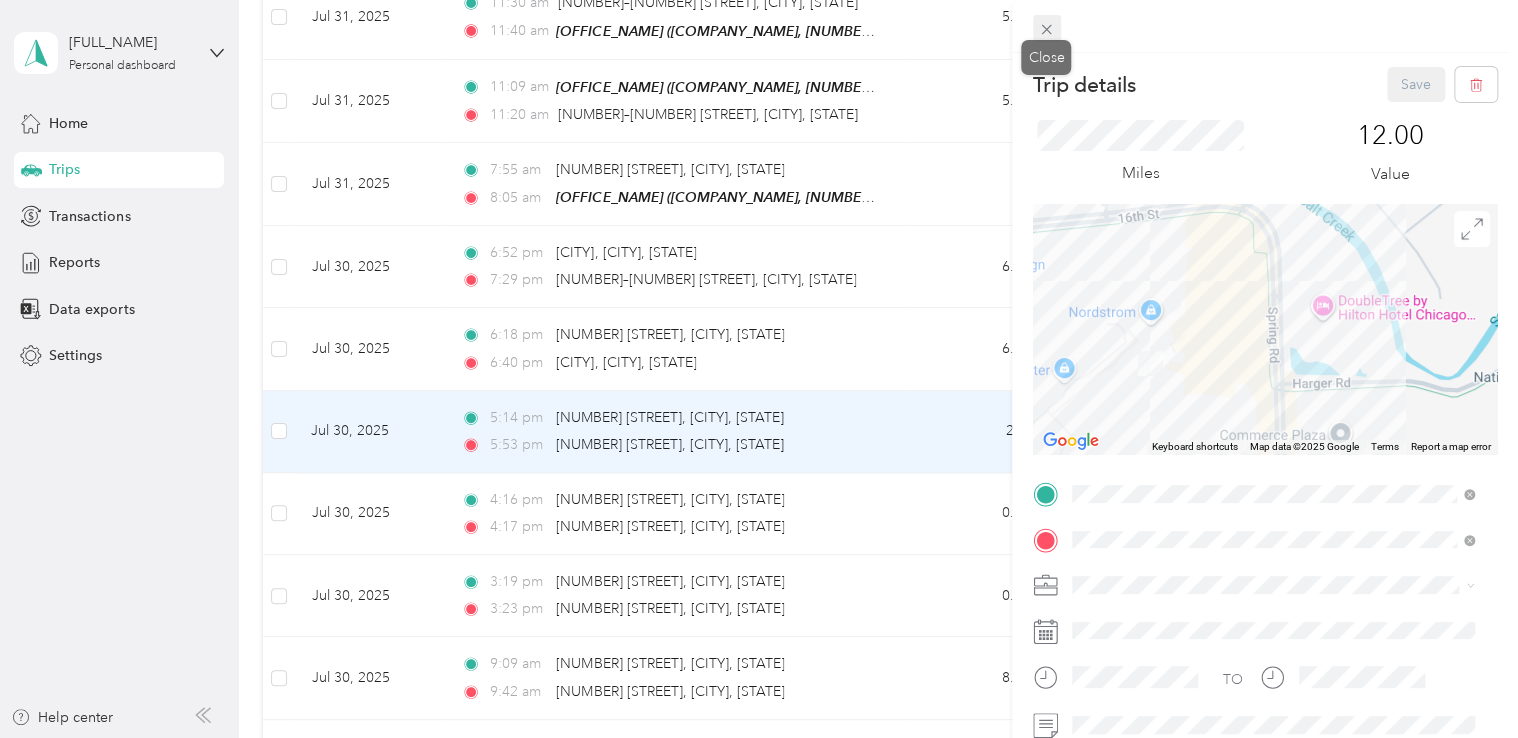 click 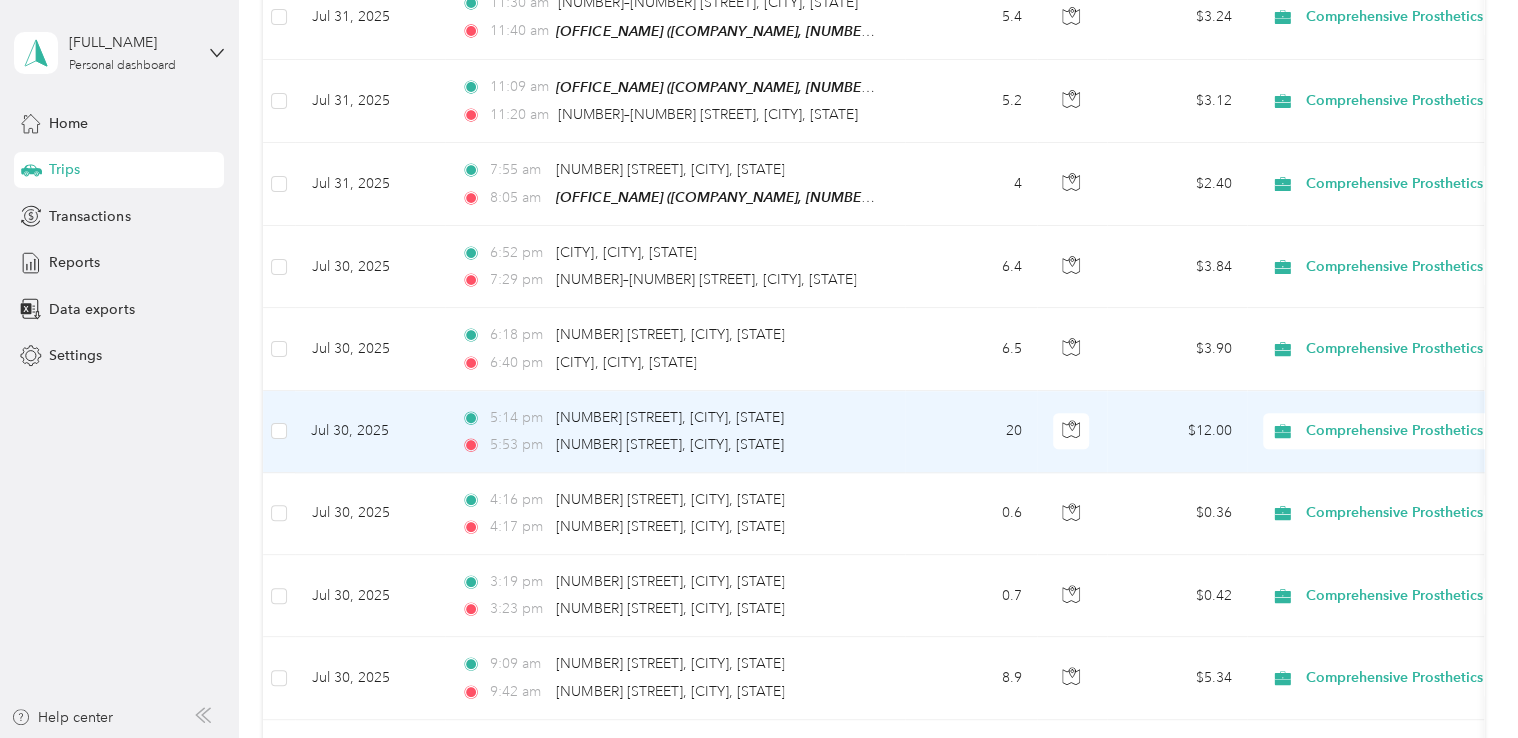click on "[TIME] [NUMBER] [STREET], [CITY], [STATE]" at bounding box center [671, 418] 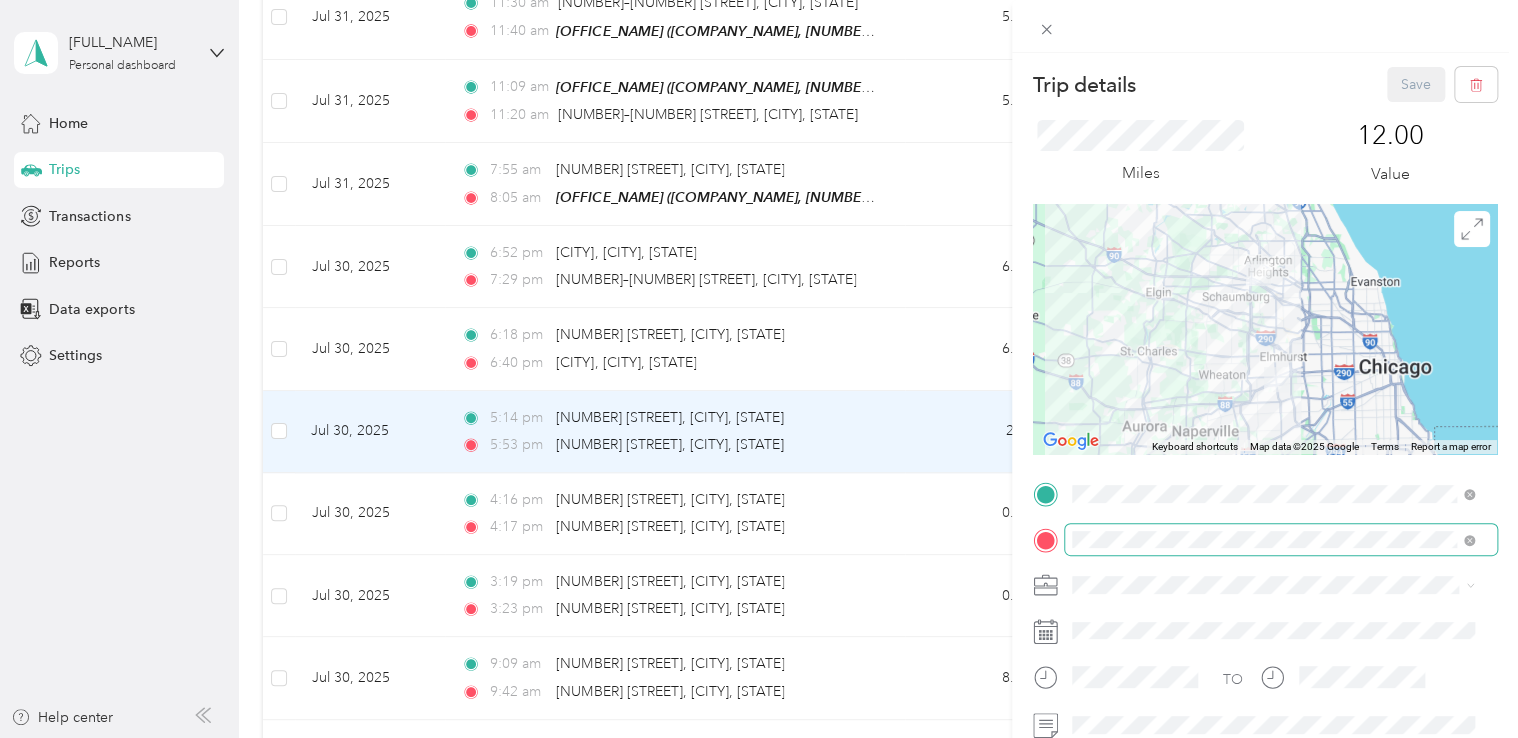 click at bounding box center [1281, 540] 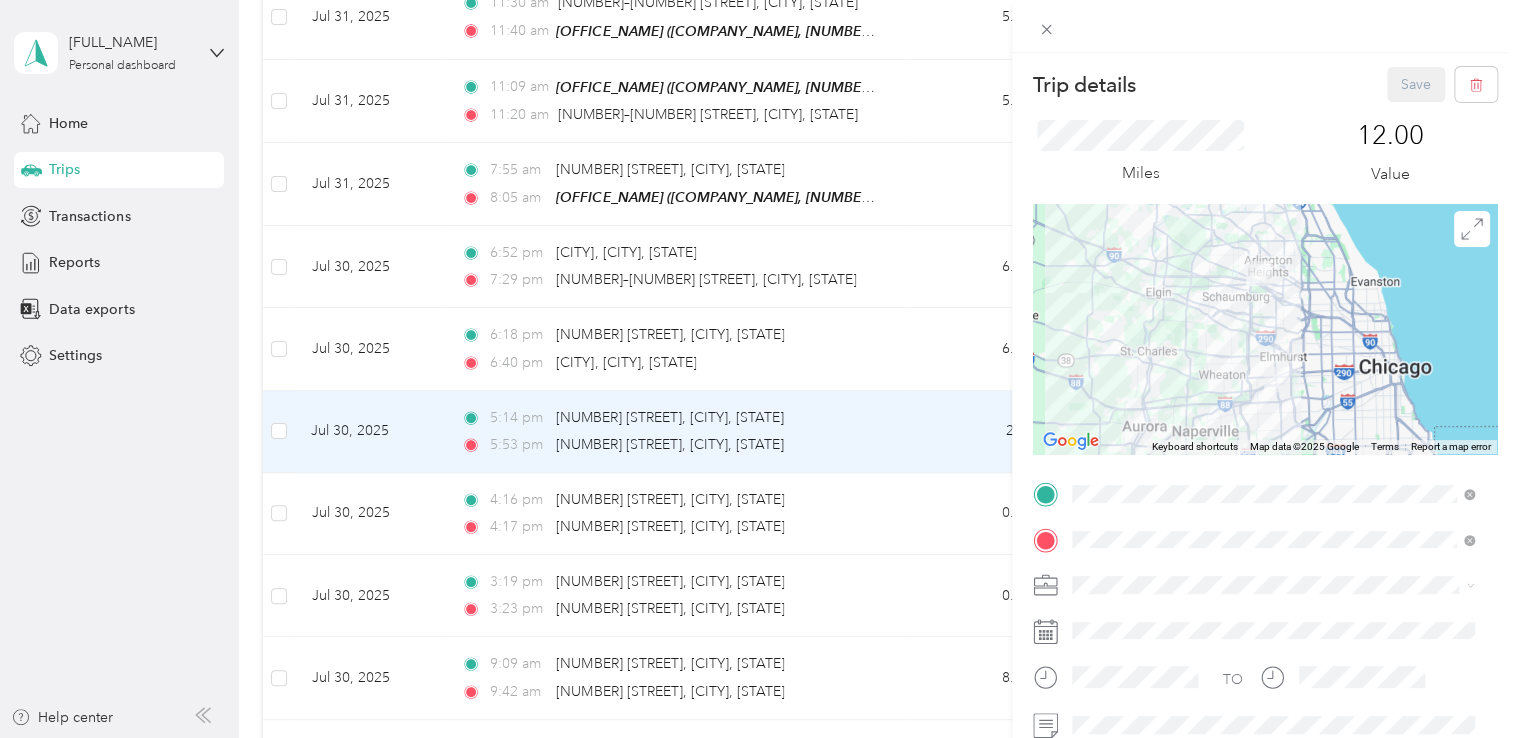 click on "[NUMBER] [STREET], [POSTAL_CODE], [CITY], [STATE], [COUNTRY]" at bounding box center [1283, 430] 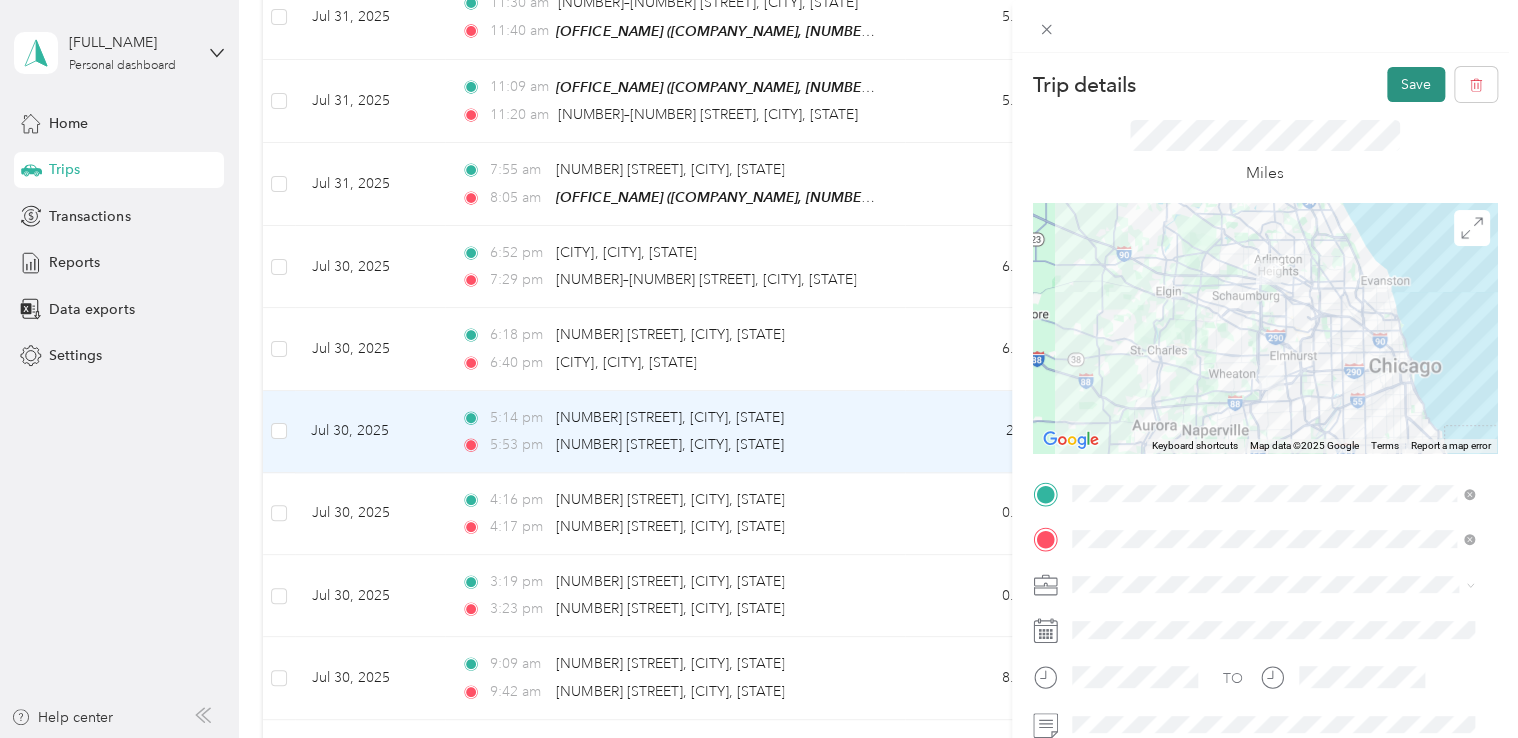 click on "Save" at bounding box center (1416, 84) 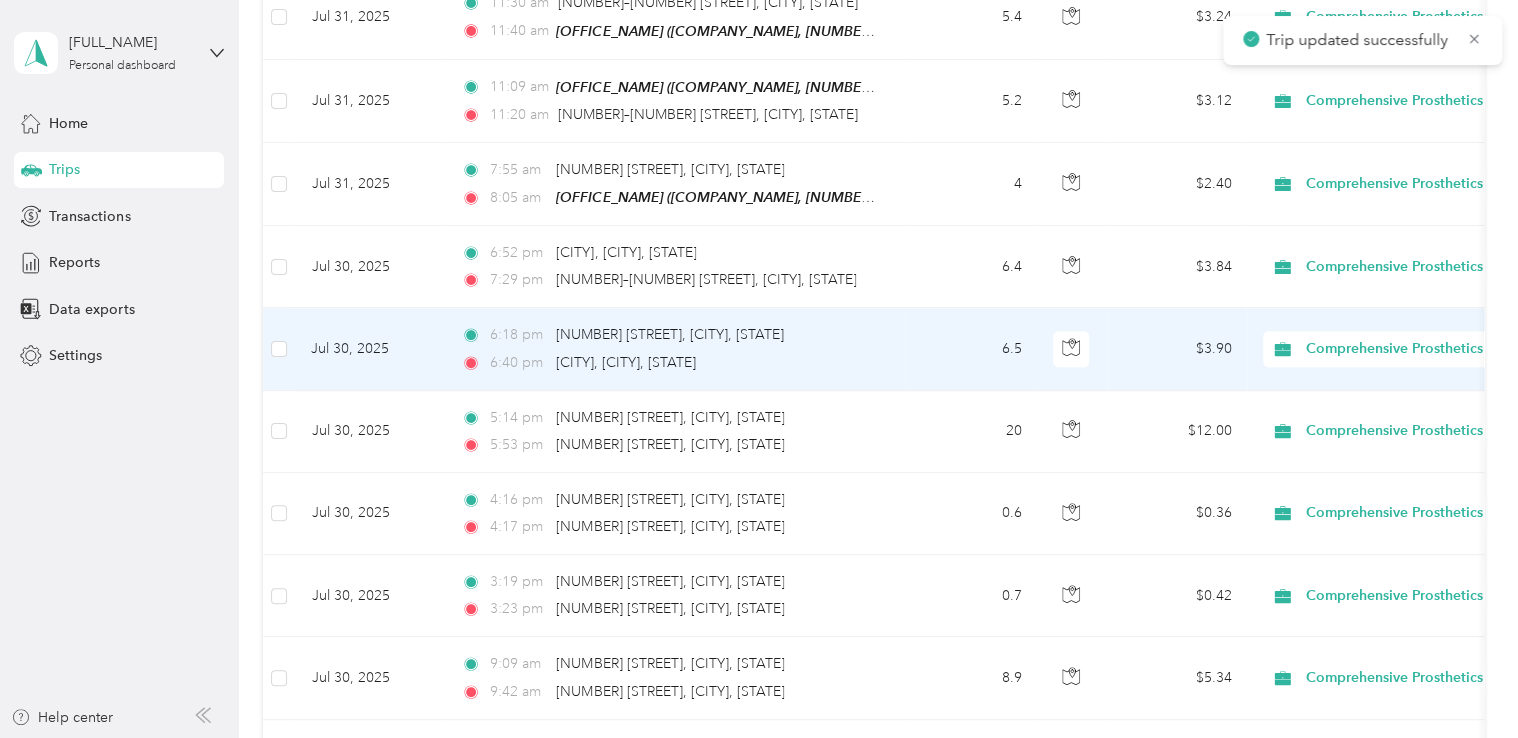 click on "Comprehensive Prosthetics & Orthotics" at bounding box center [1434, 349] 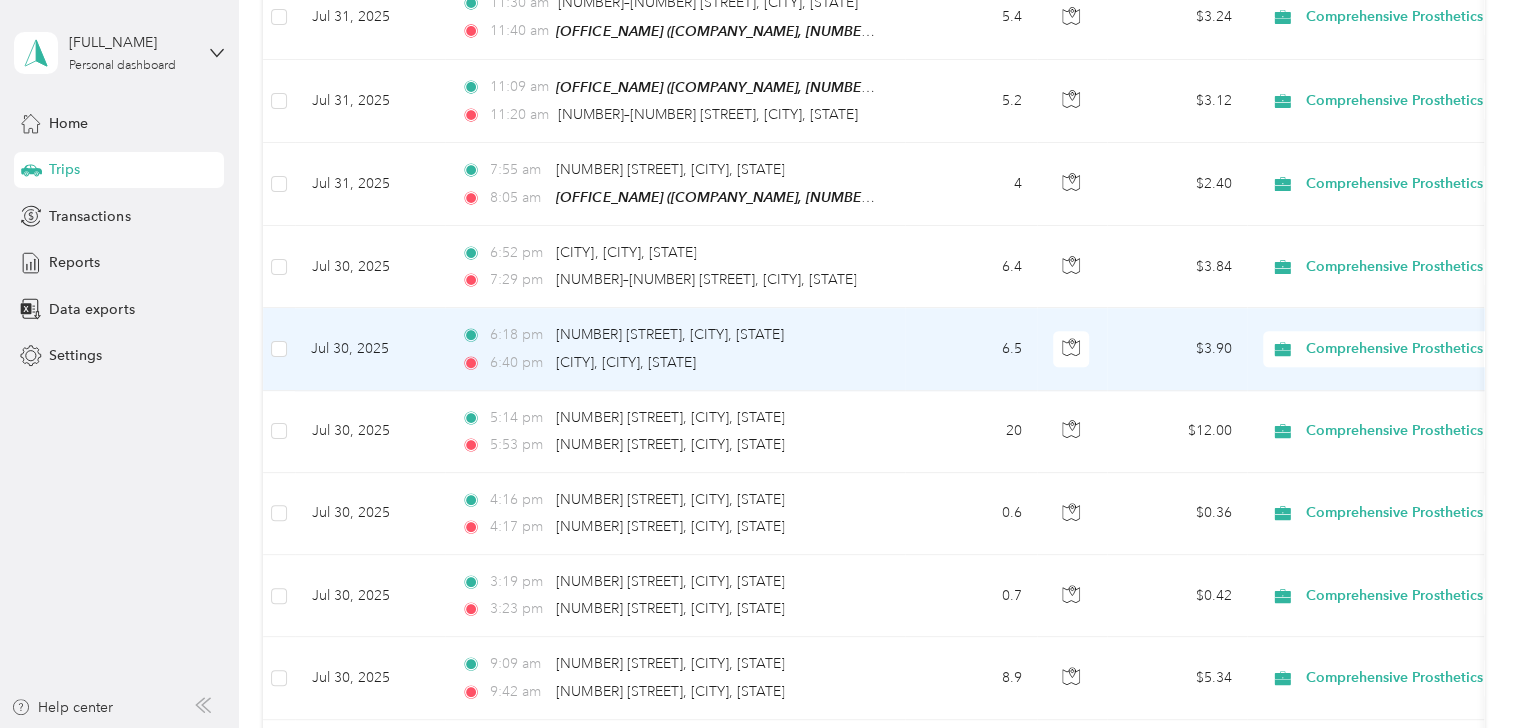 click on "Personal" at bounding box center (1436, 408) 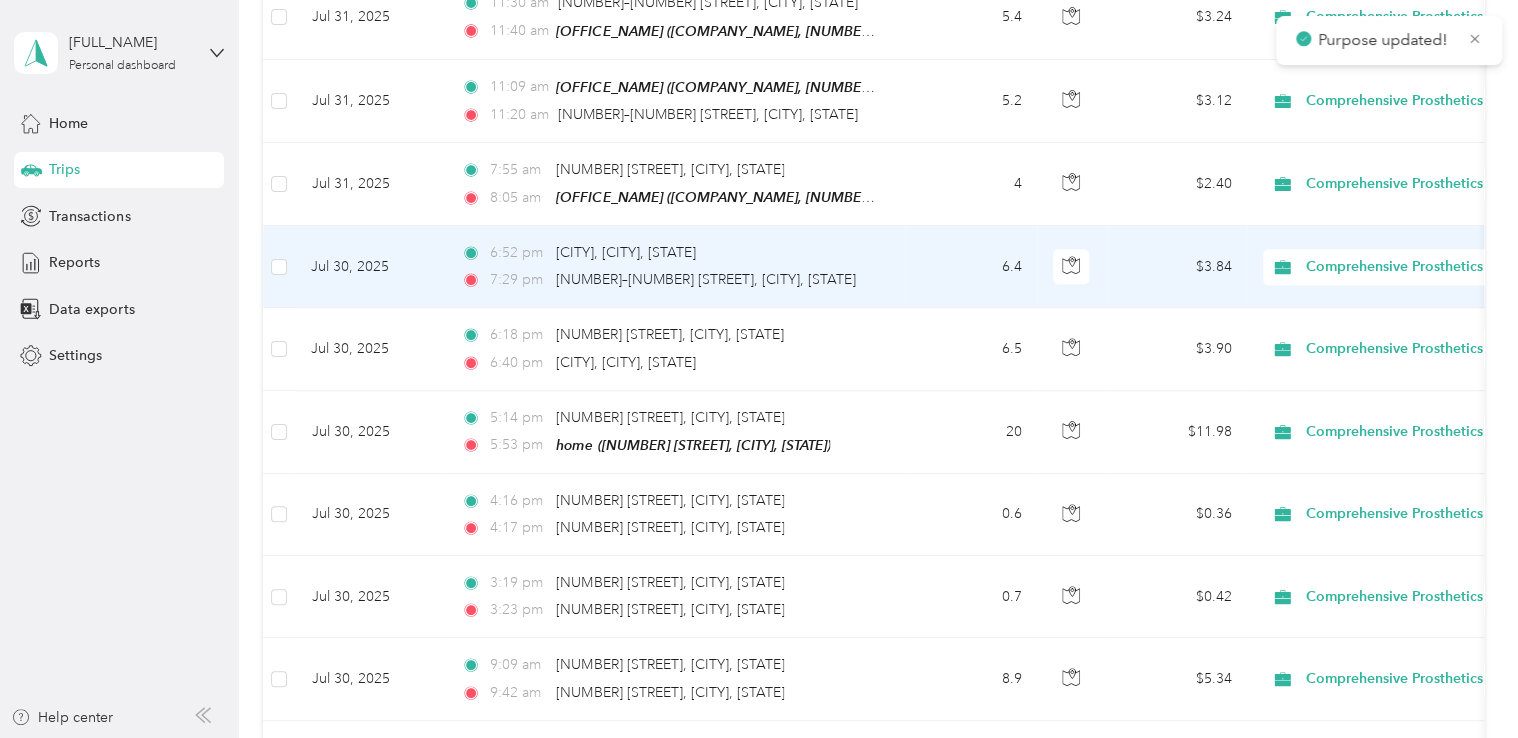 click on "Comprehensive Prosthetics & Orthotics" at bounding box center (1434, 267) 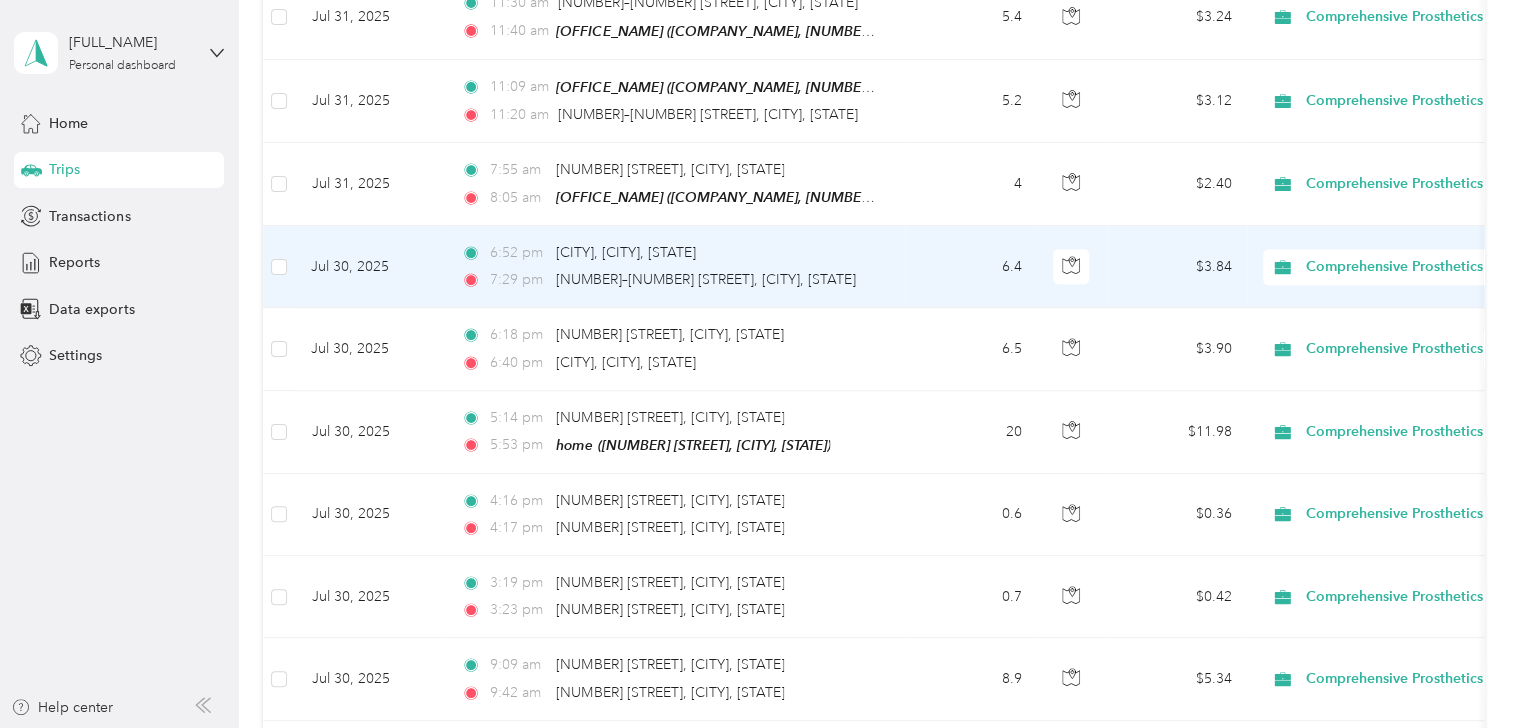 click on "Personal" at bounding box center [1453, 316] 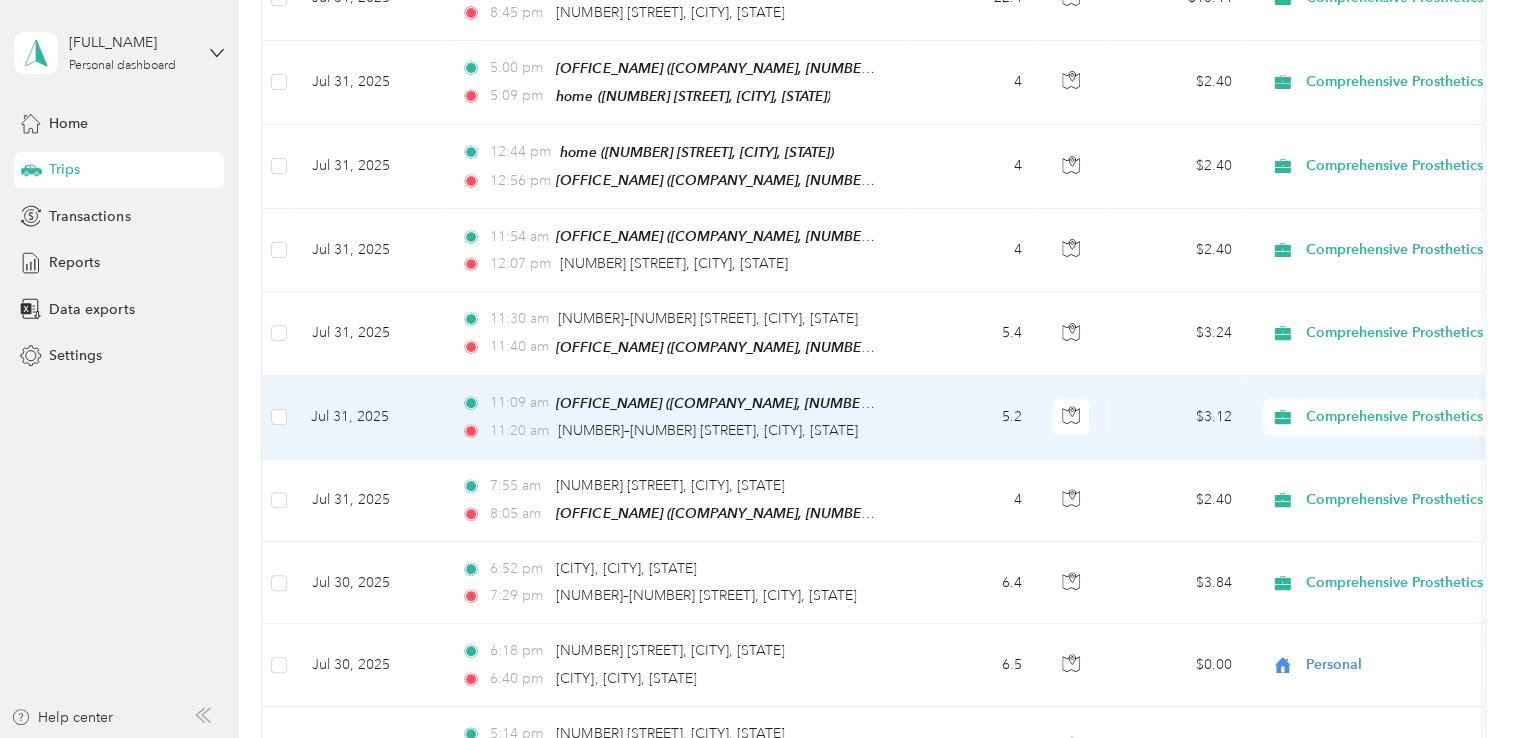 scroll, scrollTop: 464, scrollLeft: 0, axis: vertical 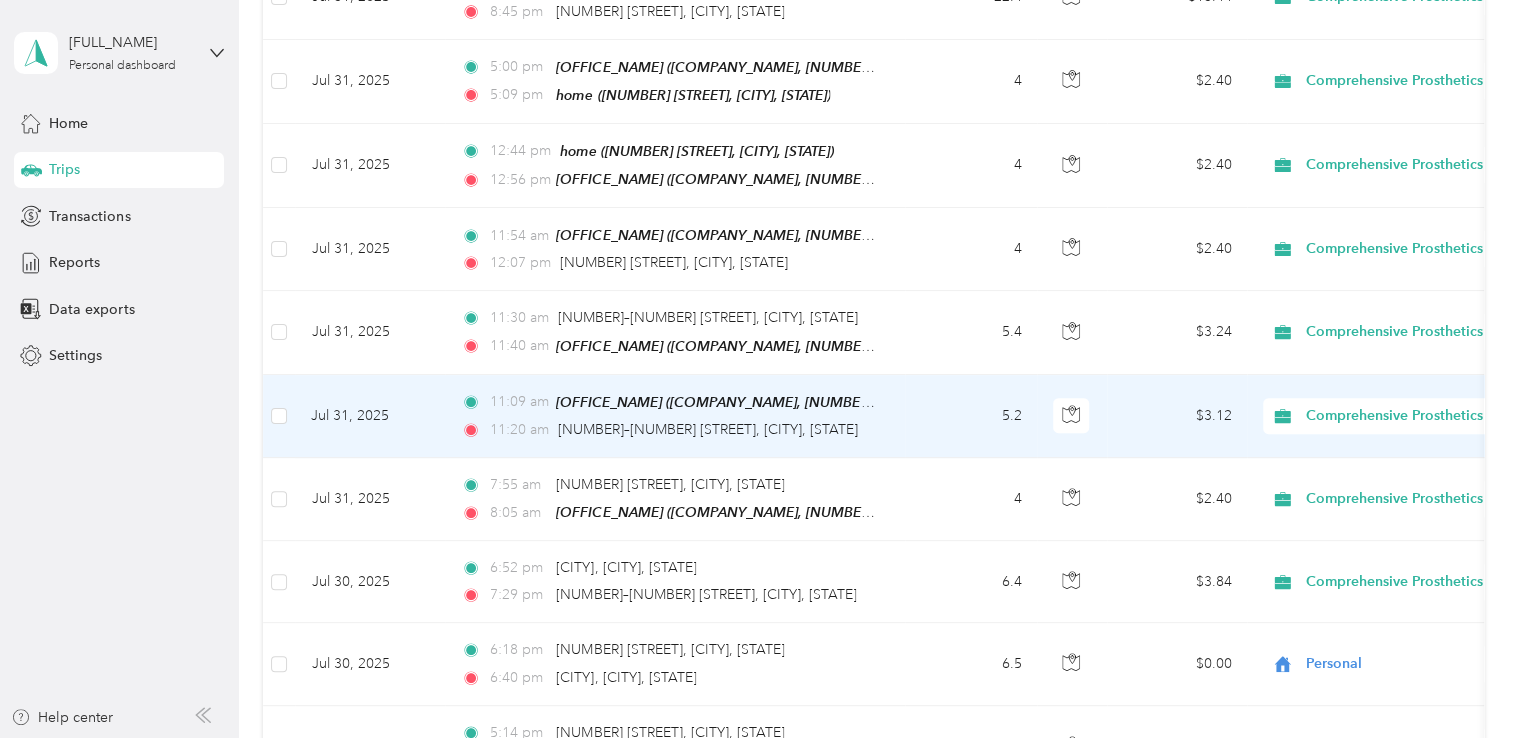 click on "Comprehensive Prosthetics & Orthotics" at bounding box center [1387, 416] 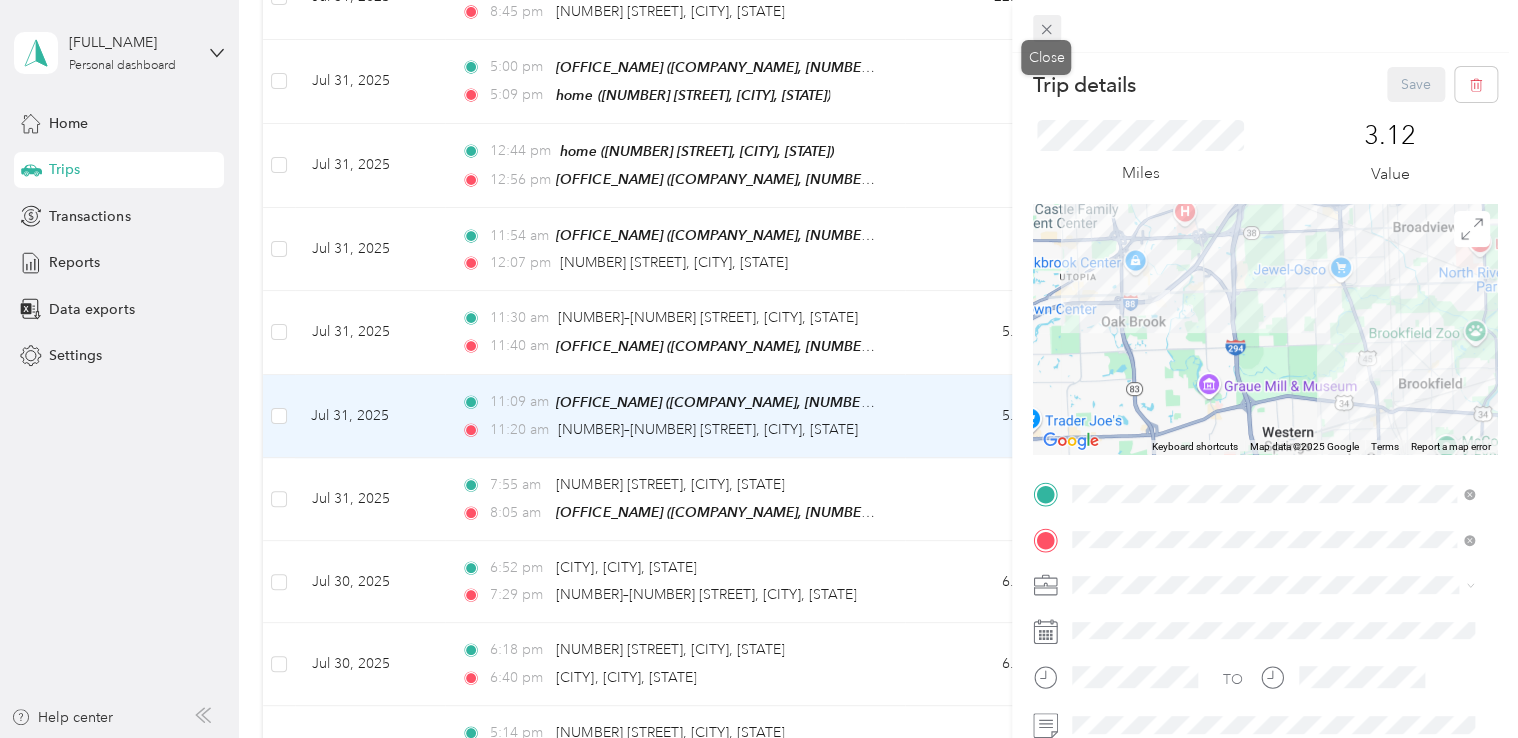 click at bounding box center (1047, 29) 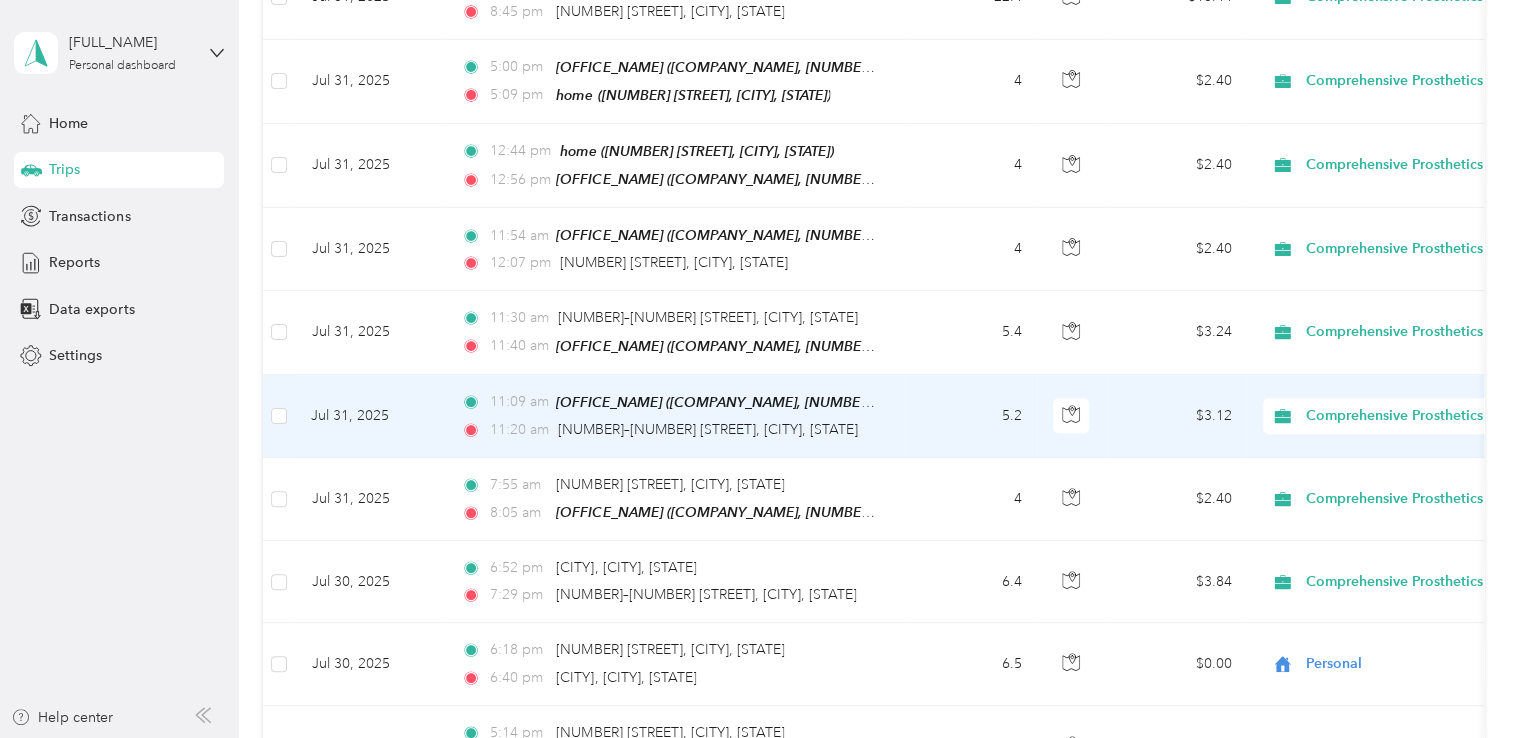 click on "Comprehensive Prosthetics & Orthotics" at bounding box center [1434, 416] 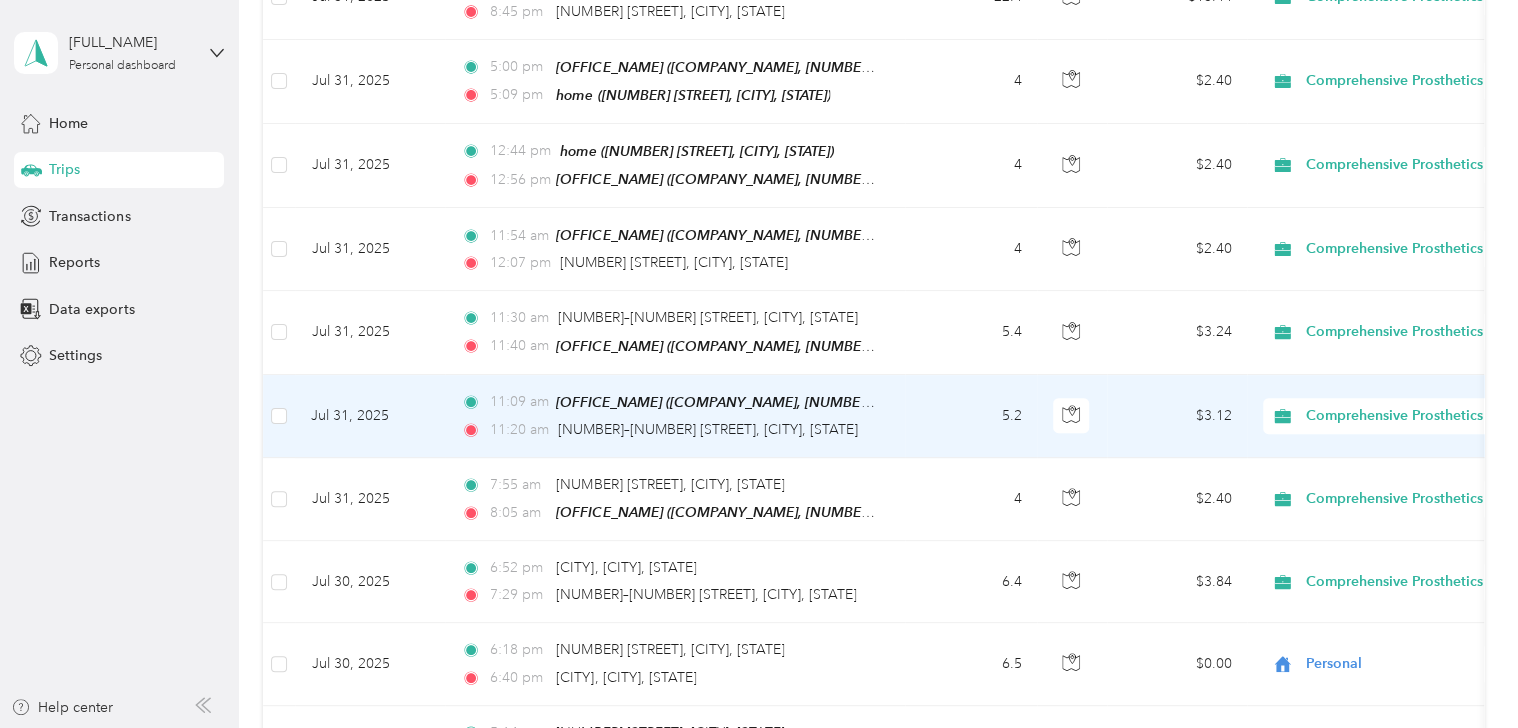 click on "Personal" at bounding box center [1453, 477] 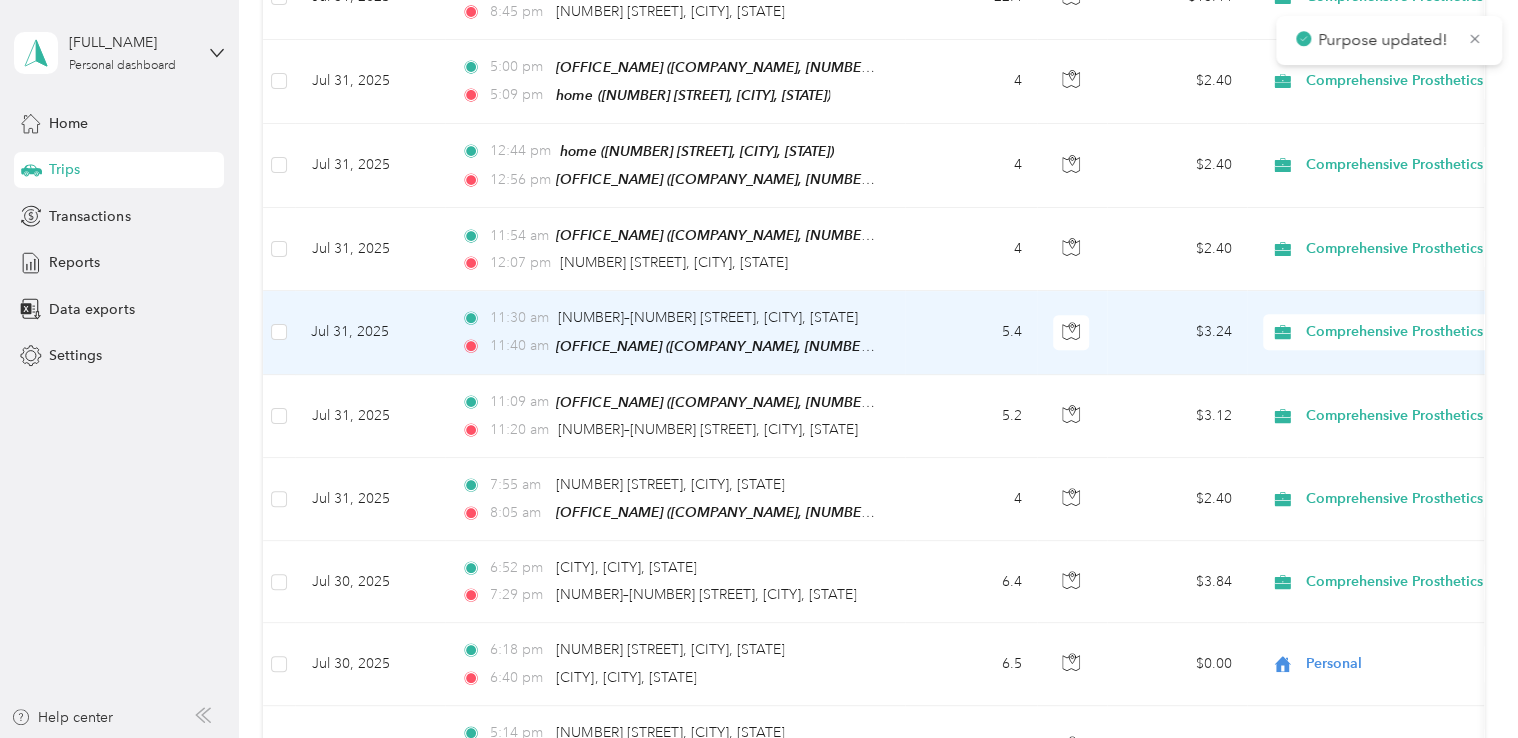 click on "Comprehensive Prosthetics & Orthotics" at bounding box center (1434, 332) 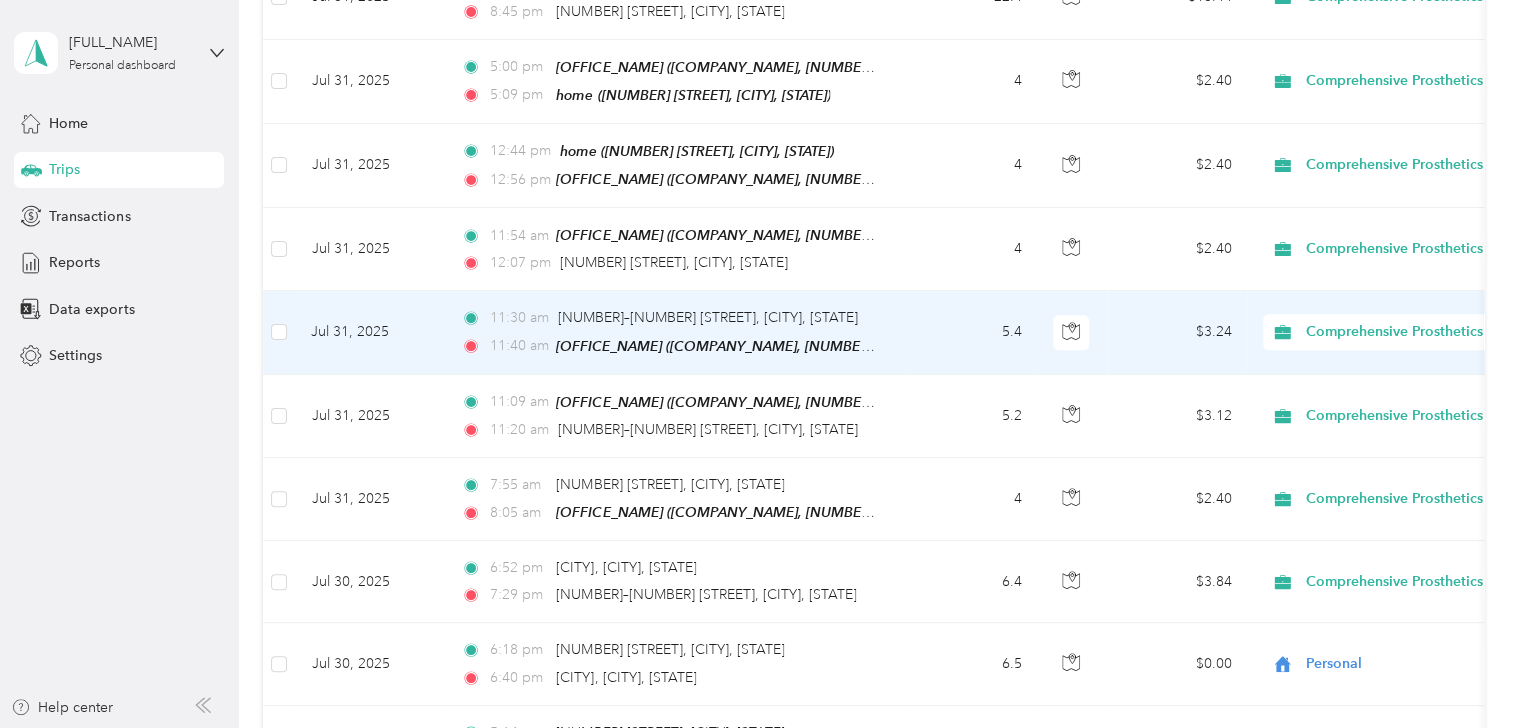click on "Personal" at bounding box center [1453, 391] 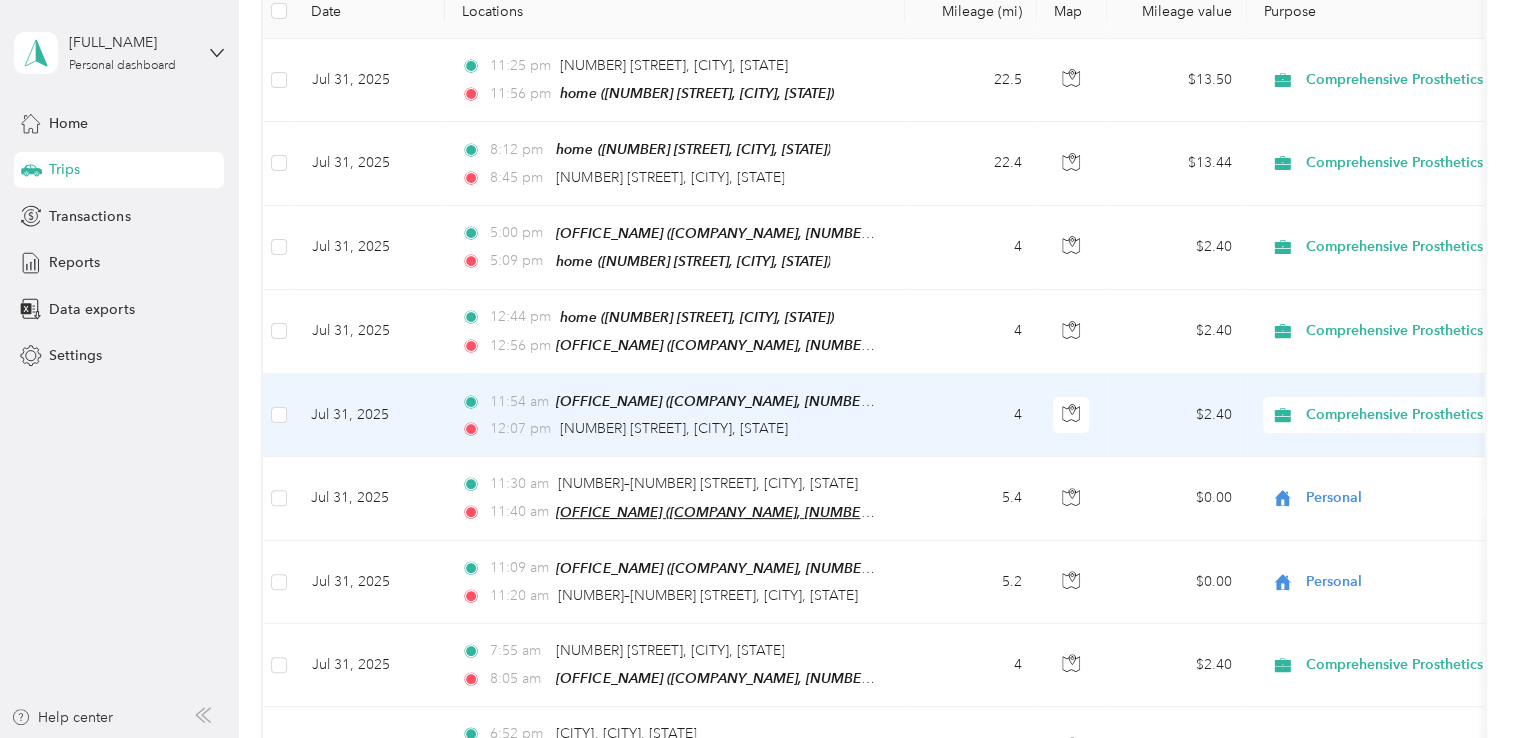 scroll, scrollTop: 296, scrollLeft: 0, axis: vertical 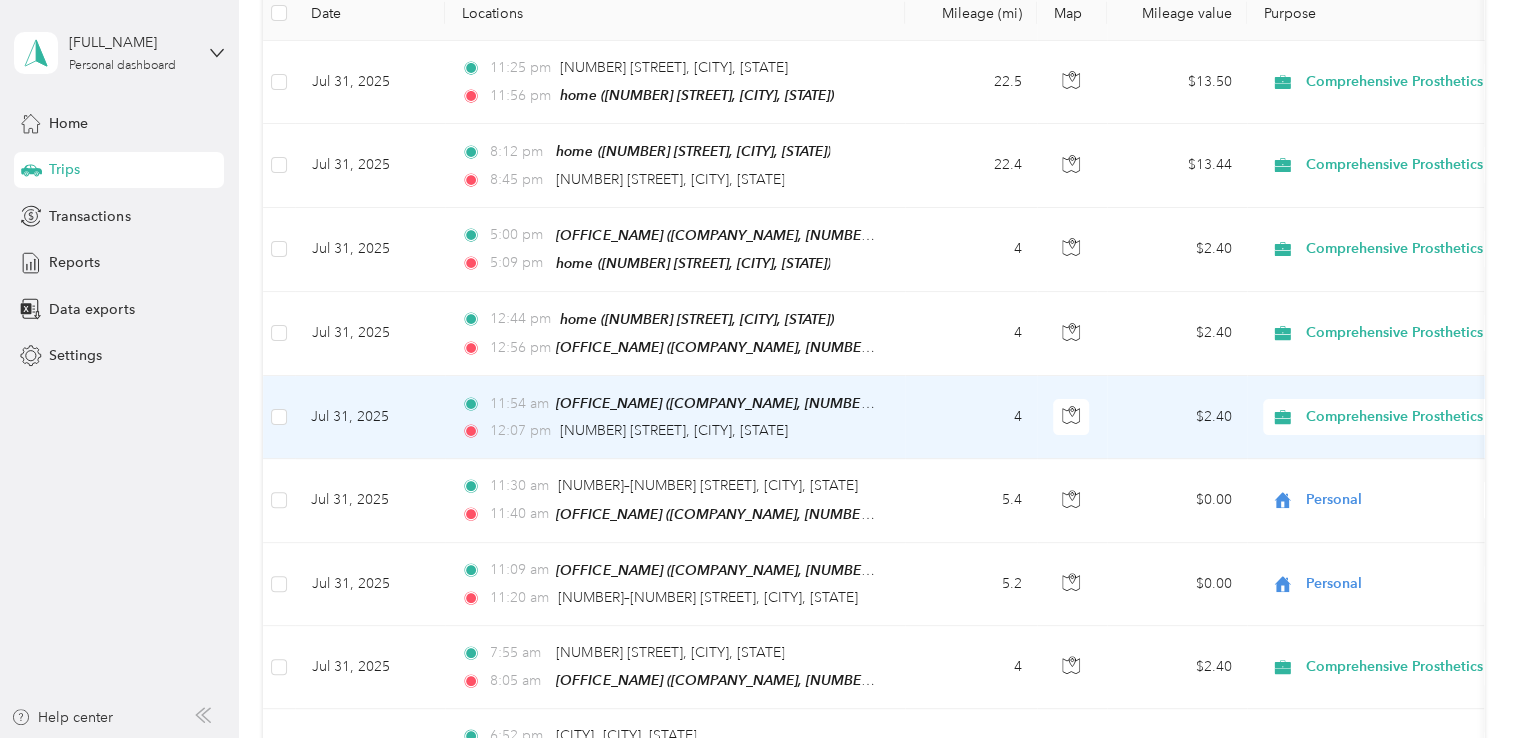 click on "Comprehensive Prosthetics & Orthotics" at bounding box center (1434, 417) 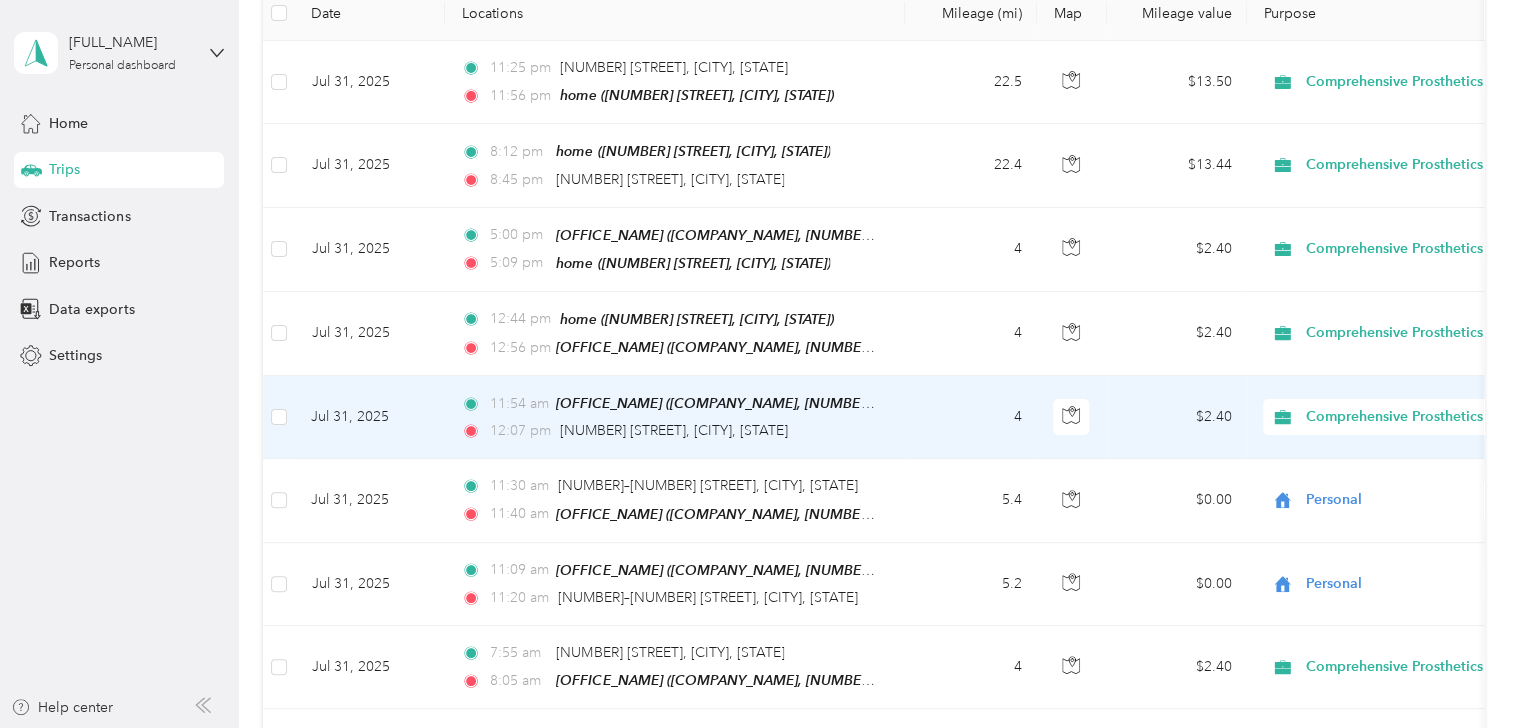 click on "Personal" at bounding box center [1436, 469] 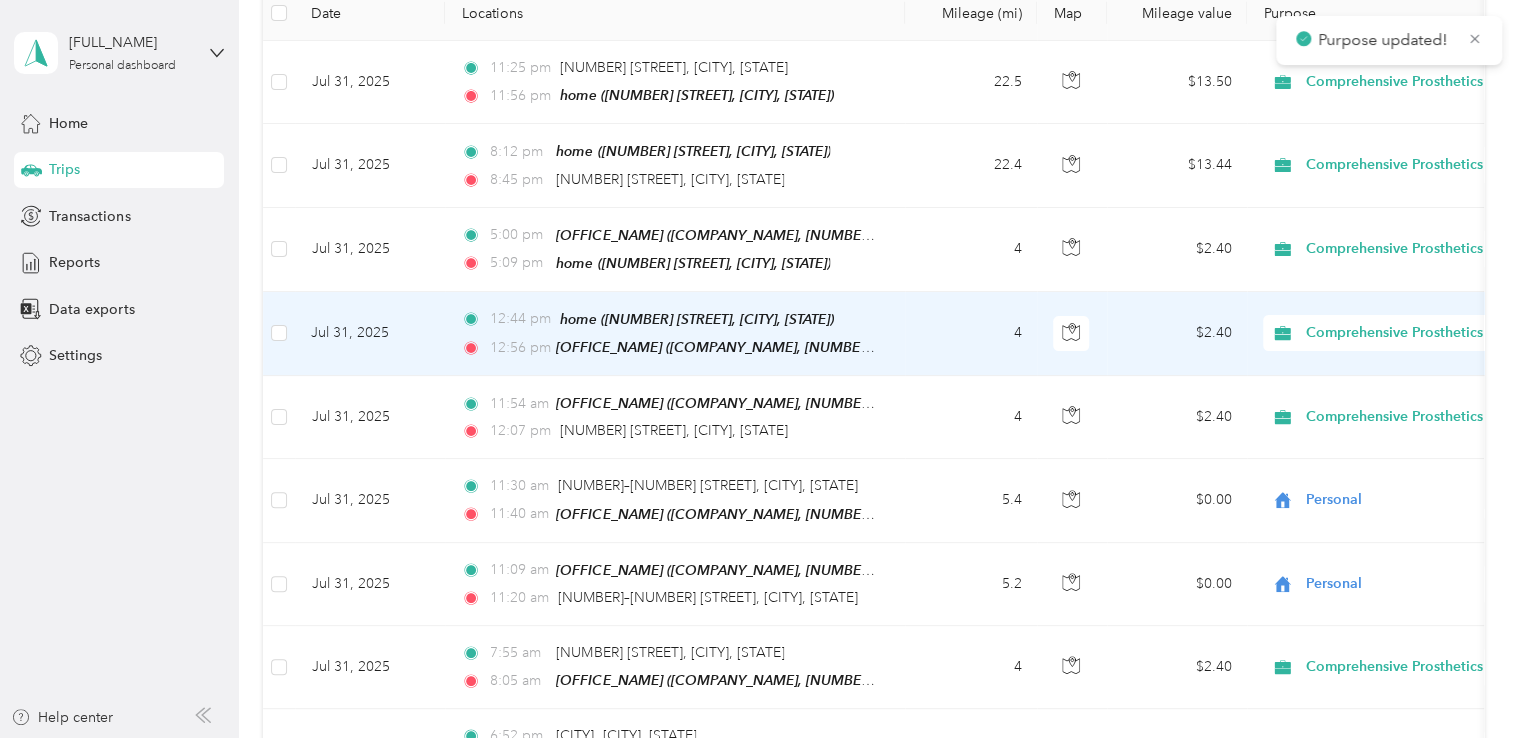 click on "Comprehensive Prosthetics & Orthotics" at bounding box center (1434, 333) 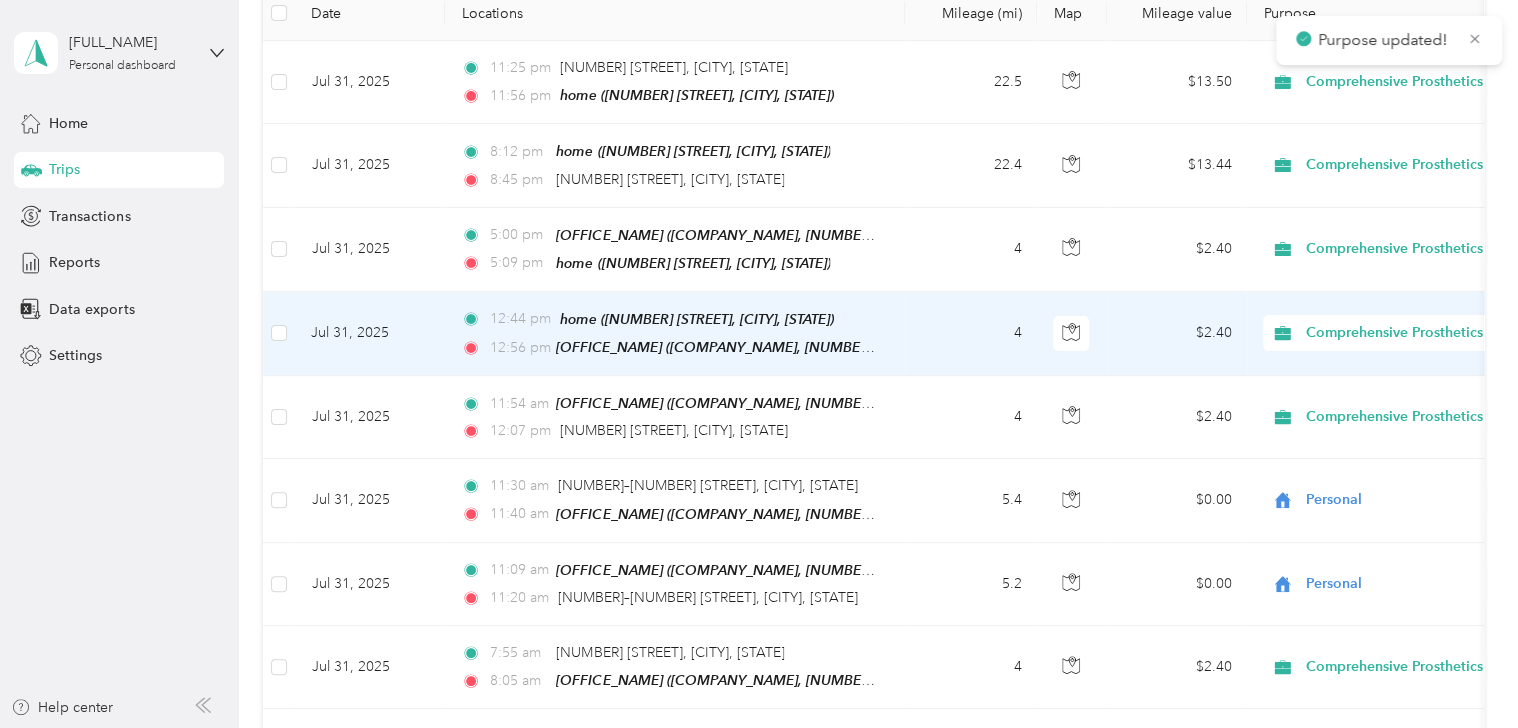 click on "Personal" at bounding box center (1436, 398) 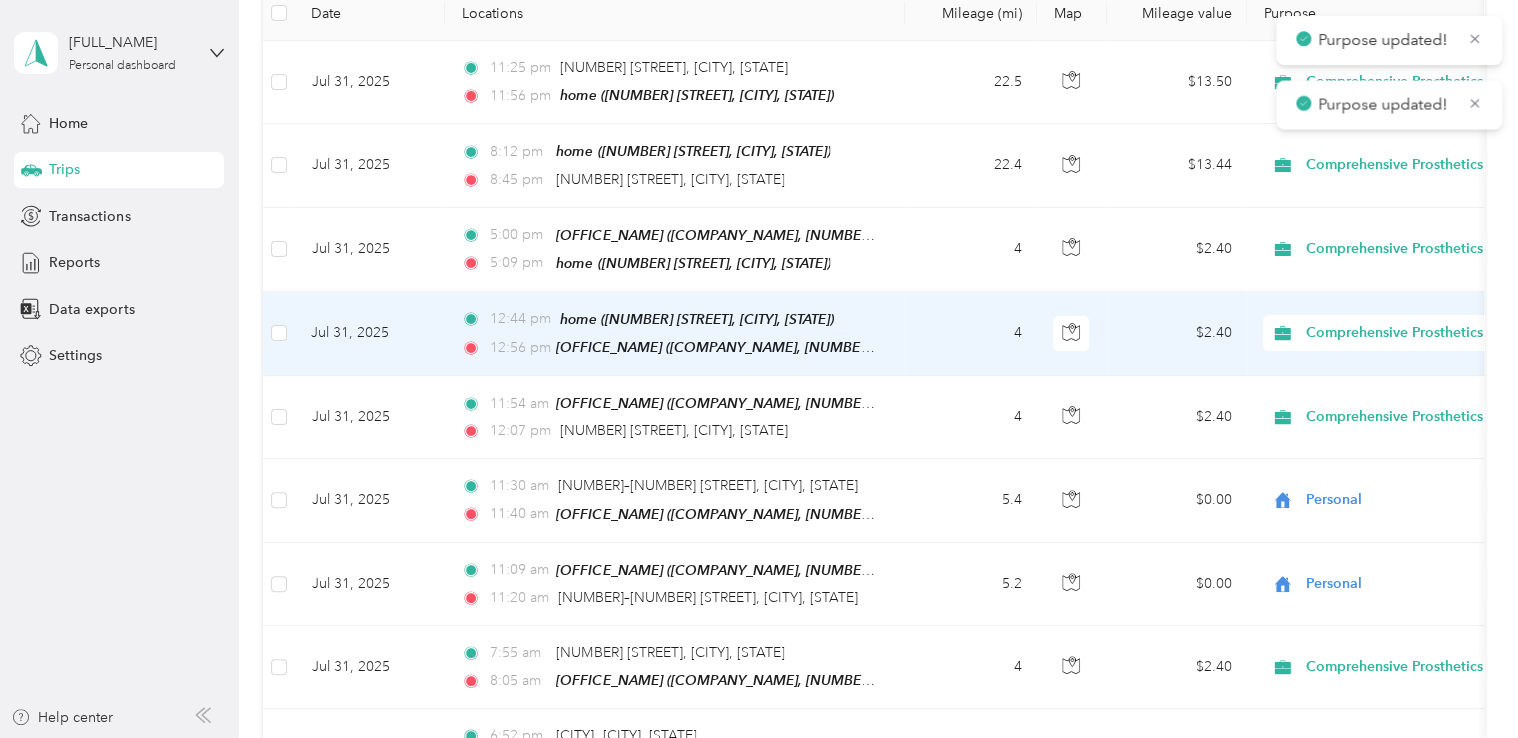 scroll, scrollTop: 164, scrollLeft: 0, axis: vertical 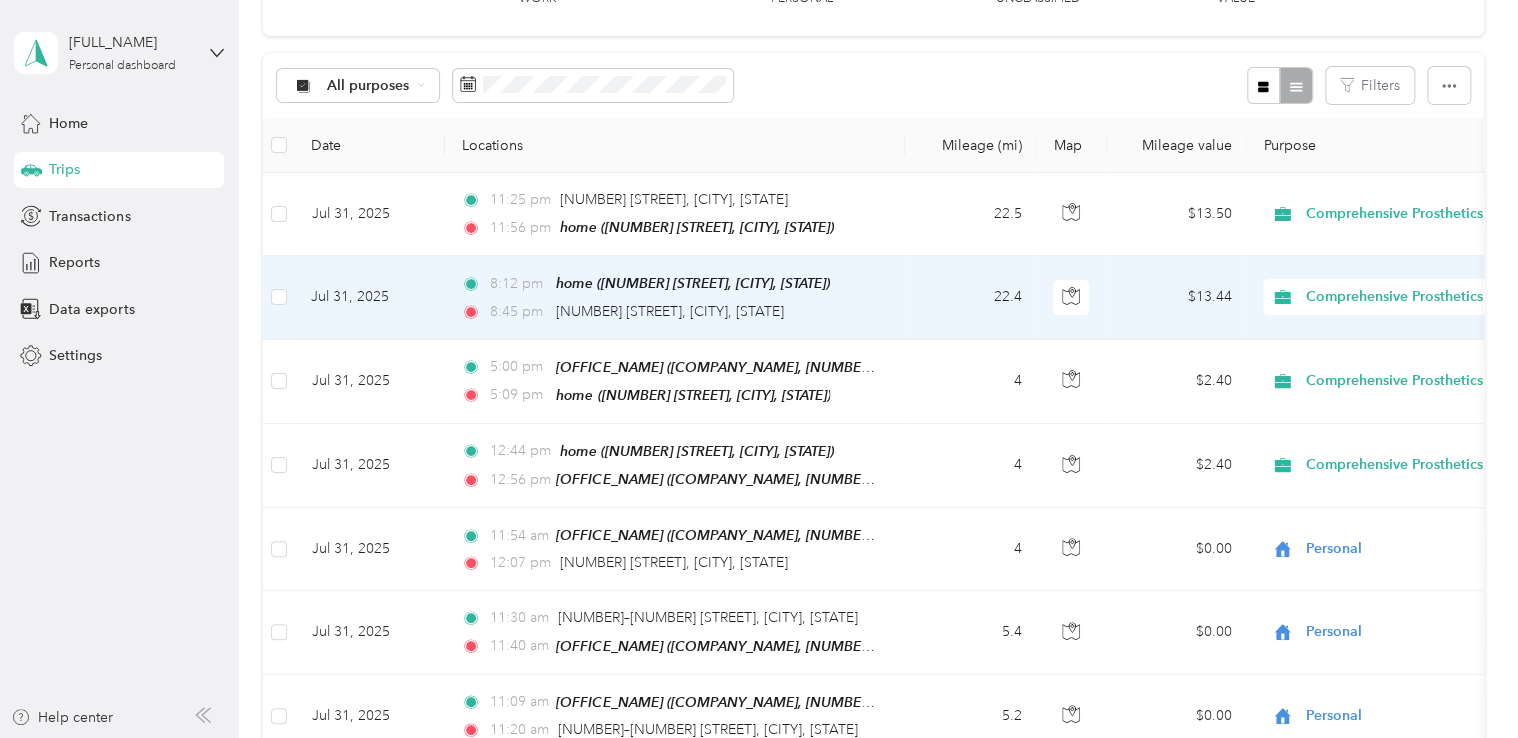 click on "Comprehensive Prosthetics & Orthotics" at bounding box center (1434, 297) 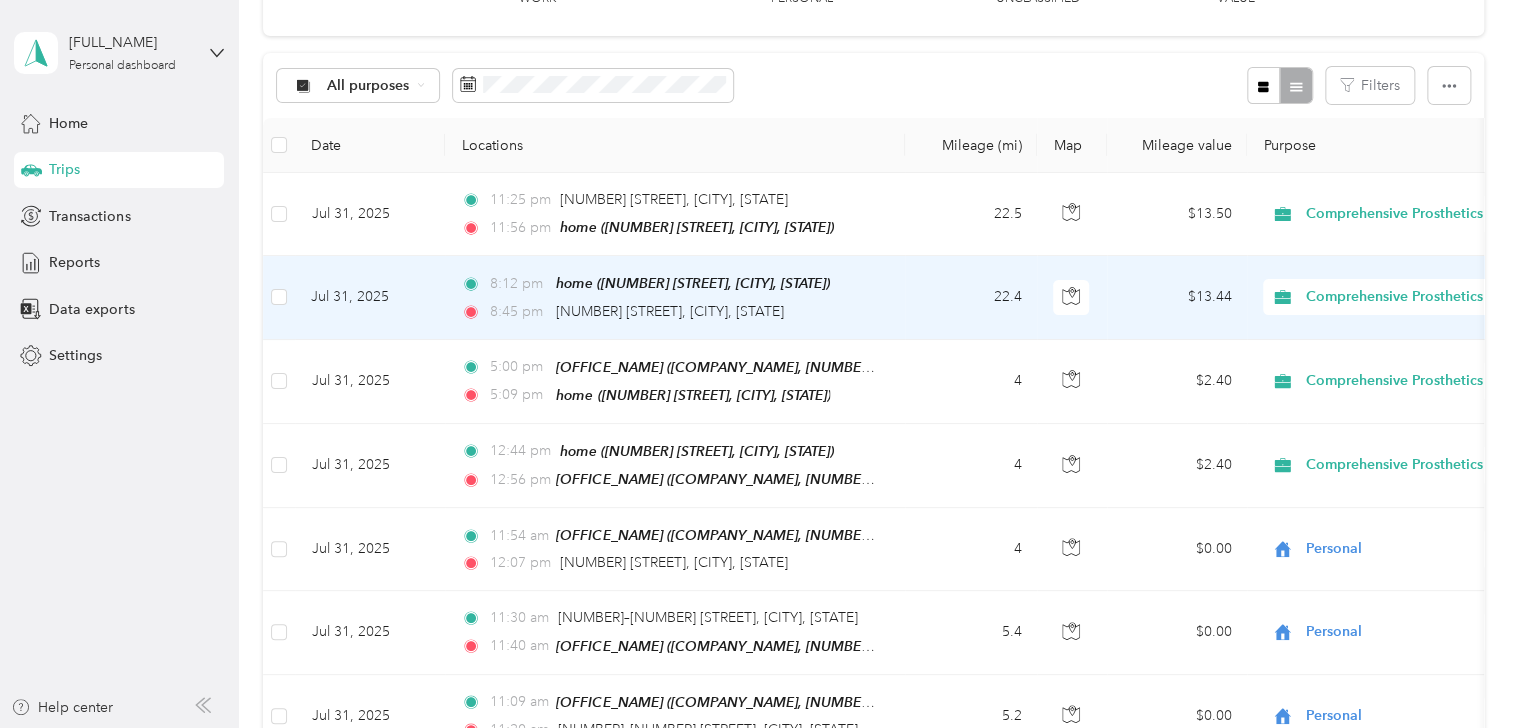 click on "Personal" at bounding box center (1436, 357) 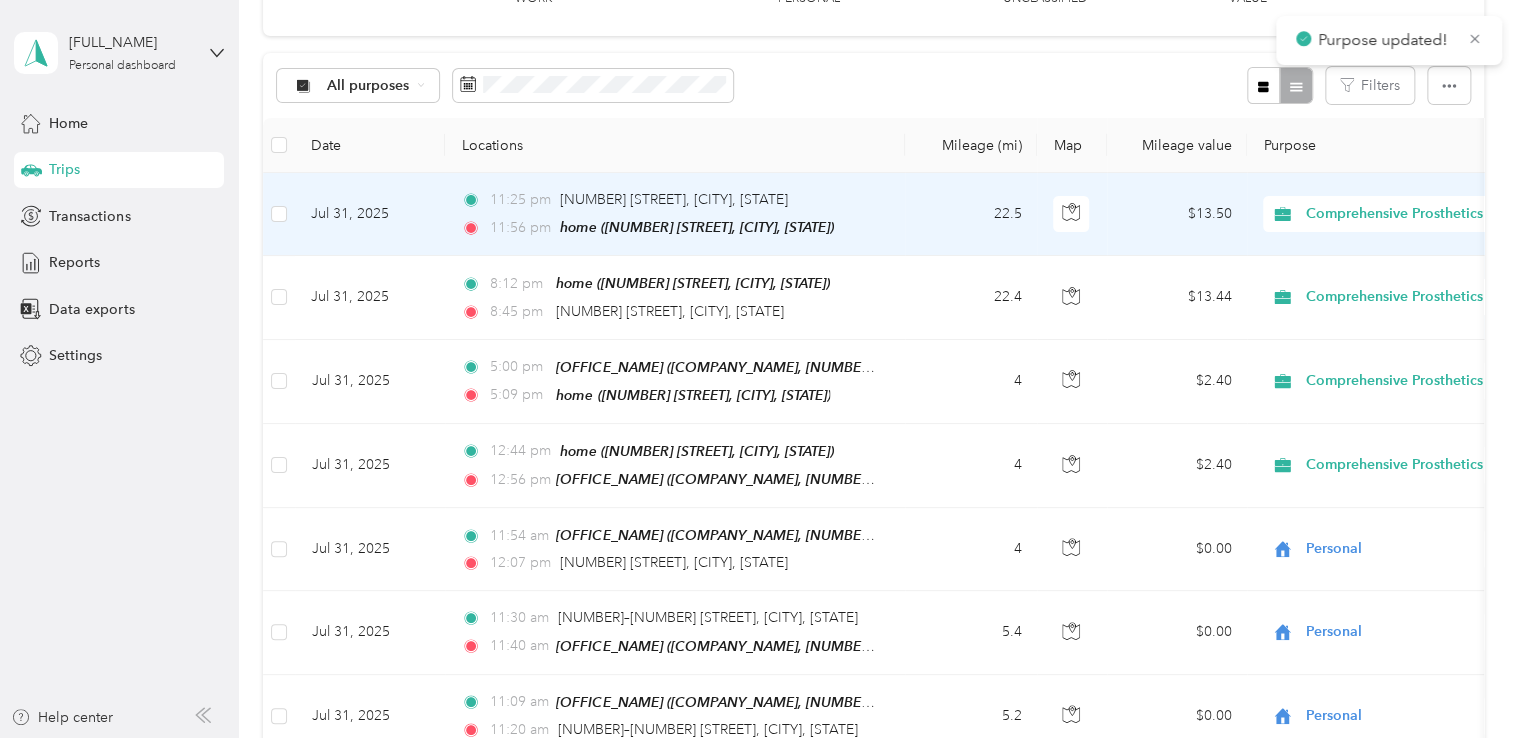 click on "Comprehensive Prosthetics & Orthotics" at bounding box center (1434, 214) 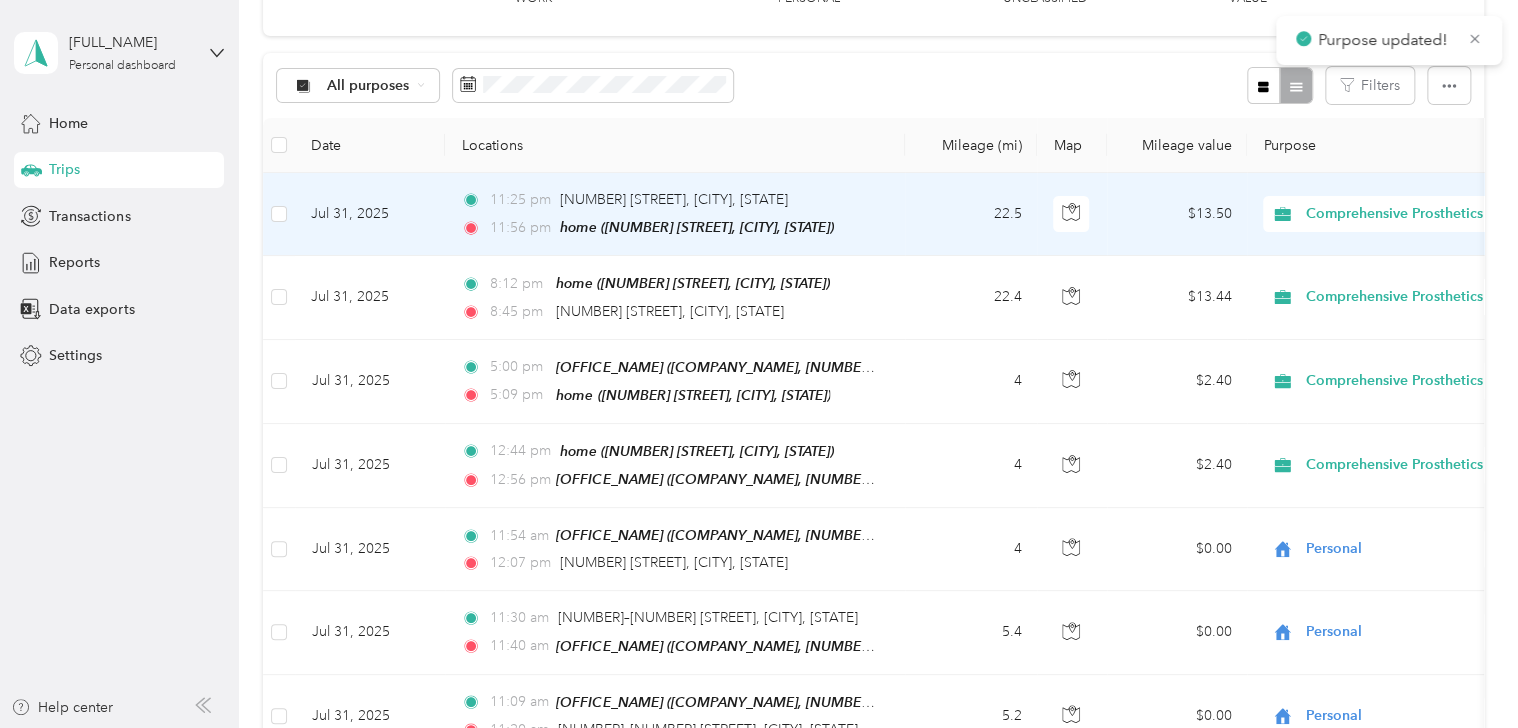 click on "Purpose updated! Personal dashboard Home Trips Transactions Reports Data exports Settings   Help center Trips New trip [NUMBER]   mi Work [NUMBER]   mi Personal [NUMBER]   mi Unclassified [PRICE] Value All purposes Filters Date Locations Mileage (mi) Map Mileage value Purpose Track Method Report                     [DATE] [TIME] [NUMBER] [STREET], [CITY], [STATE] [TIME] home ([NUMBER] [STREET], [CITY], [STATE]) [NUMBER] [PRICE] [COMPANY_NAME] GPS [DATE_RANGE] [DATE] [TIME] home ([NUMBER] [STREET], [CITY], [STATE]) [TIME] [NUMBER] [STREET], [CITY], [STATE] [NUMBER] [PRICE] [COMPANY_NAME] GPS [DATE_RANGE] [DATE] [TIME] [OFFICE_NAME] ([COMPANY_NAME], [NUMBER] [STREET], [UNIT], [CITY], [STATE]  [POSTAL_CODE], [COUNTRY] , [CITY], [STATE]) [TIME] home ([NUMBER] [STREET], [CITY], [STATE]) [NUMBER] [PRICE] [COMPANY_NAME] GPS [DATE_RANGE] [DATE] [TIME] [NUMBER] [PRICE] GPS [DATE]" at bounding box center [754, 364] 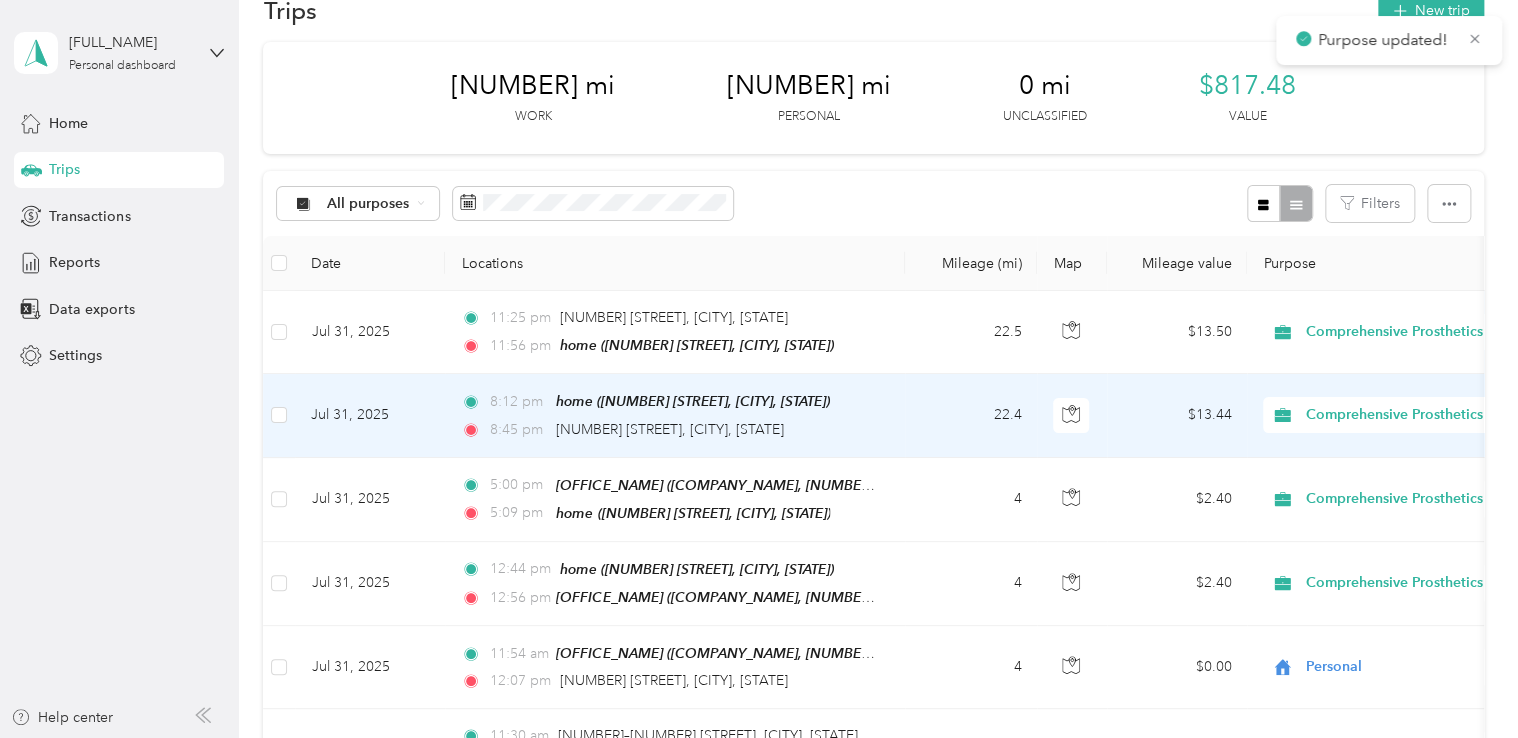 scroll, scrollTop: 0, scrollLeft: 0, axis: both 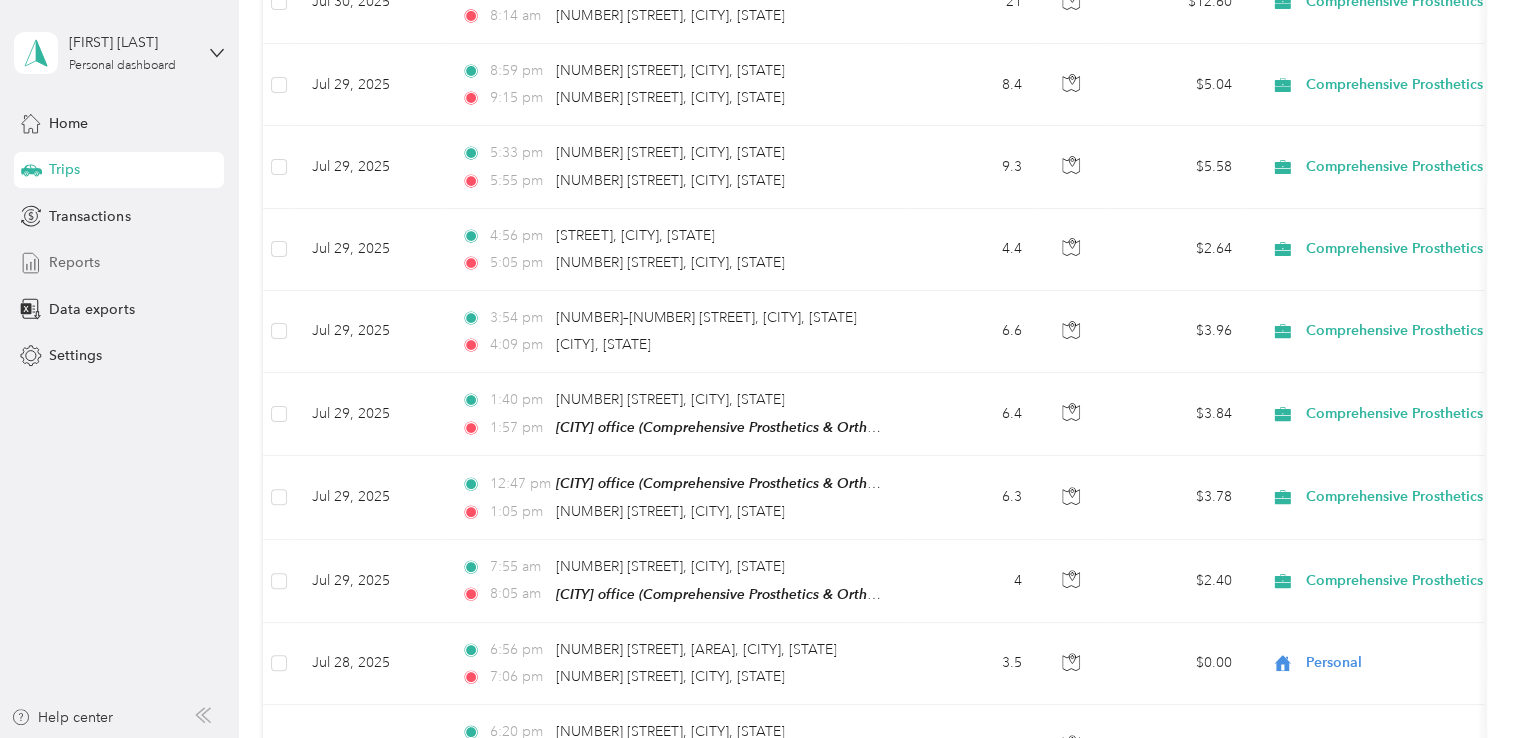 click on "Reports" at bounding box center [74, 262] 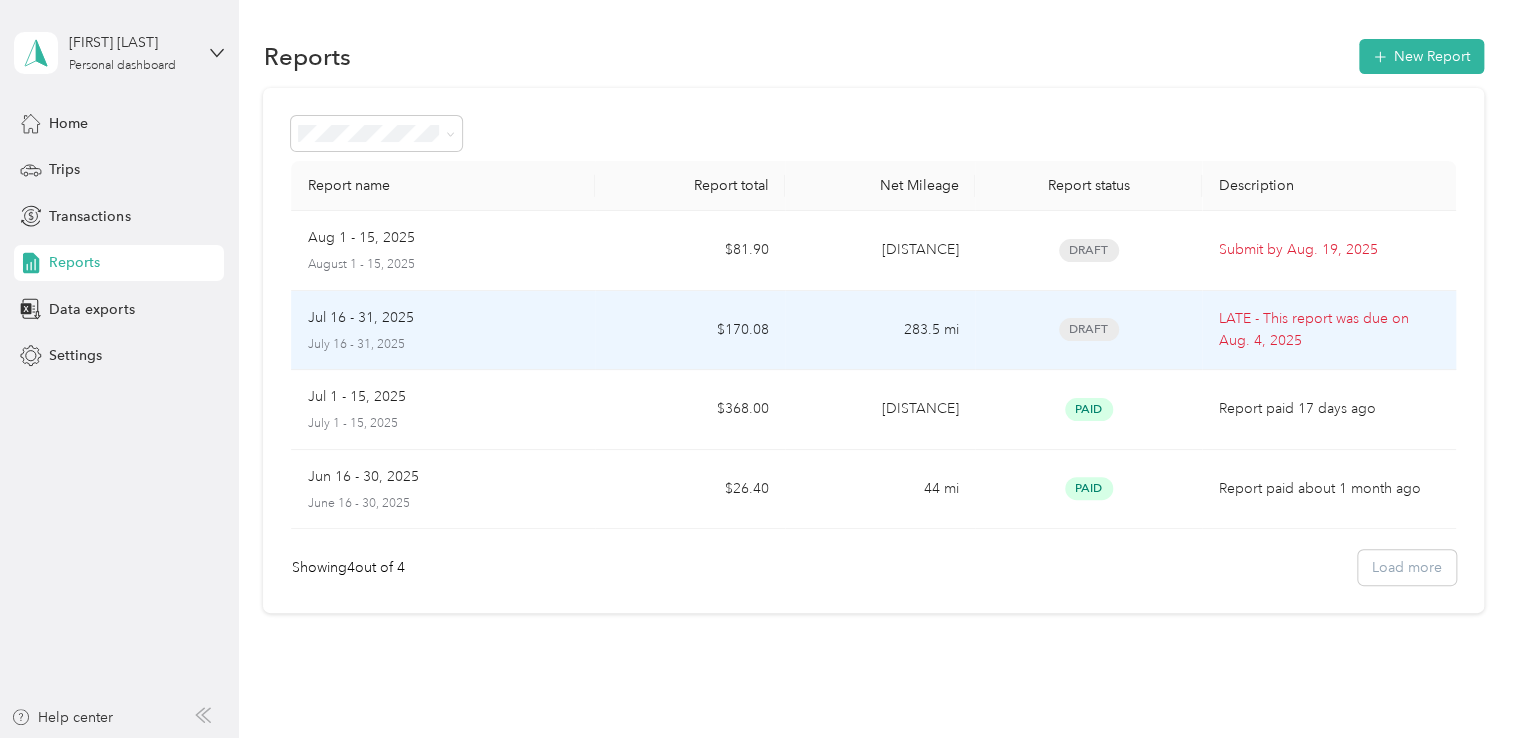 click on "$170.08" at bounding box center (690, 331) 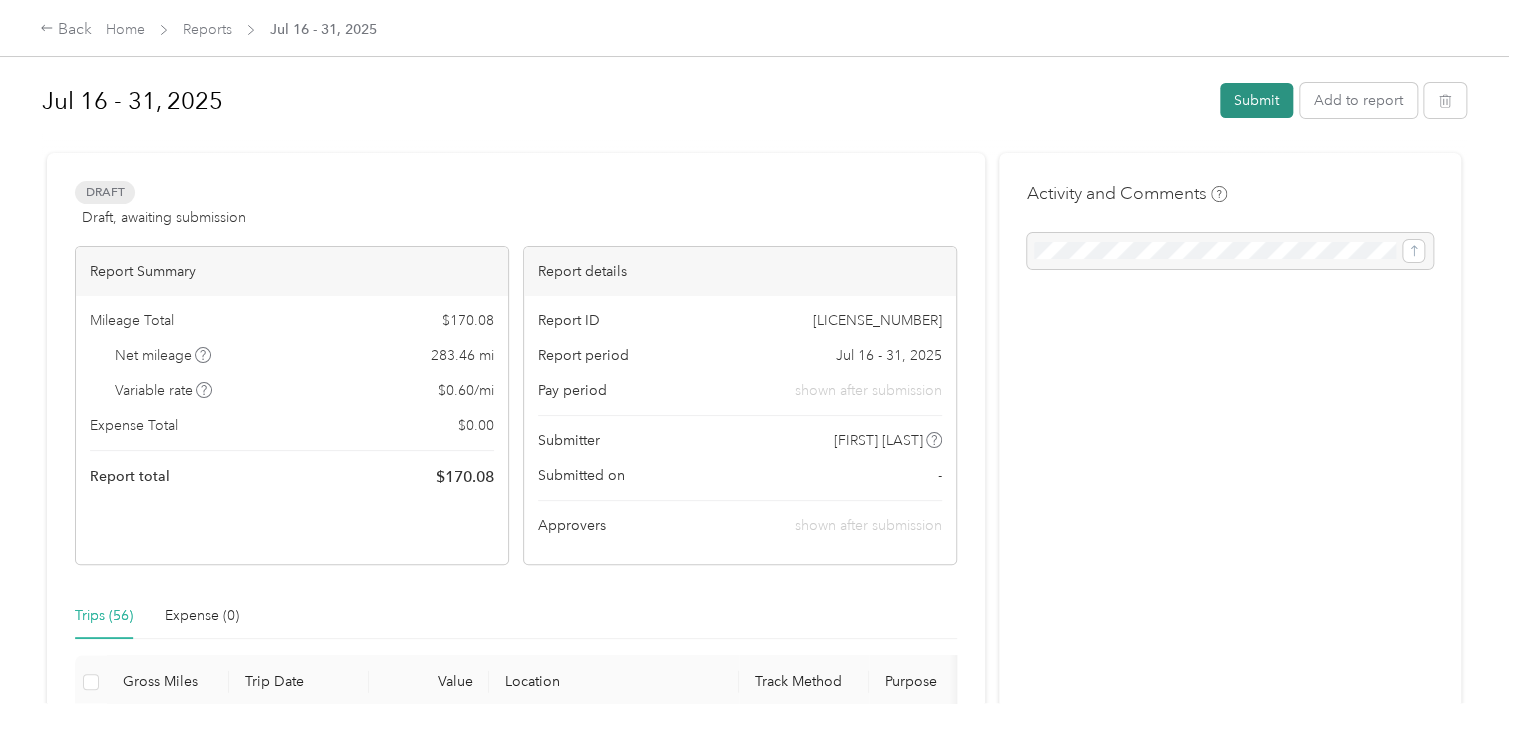 click on "Submit" at bounding box center (1256, 100) 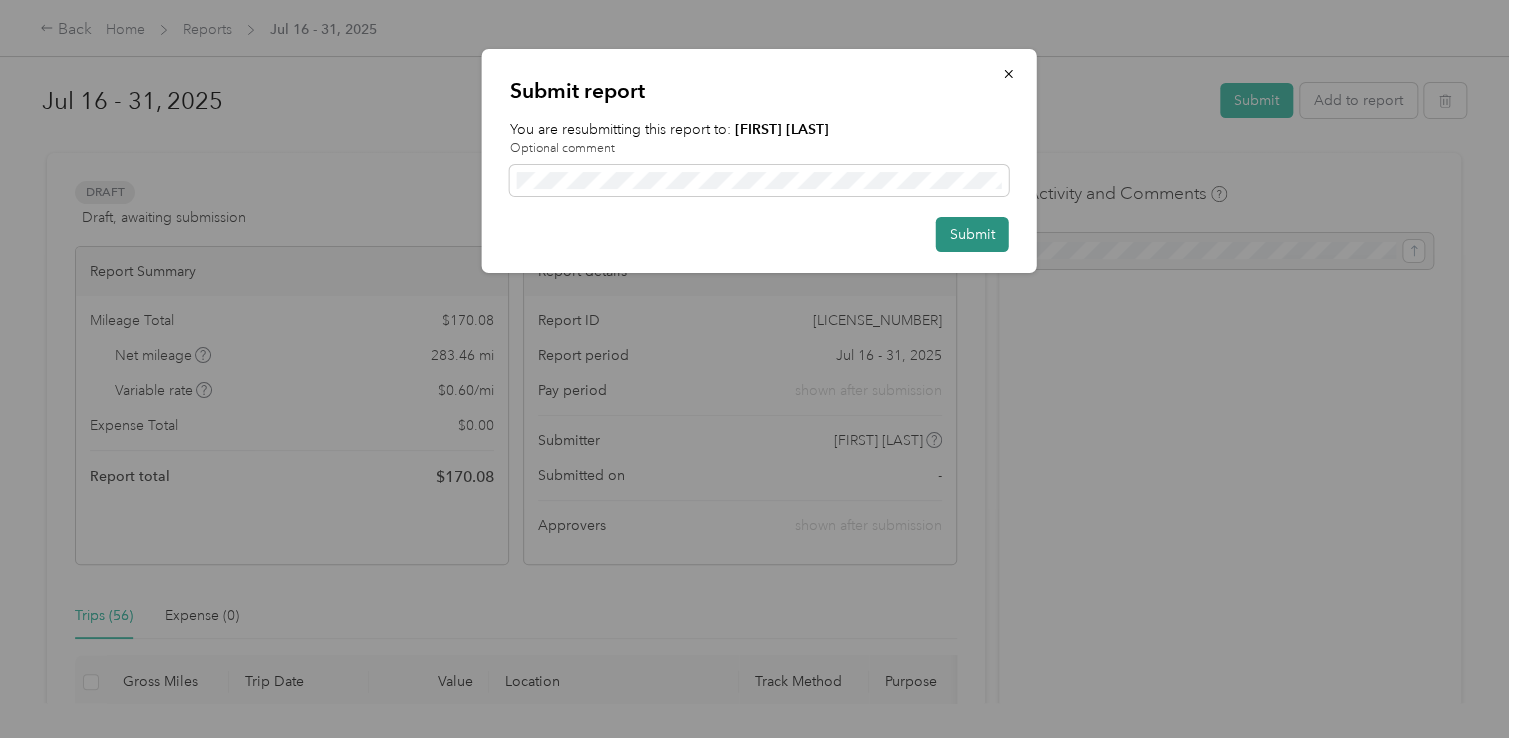 click on "Submit" at bounding box center [972, 234] 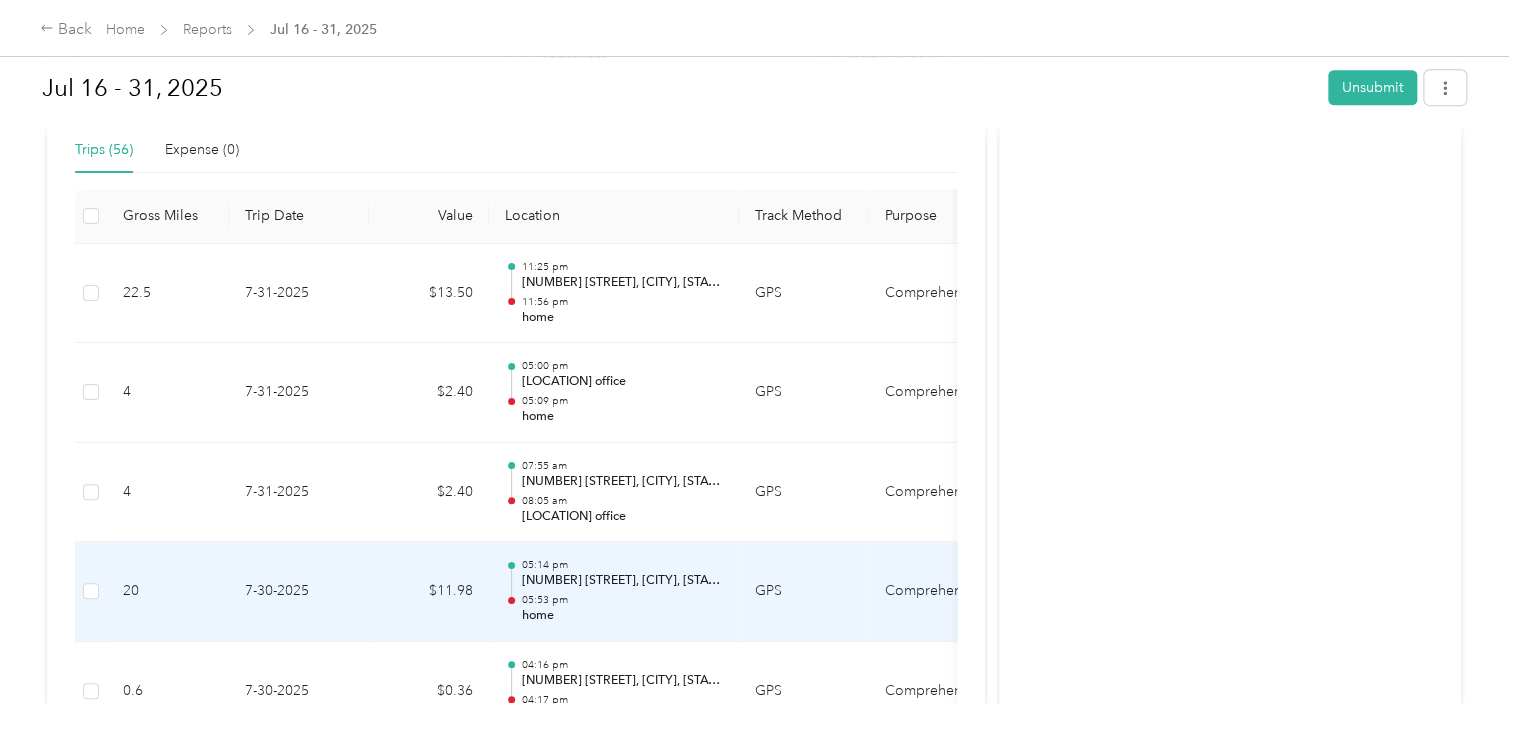scroll, scrollTop: 0, scrollLeft: 0, axis: both 